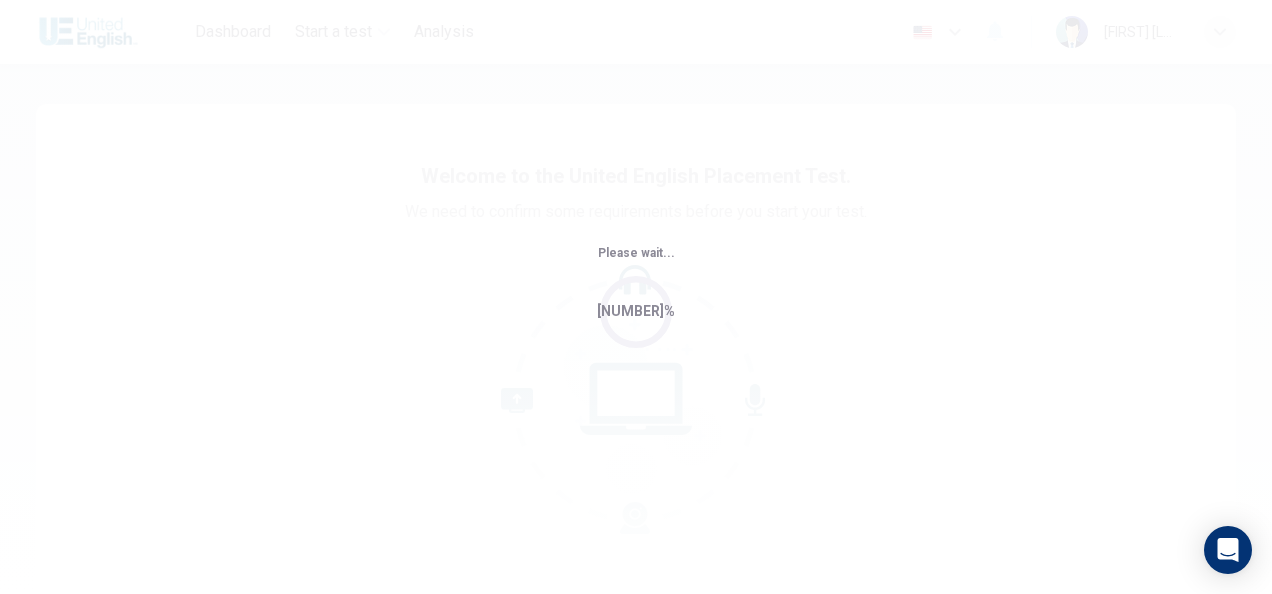 scroll, scrollTop: 0, scrollLeft: 0, axis: both 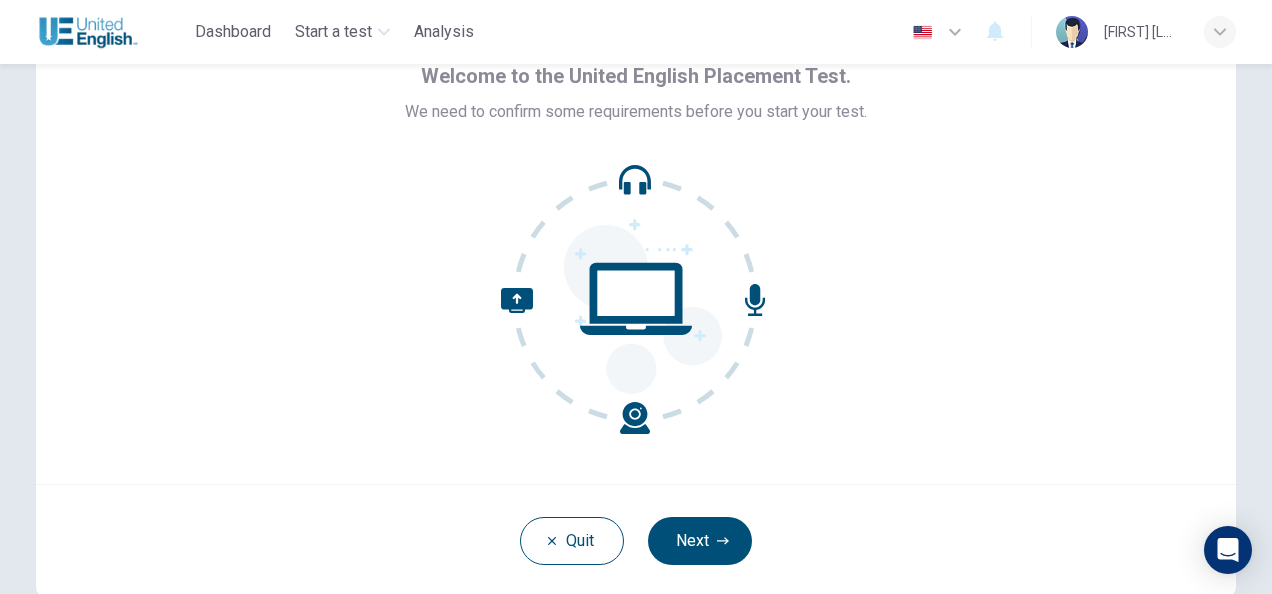 click on "Next" at bounding box center [700, 541] 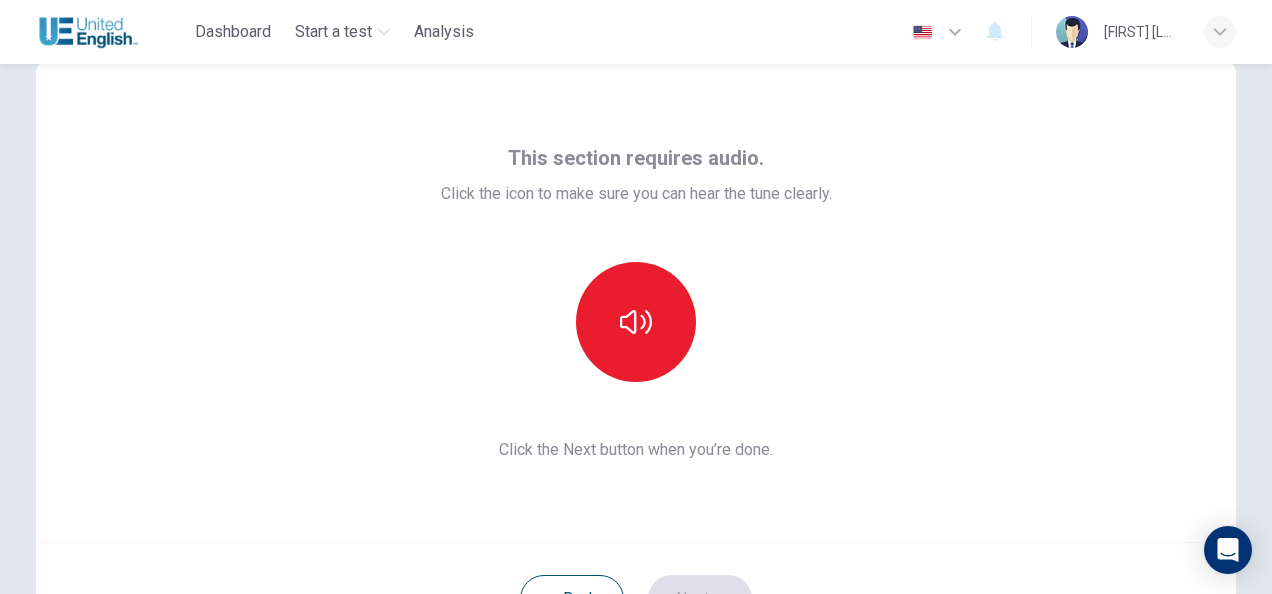 scroll, scrollTop: 0, scrollLeft: 0, axis: both 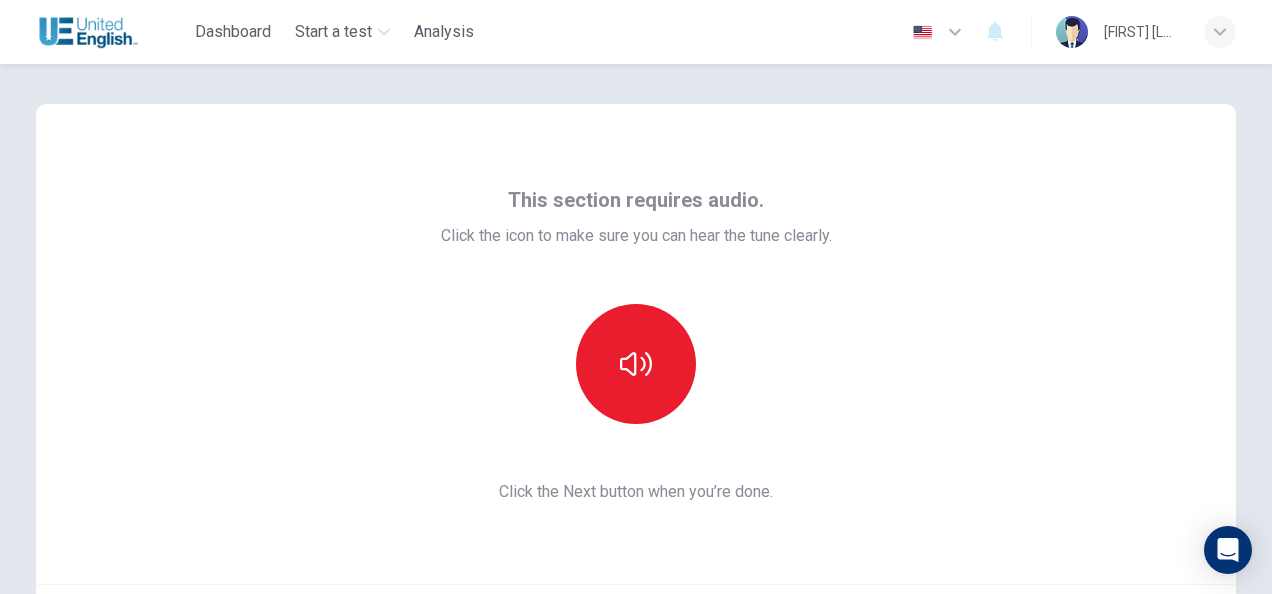drag, startPoint x: 748, startPoint y: 285, endPoint x: 716, endPoint y: 278, distance: 32.75668 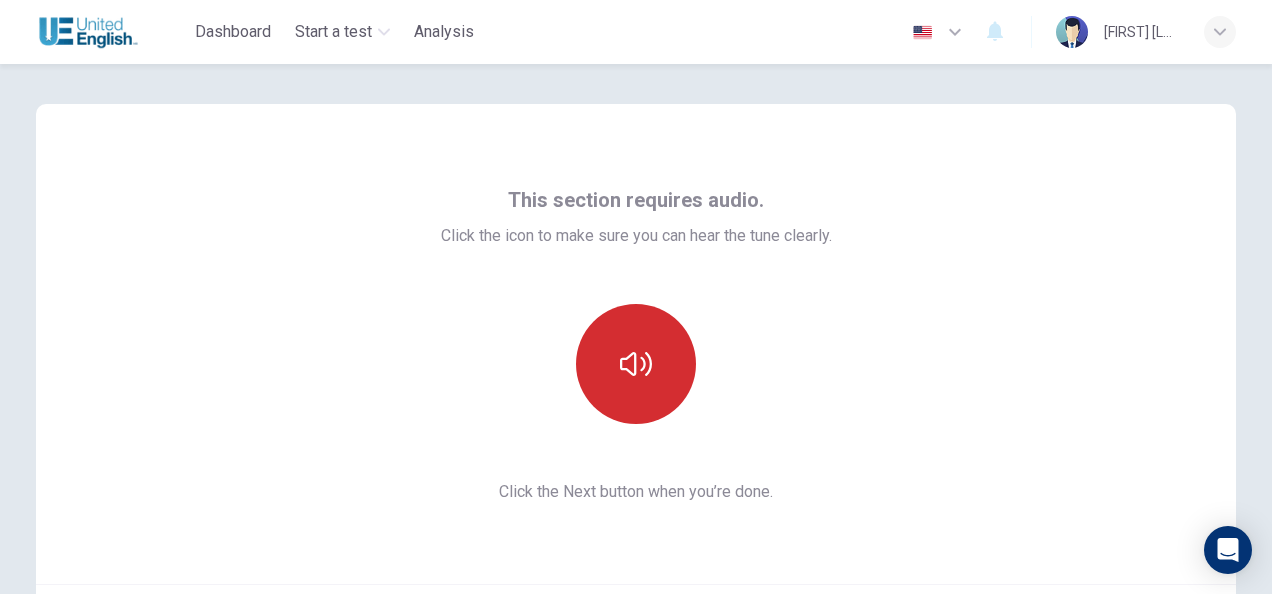 click at bounding box center [636, 364] 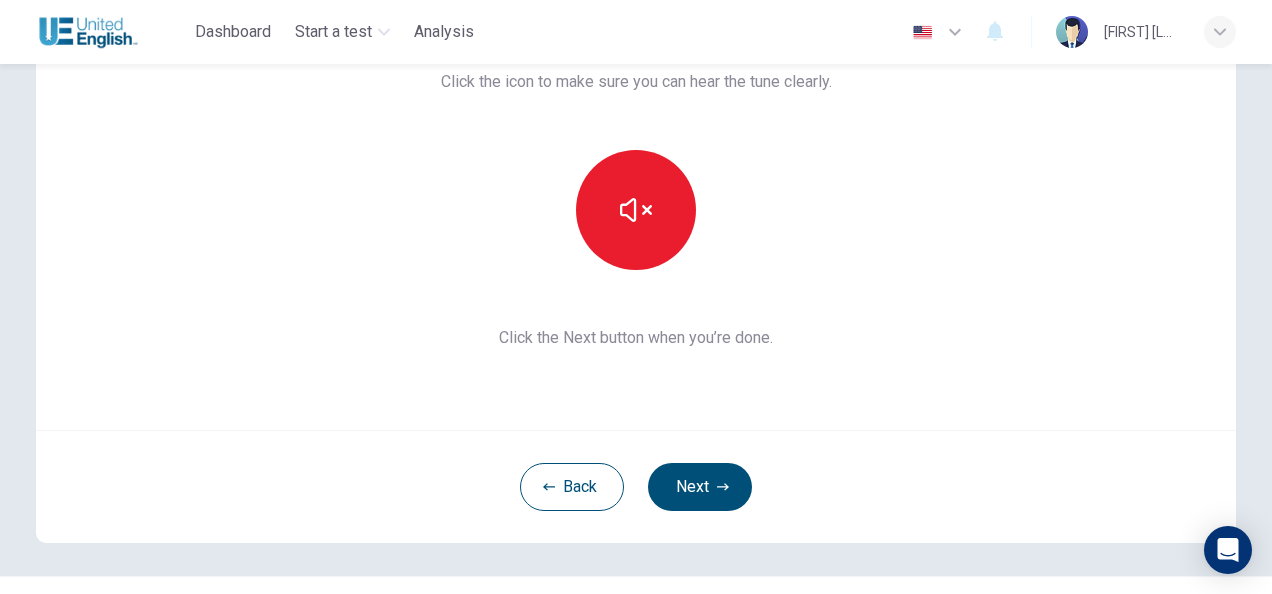 scroll, scrollTop: 200, scrollLeft: 0, axis: vertical 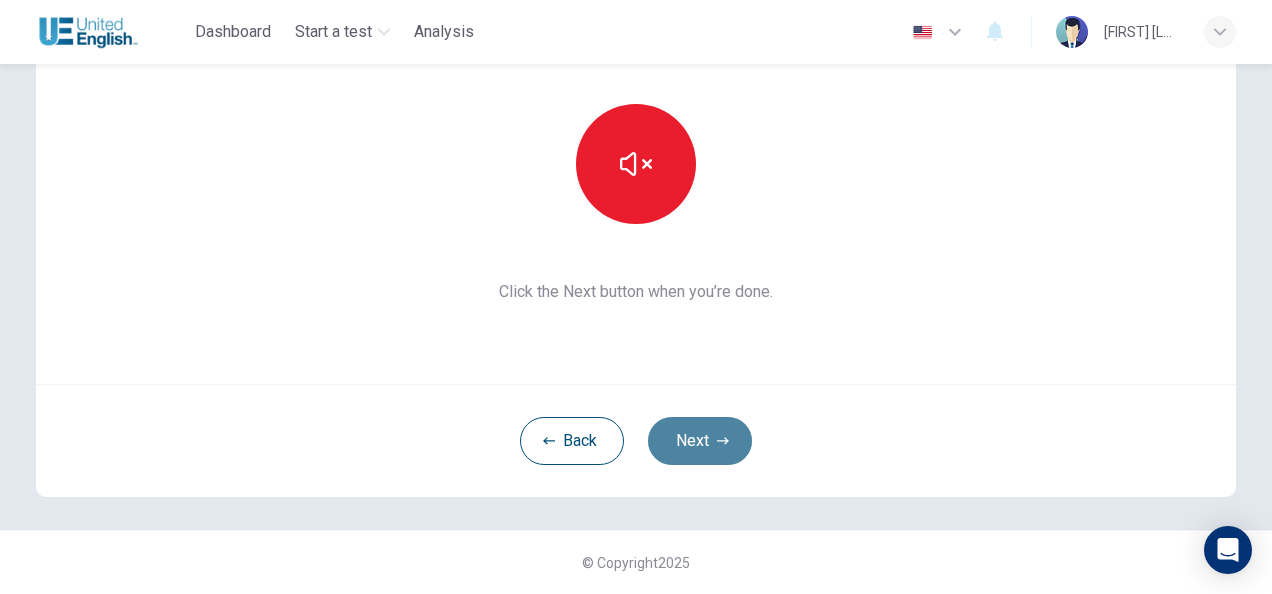 drag, startPoint x: 709, startPoint y: 434, endPoint x: 737, endPoint y: 438, distance: 28.284271 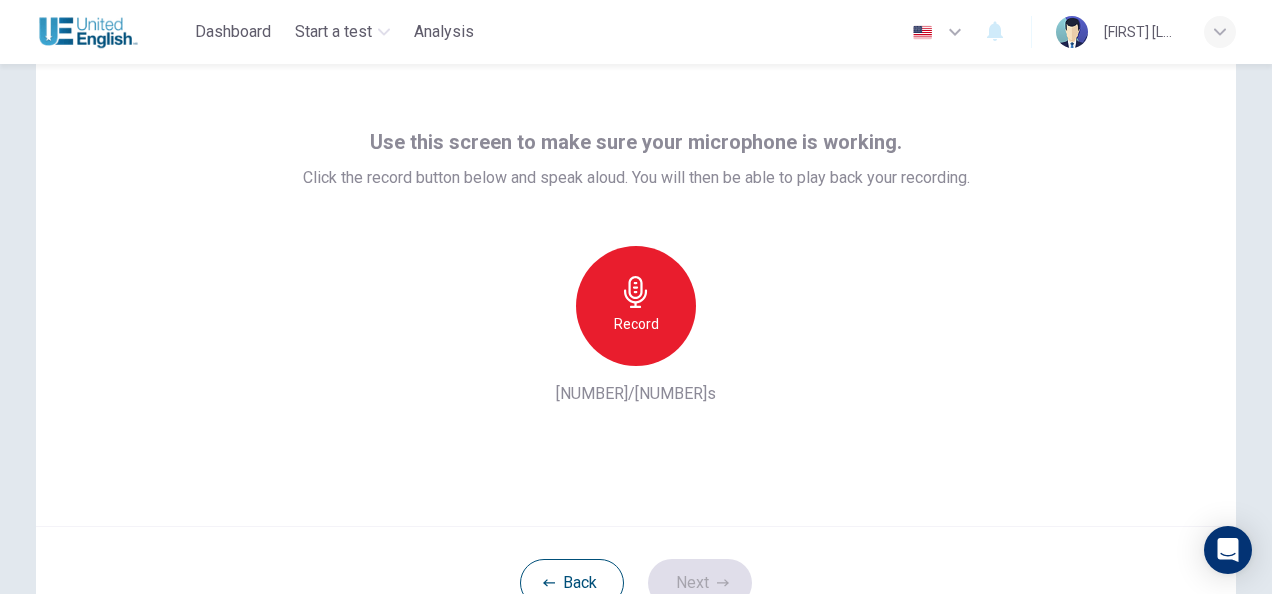 scroll, scrollTop: 100, scrollLeft: 0, axis: vertical 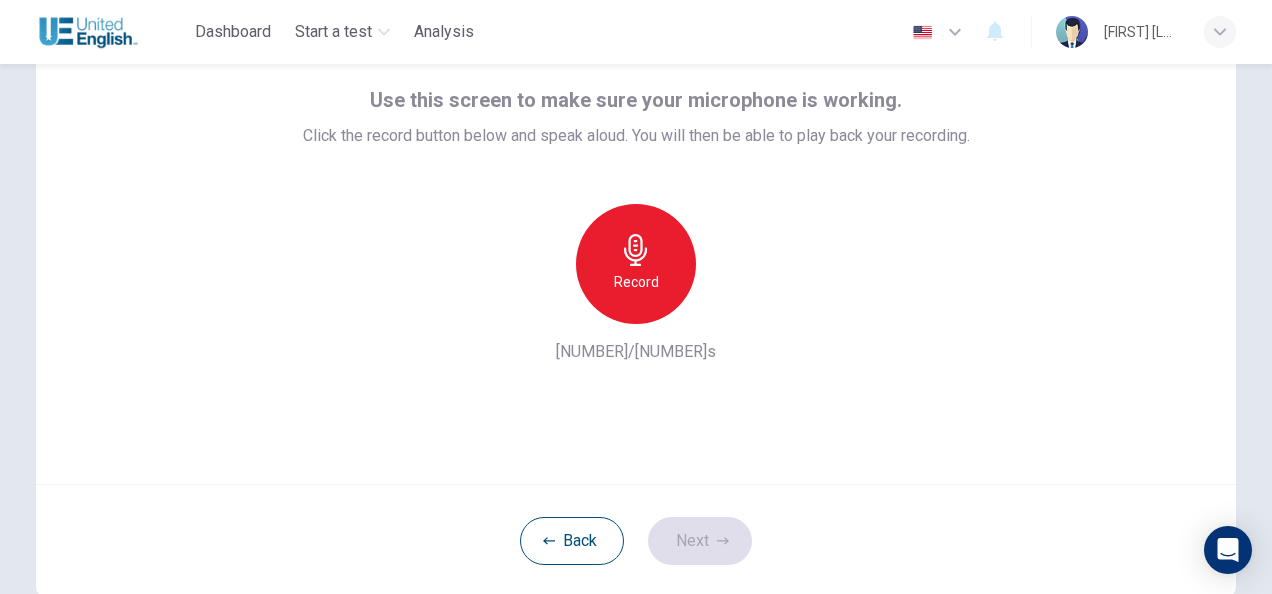 click on "Record" at bounding box center (636, 282) 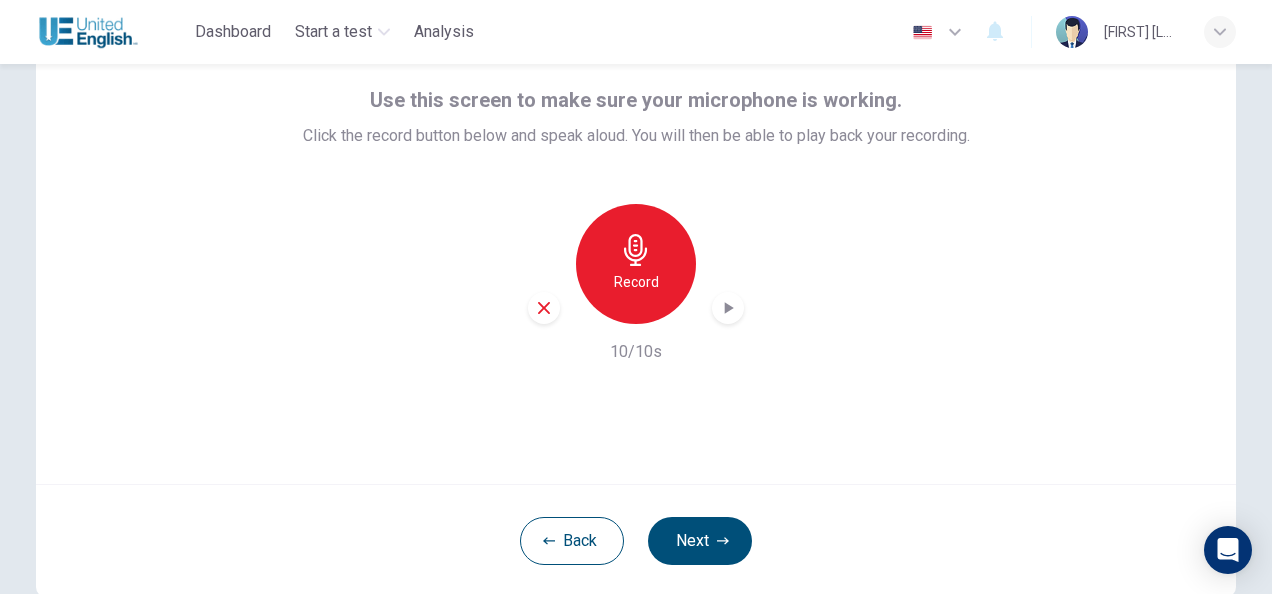 drag, startPoint x: 648, startPoint y: 276, endPoint x: 738, endPoint y: 289, distance: 90.934044 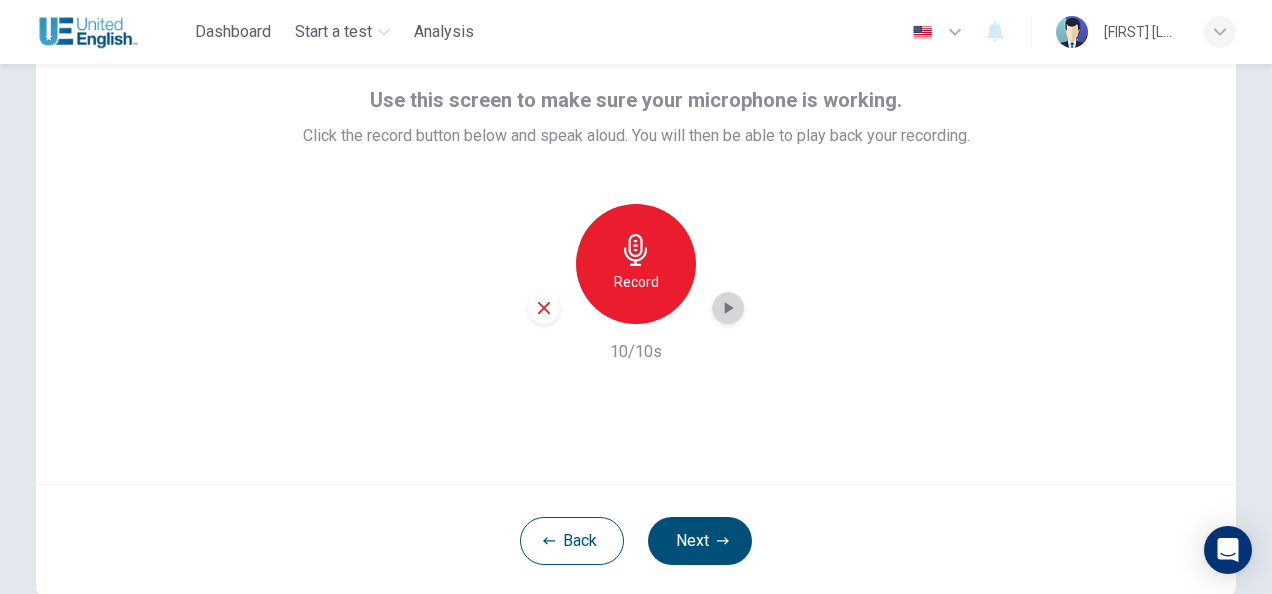 click at bounding box center [728, 308] 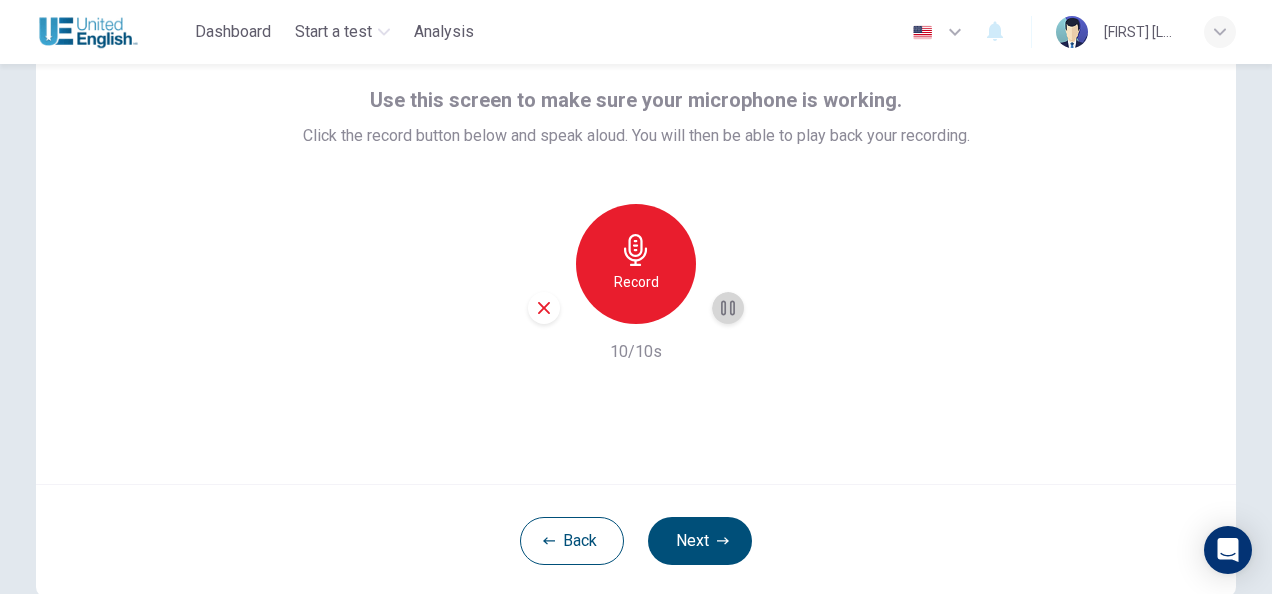 click at bounding box center [728, 308] 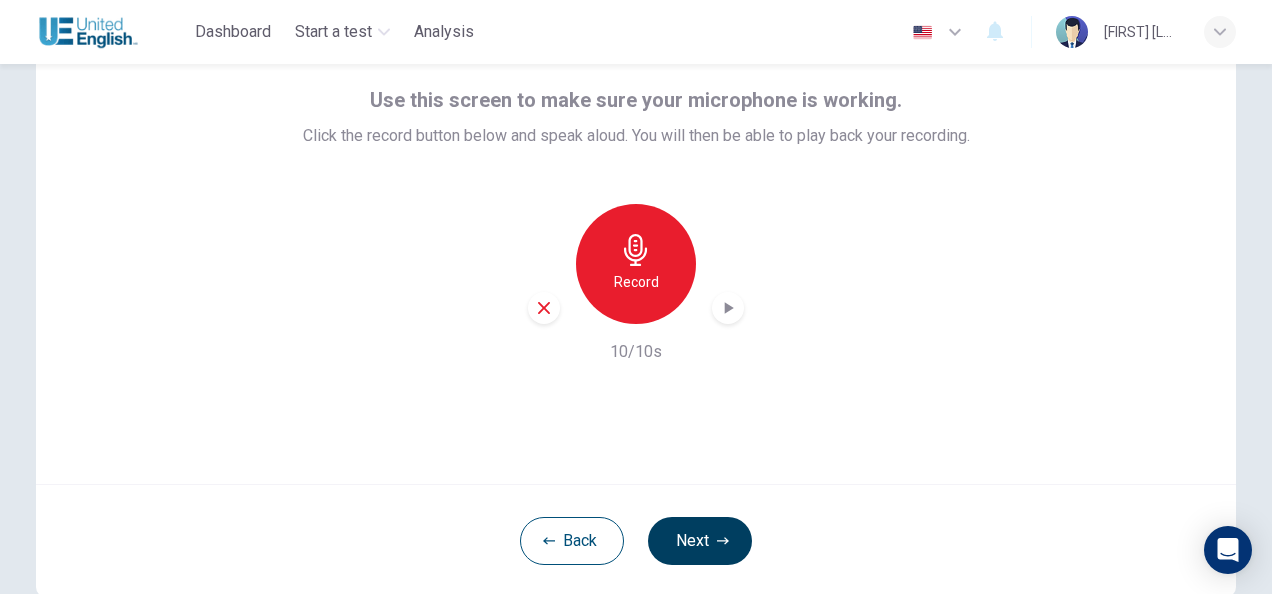 drag, startPoint x: 696, startPoint y: 540, endPoint x: 707, endPoint y: 538, distance: 11.18034 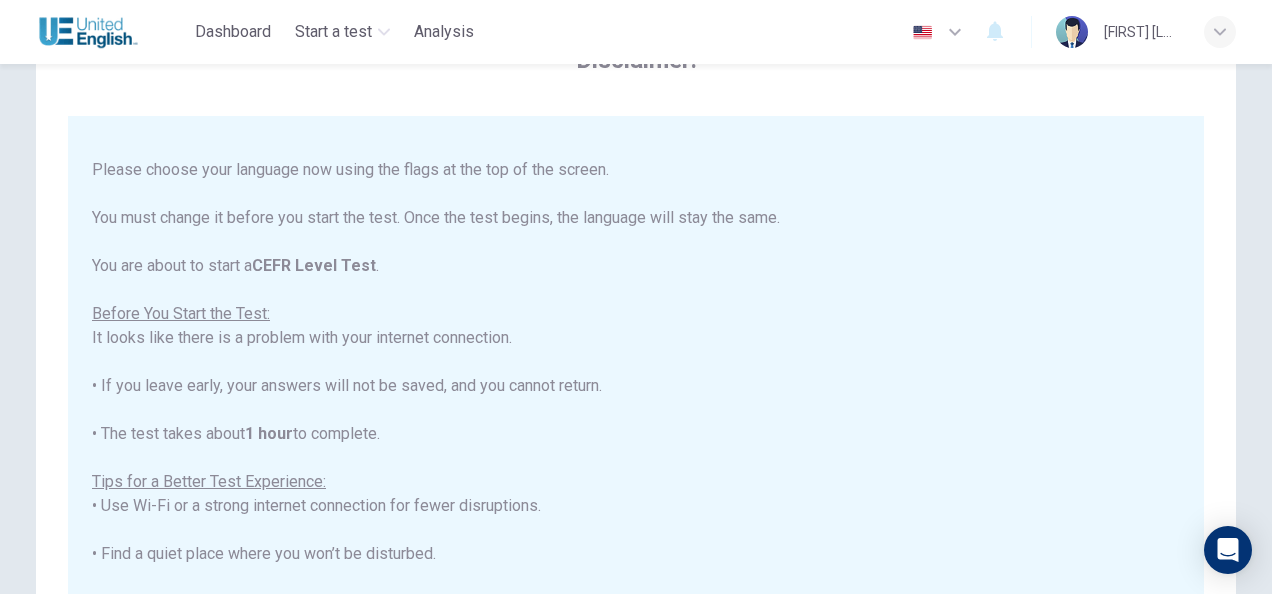 scroll, scrollTop: 0, scrollLeft: 0, axis: both 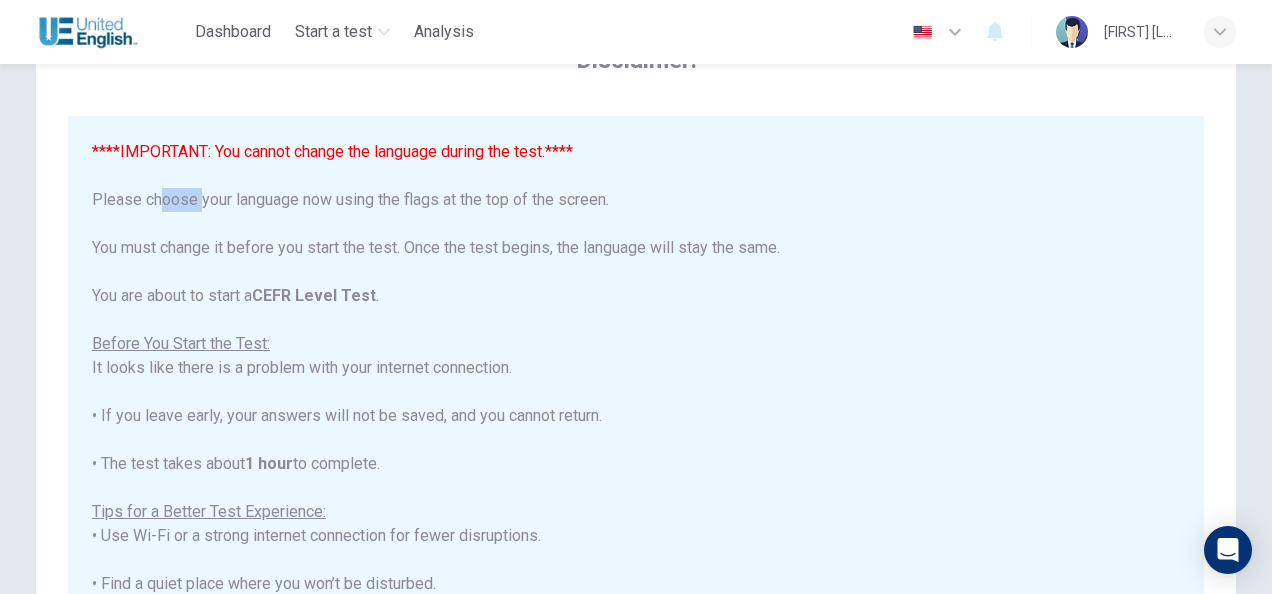 drag, startPoint x: 142, startPoint y: 201, endPoint x: 183, endPoint y: 198, distance: 41.109608 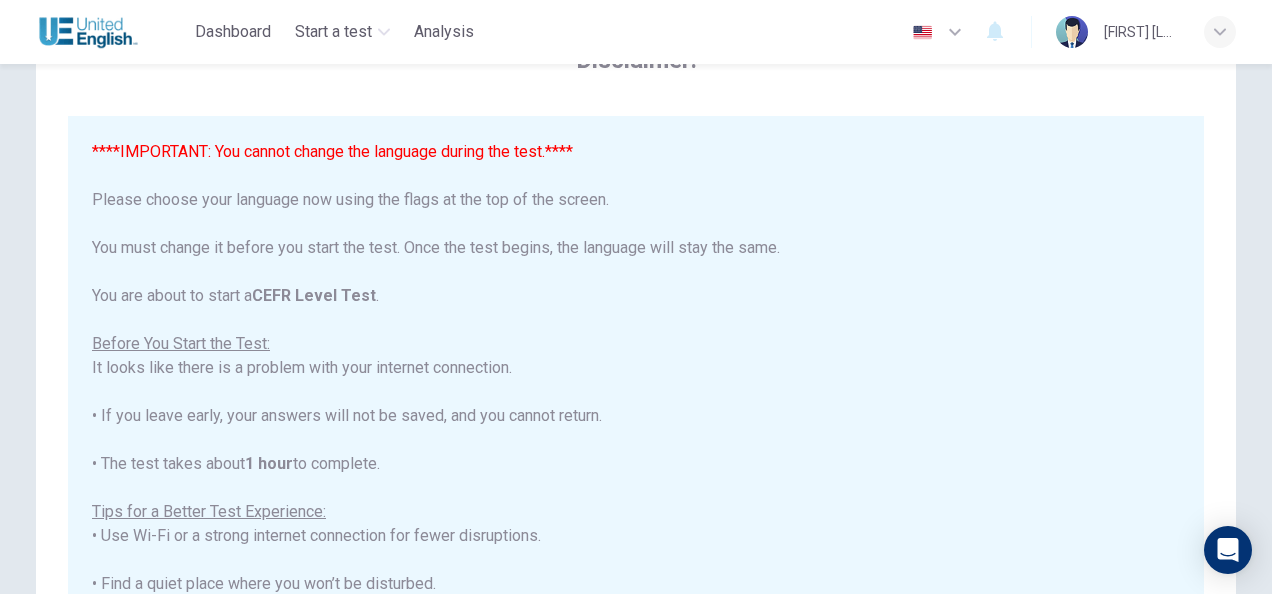 drag, startPoint x: 183, startPoint y: 198, endPoint x: 260, endPoint y: 218, distance: 79.555016 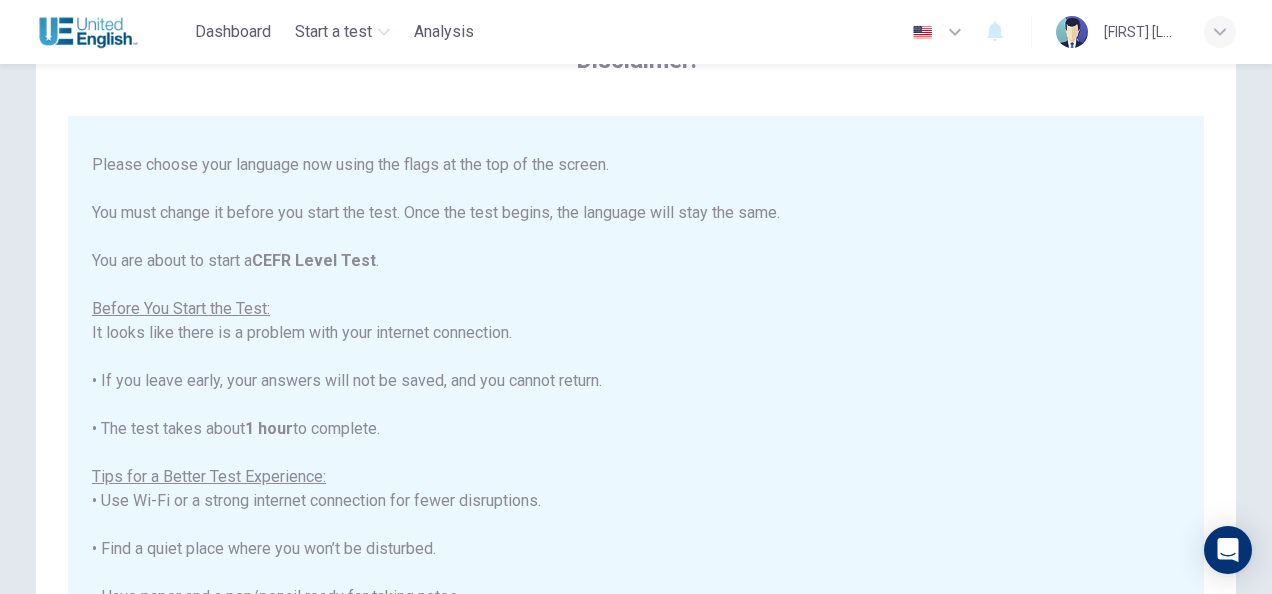 scroll, scrollTop: 0, scrollLeft: 0, axis: both 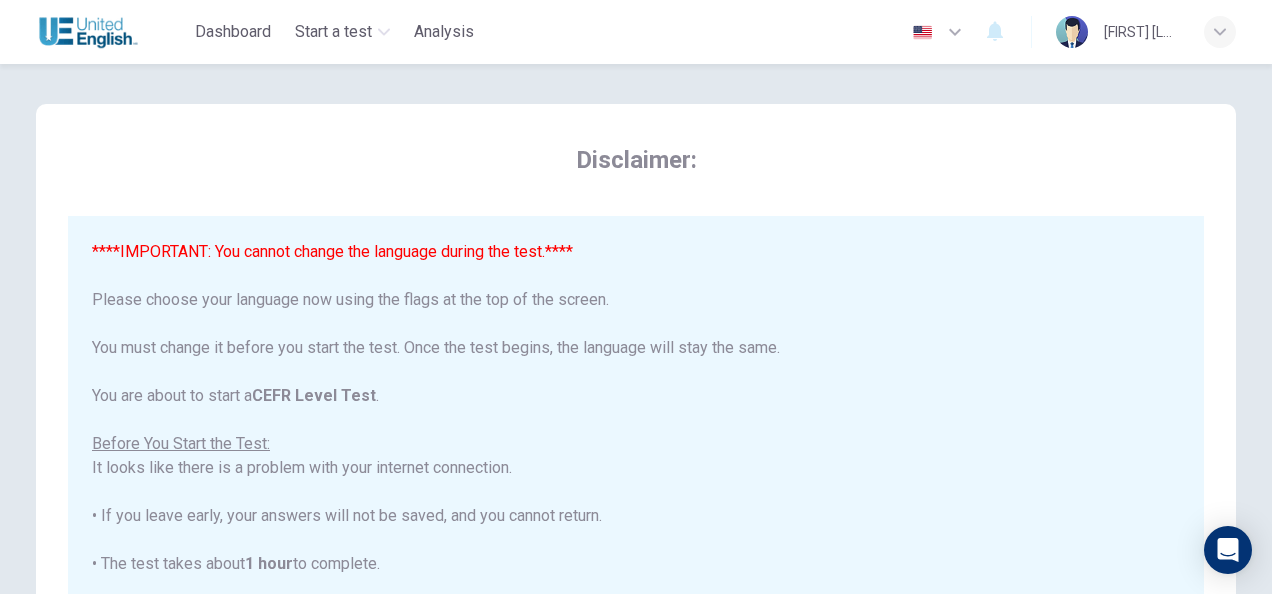 click at bounding box center (955, 32) 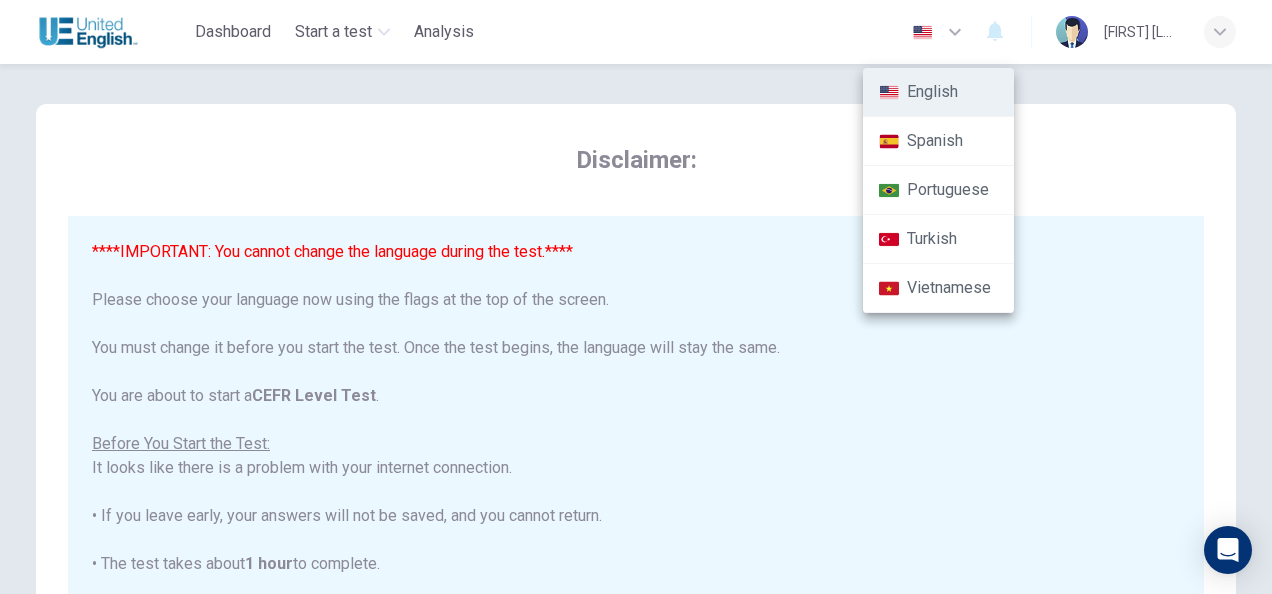 click at bounding box center (636, 297) 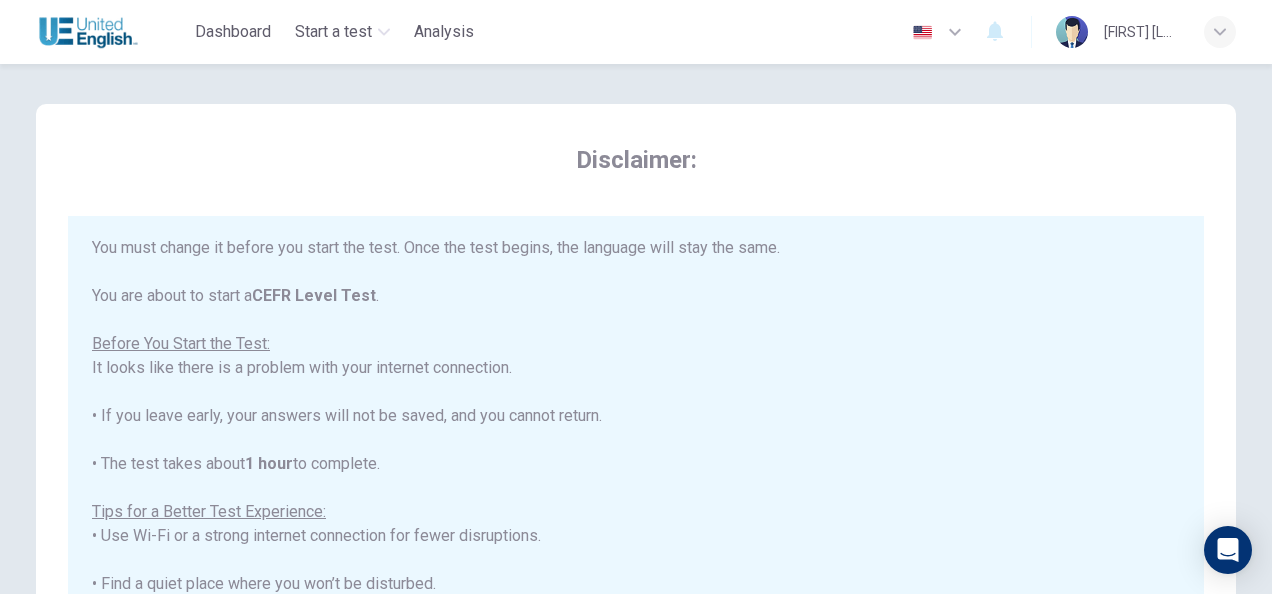 scroll, scrollTop: 190, scrollLeft: 0, axis: vertical 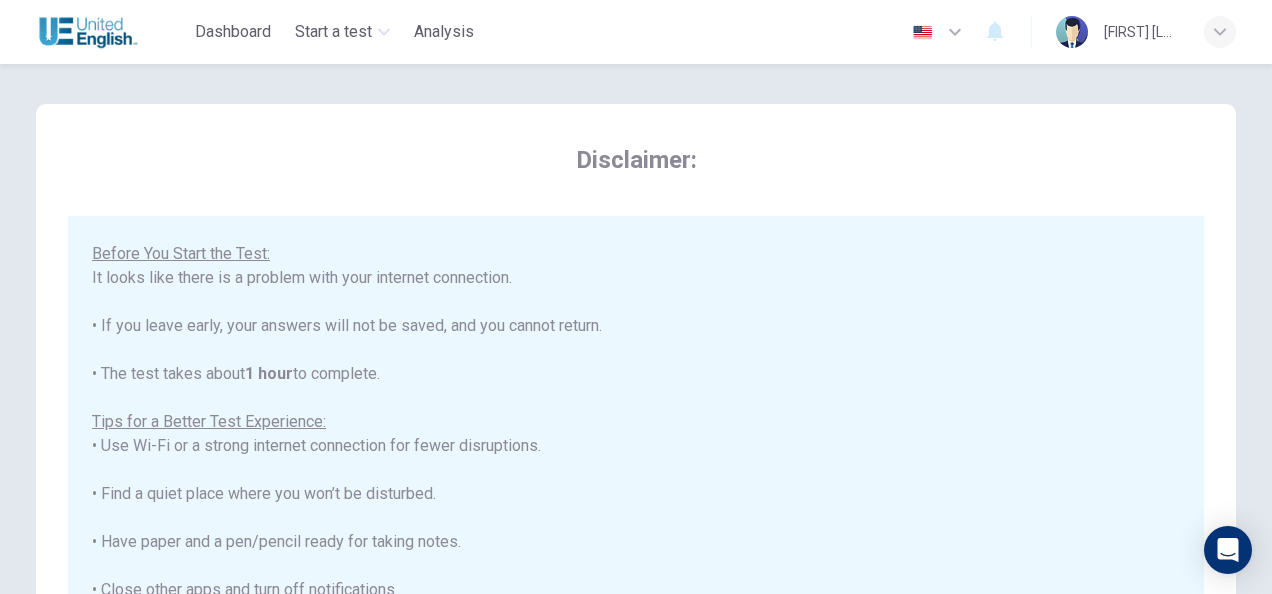 click at bounding box center (955, 32) 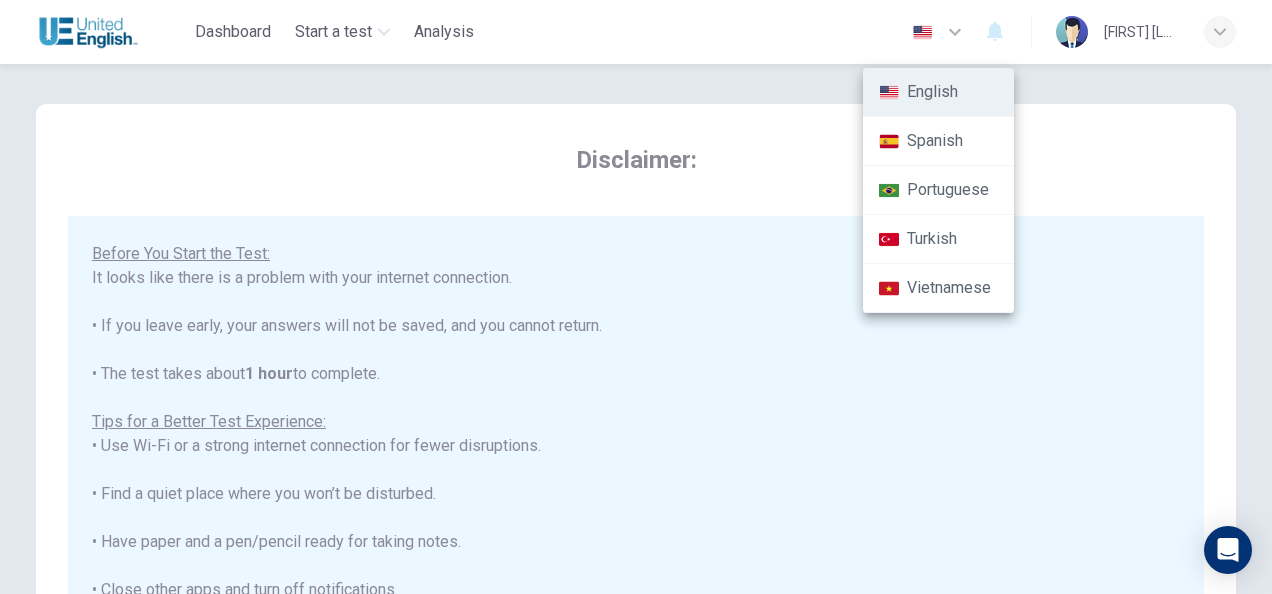 click at bounding box center [636, 297] 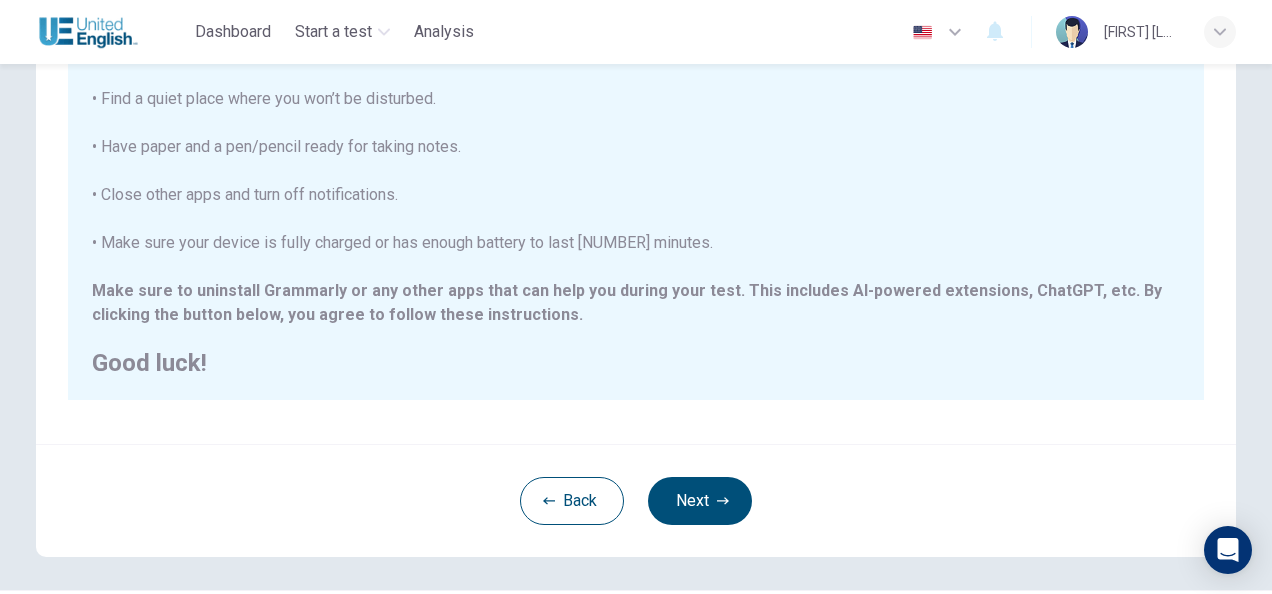 scroll, scrollTop: 400, scrollLeft: 0, axis: vertical 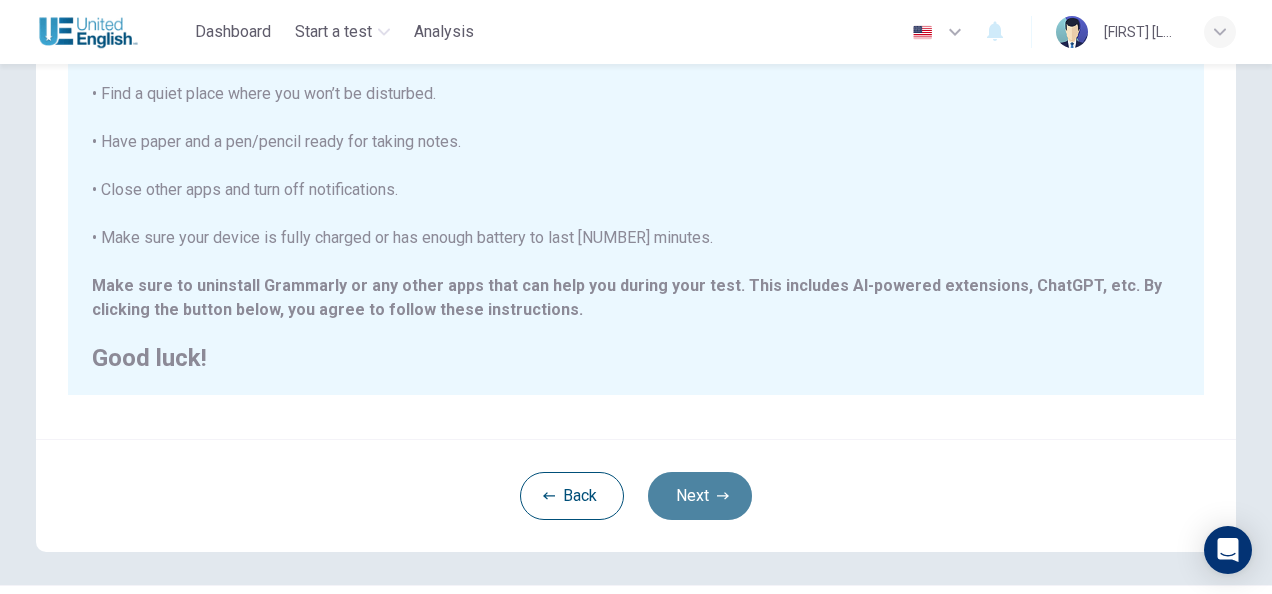 click on "Next" at bounding box center [700, 496] 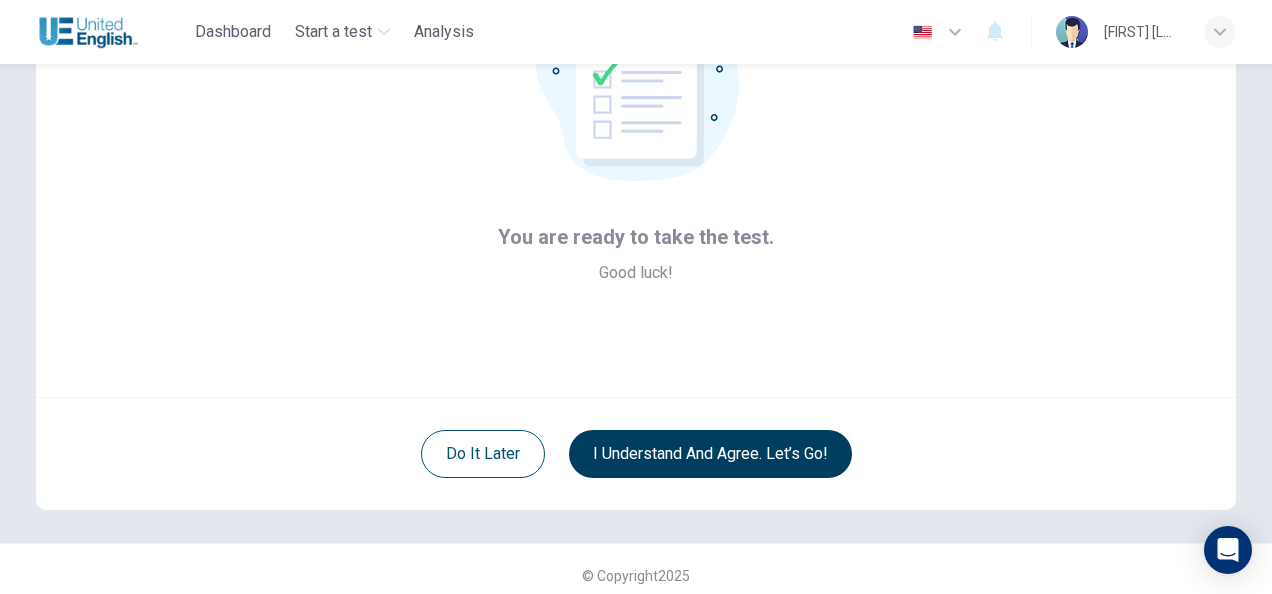 scroll, scrollTop: 200, scrollLeft: 0, axis: vertical 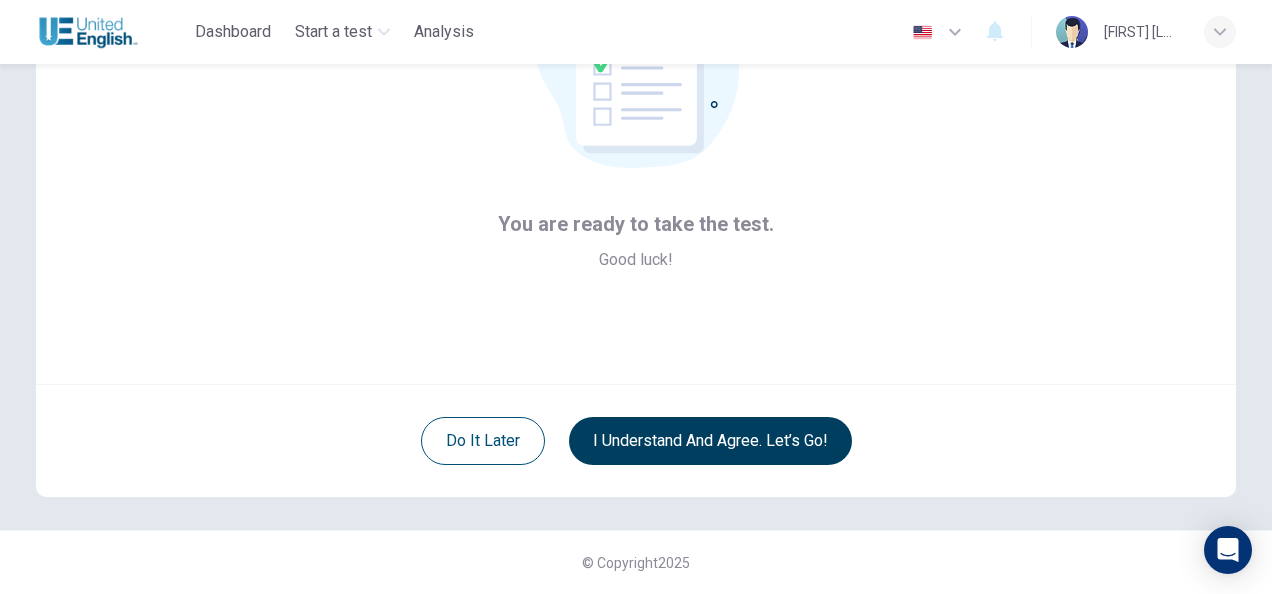 click on "I understand and agree. Let’s go!" at bounding box center [710, 441] 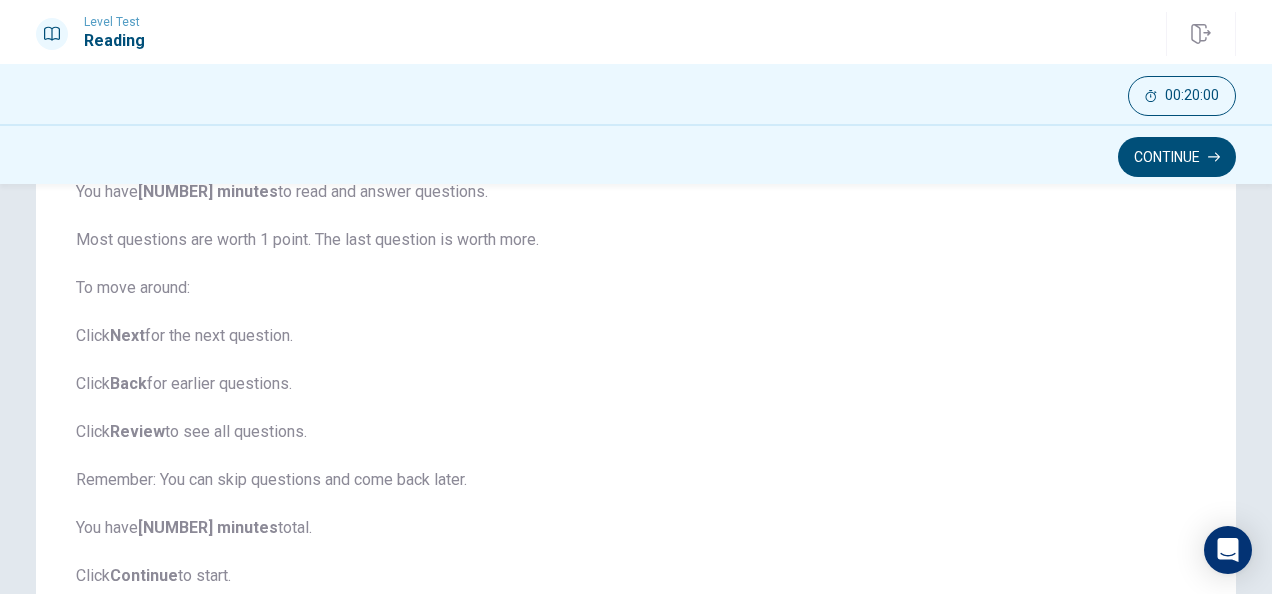 scroll, scrollTop: 174, scrollLeft: 0, axis: vertical 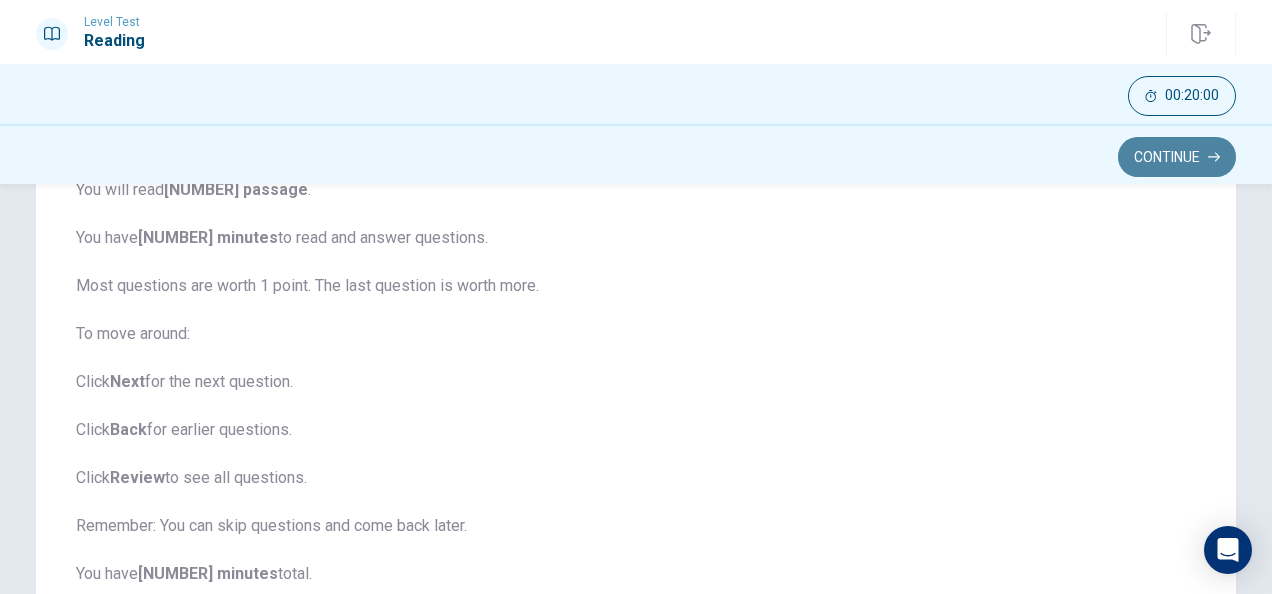 click on "Continue" at bounding box center [1177, 157] 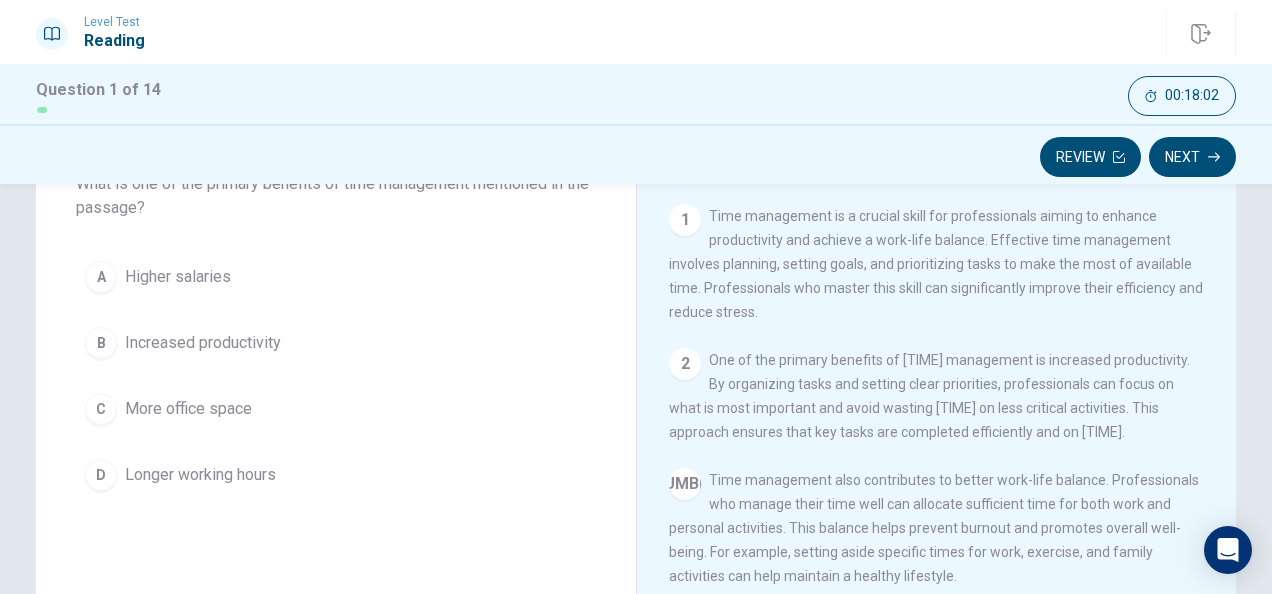 scroll, scrollTop: 100, scrollLeft: 0, axis: vertical 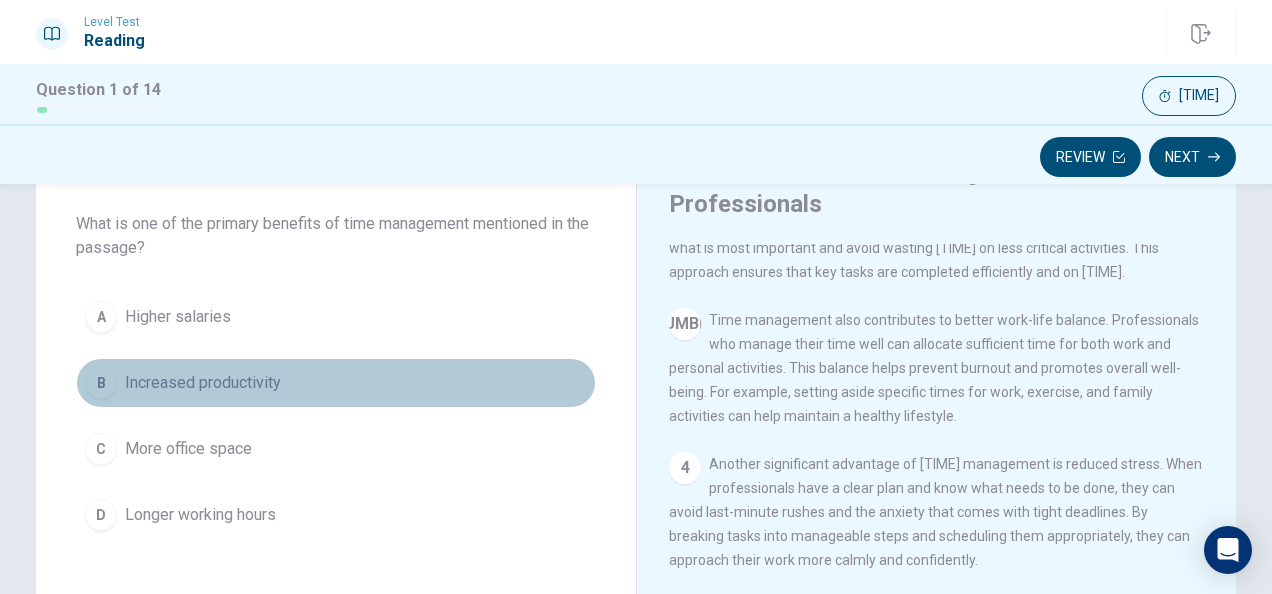 drag, startPoint x: 152, startPoint y: 376, endPoint x: 159, endPoint y: 385, distance: 11.401754 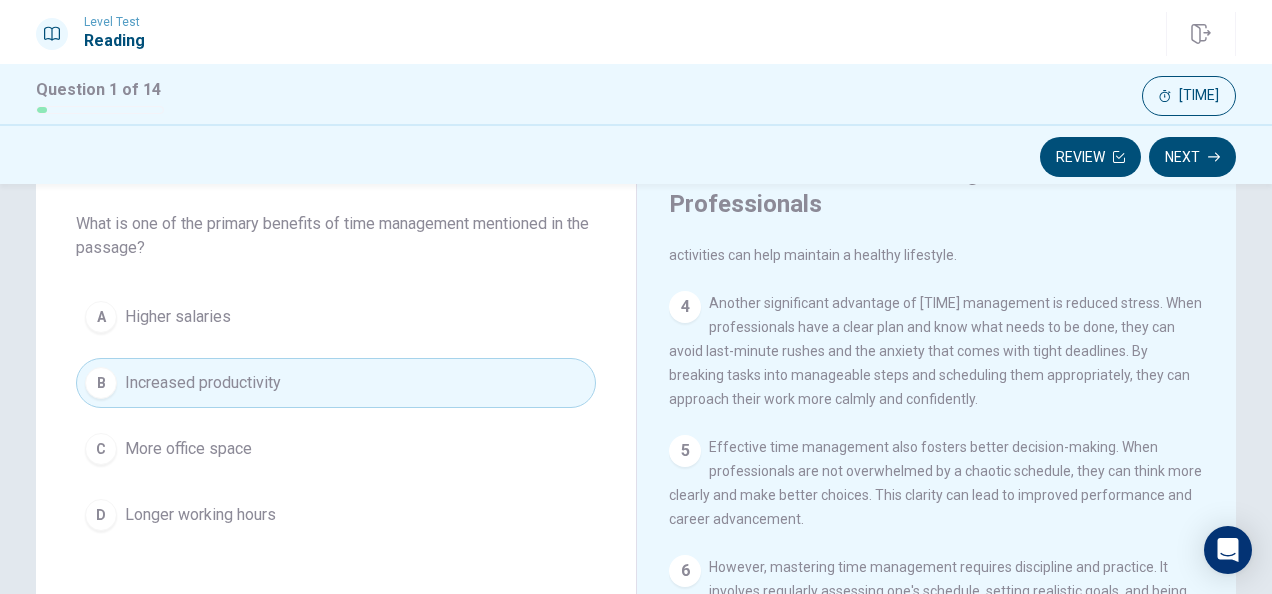 scroll, scrollTop: 382, scrollLeft: 0, axis: vertical 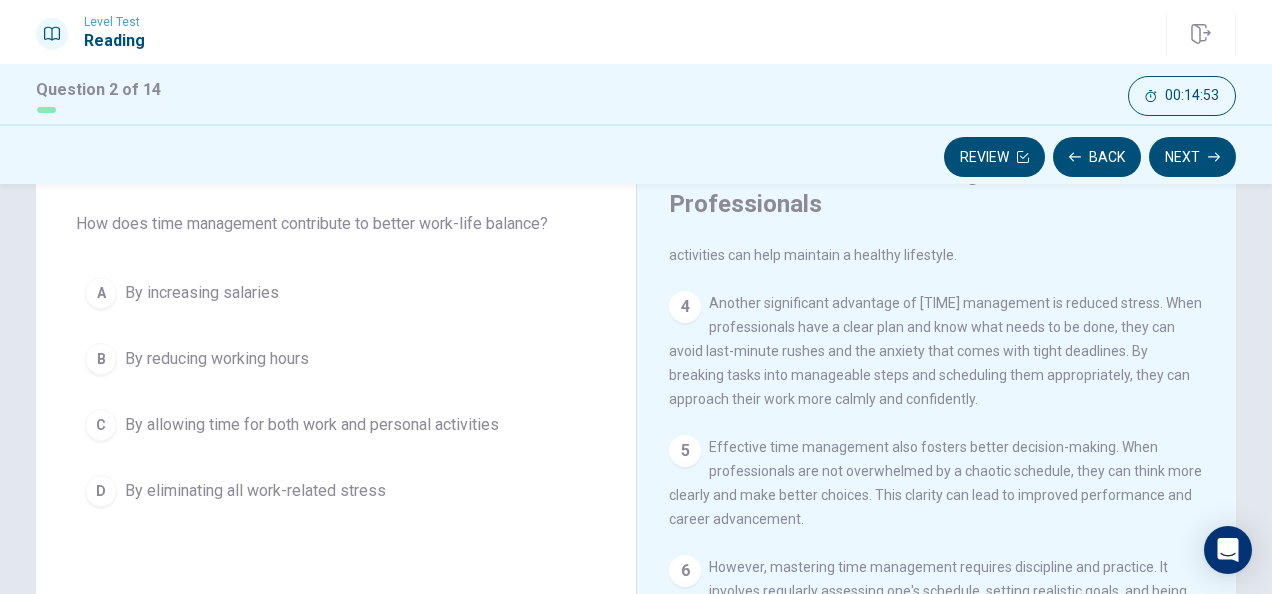 click on "By allowing time for both work and personal activities" at bounding box center [202, 293] 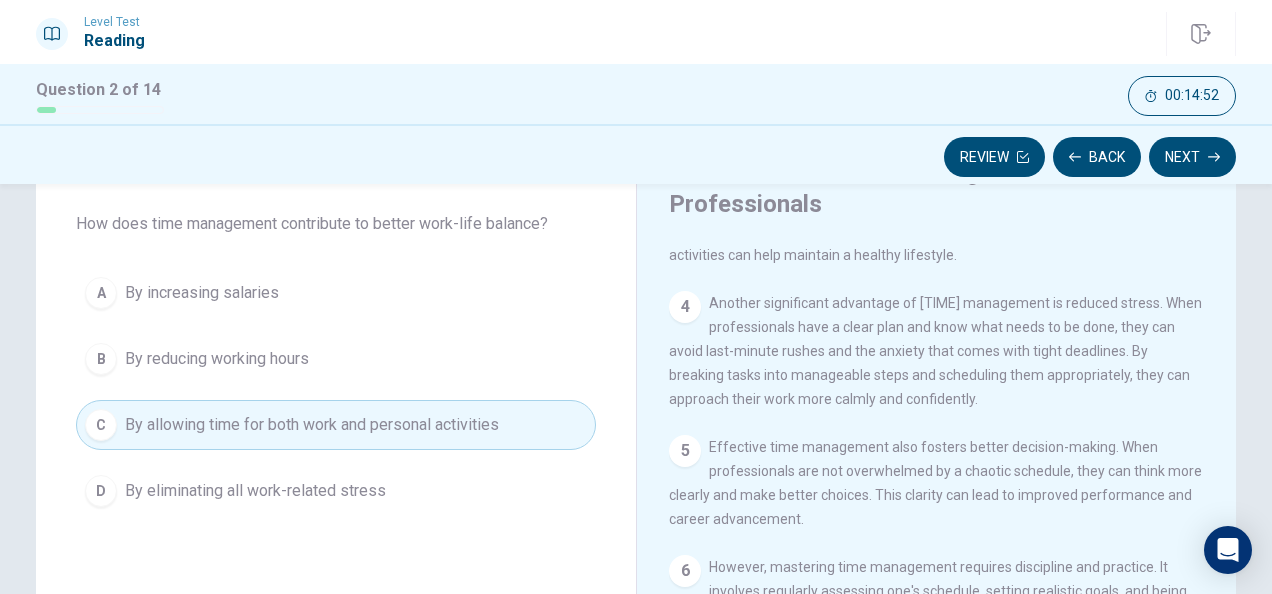 click on "Next" at bounding box center (1192, 157) 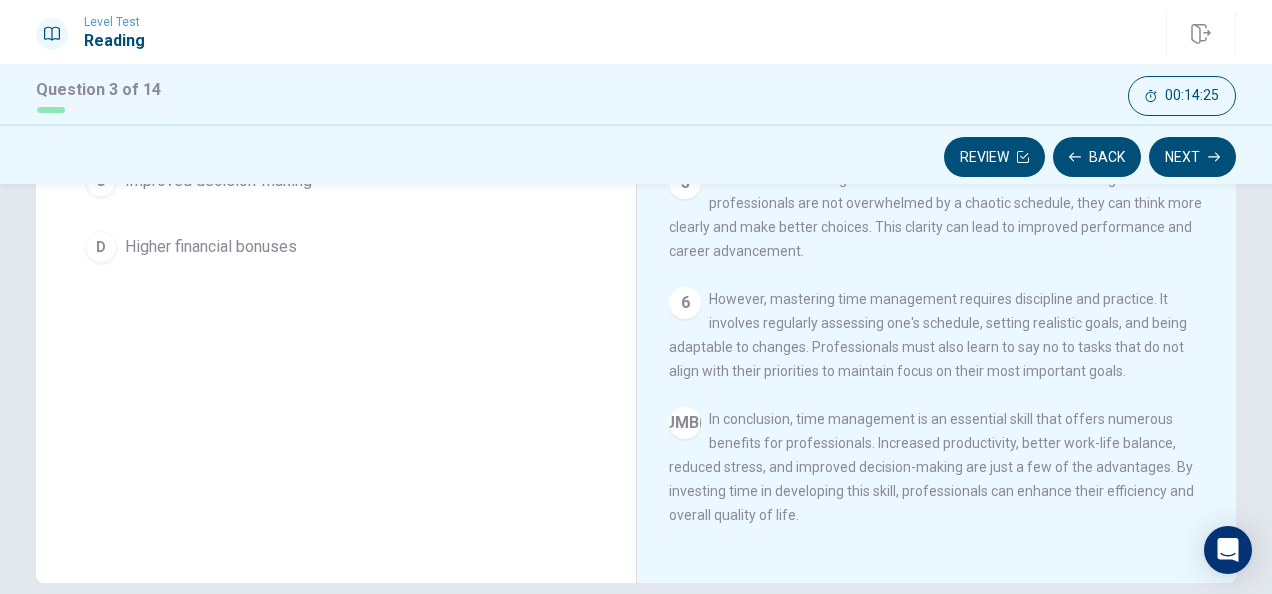 scroll, scrollTop: 400, scrollLeft: 0, axis: vertical 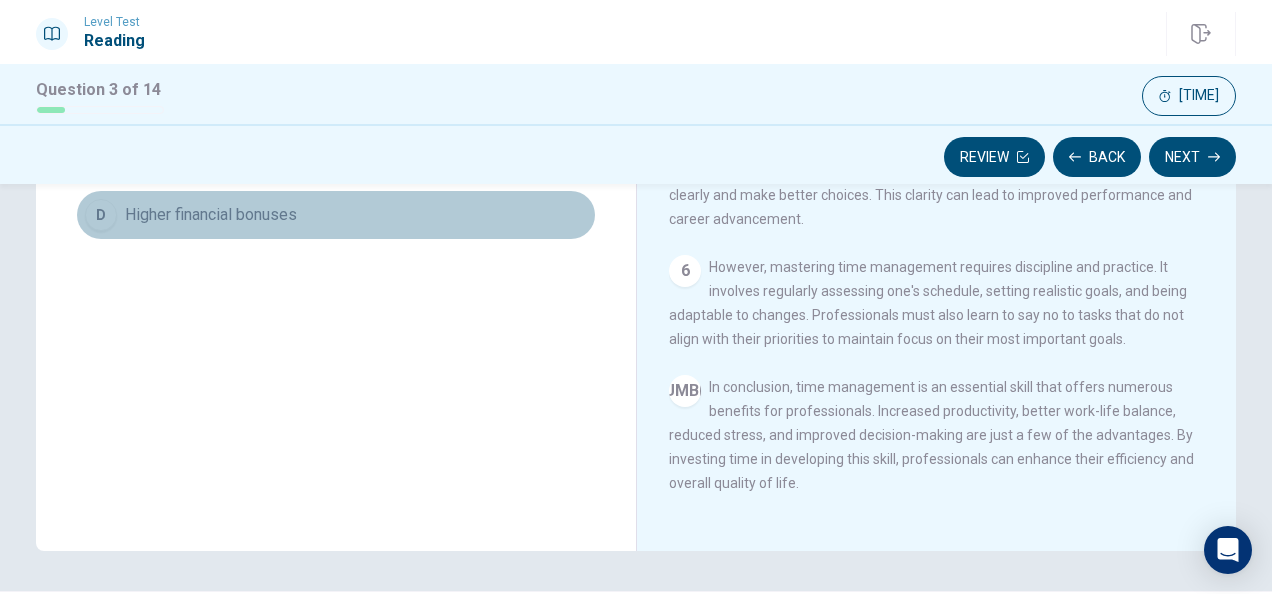 click on "Higher financial bonuses" at bounding box center [203, 17] 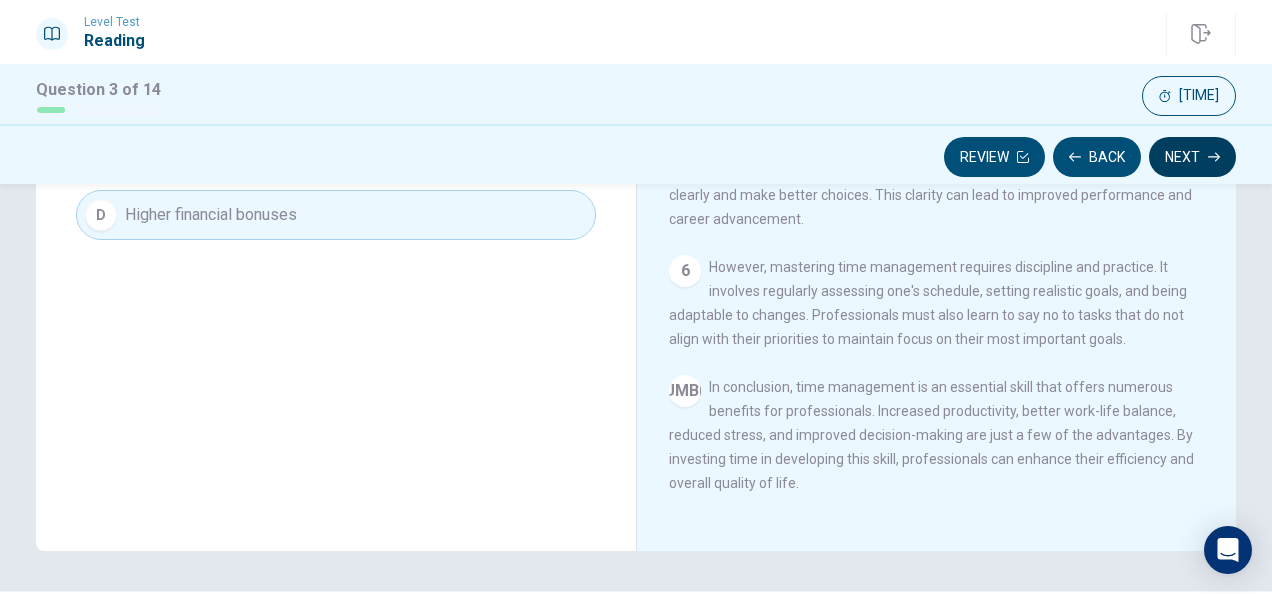 click on "Next" at bounding box center [1192, 157] 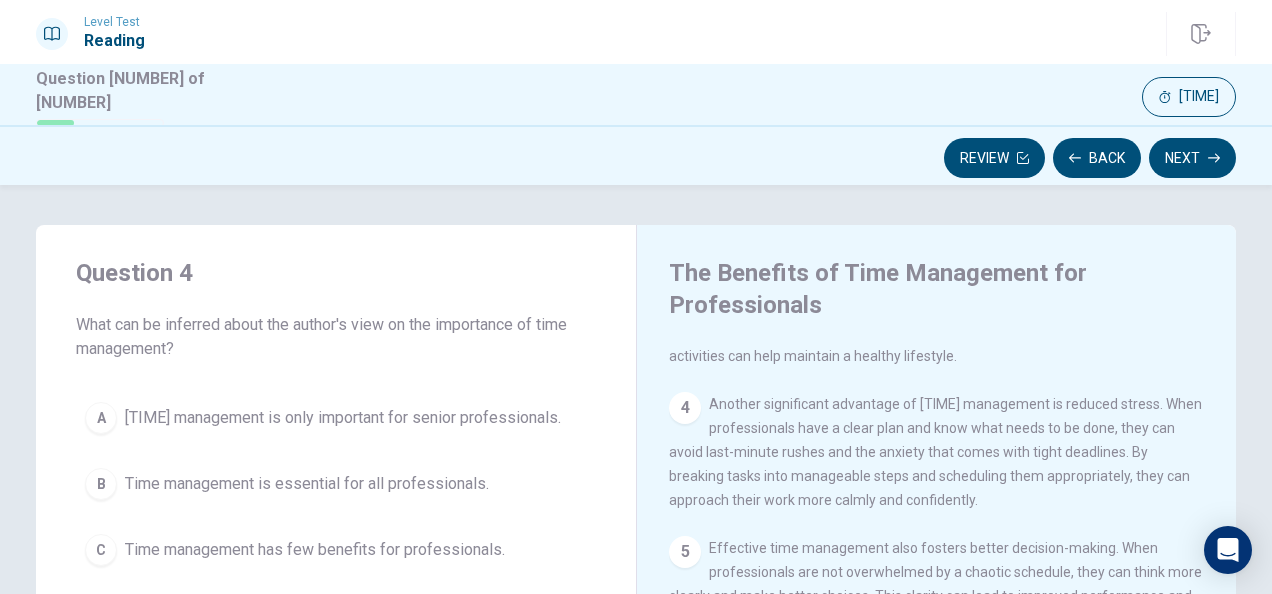 scroll, scrollTop: 100, scrollLeft: 0, axis: vertical 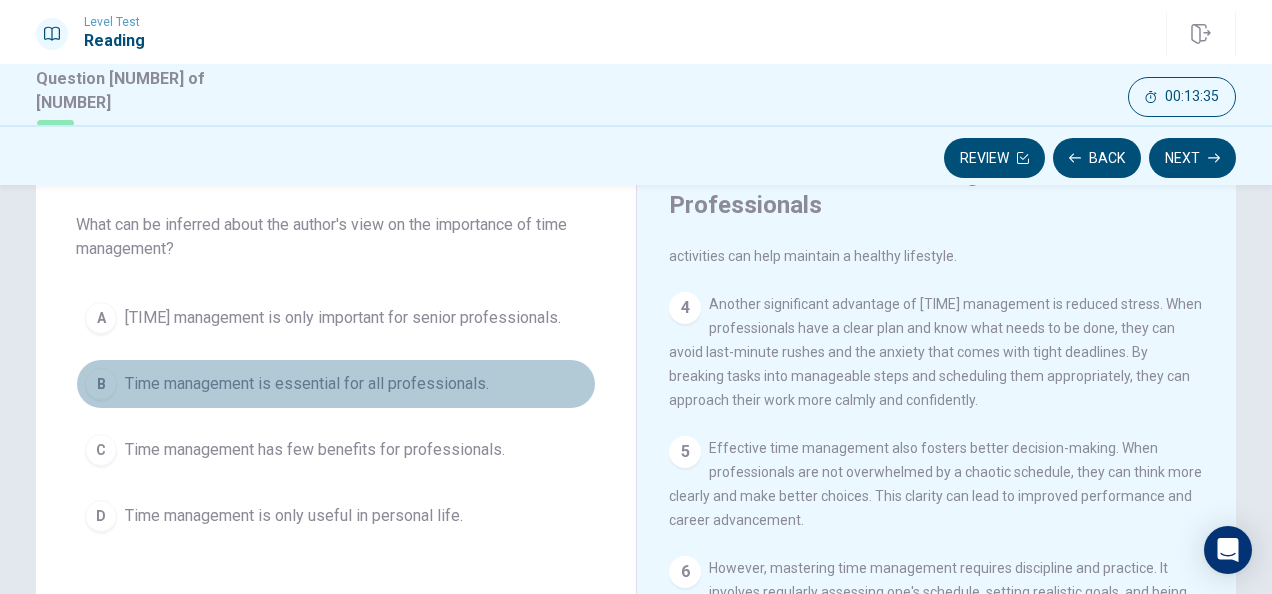 click on "Time management is essential for all professionals." at bounding box center [343, 318] 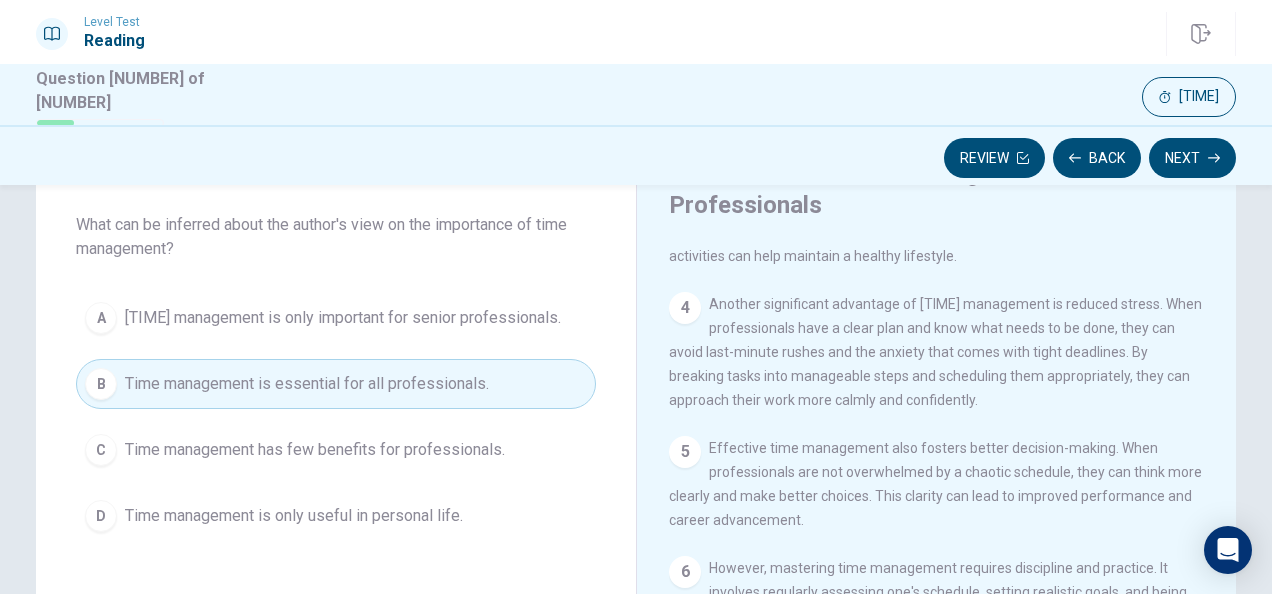 click on "Next" at bounding box center [1192, 158] 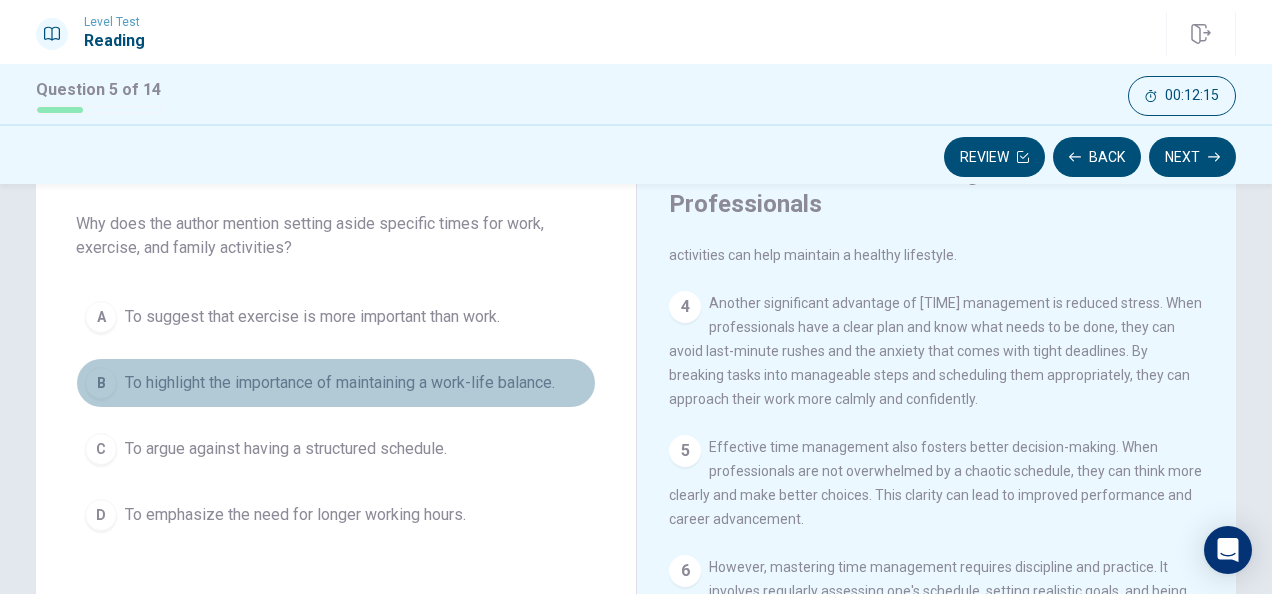 click on "To highlight the importance of maintaining a work-life balance." at bounding box center (312, 317) 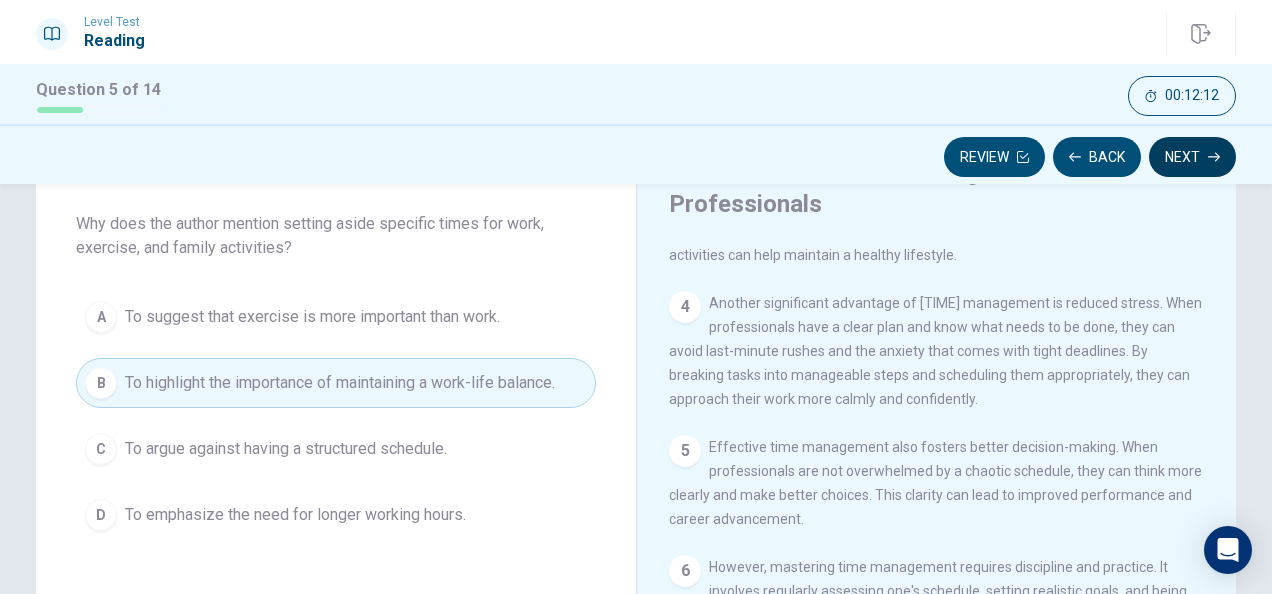 click on "Next" at bounding box center (1192, 157) 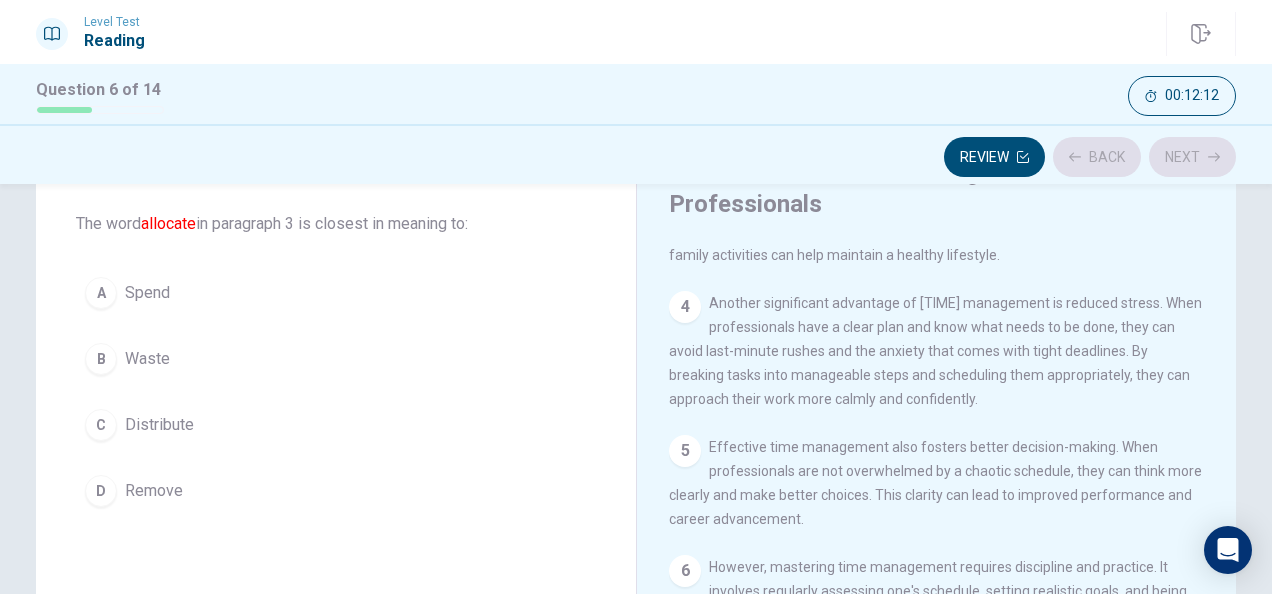 scroll, scrollTop: 270, scrollLeft: 0, axis: vertical 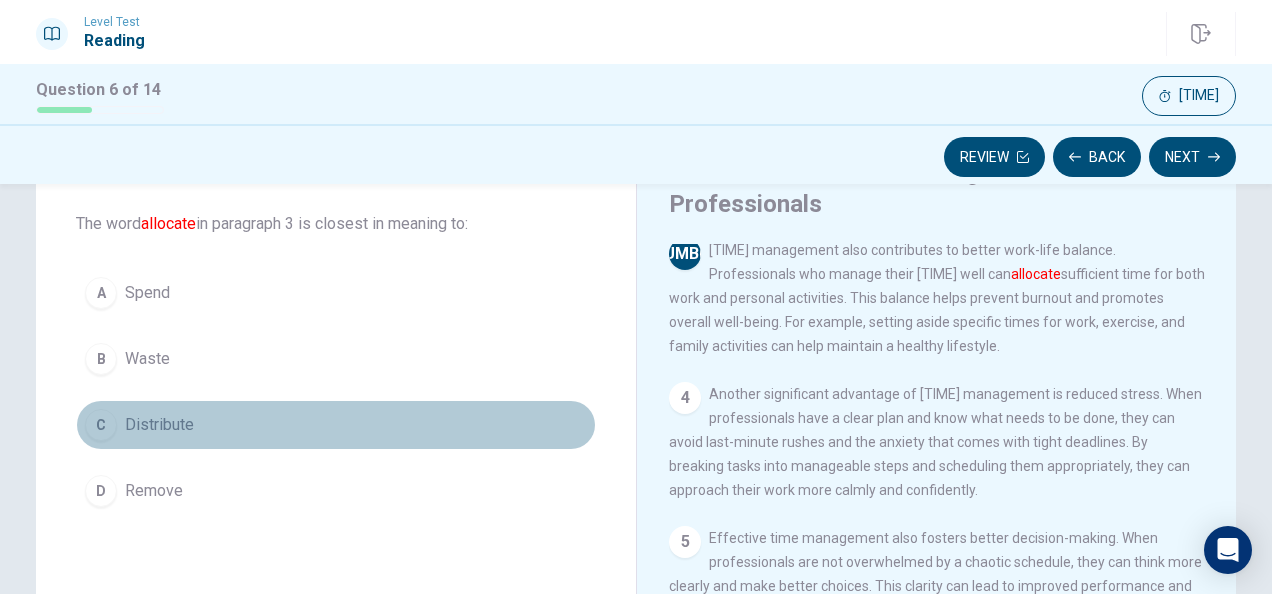 click on "Distribute" at bounding box center [147, 293] 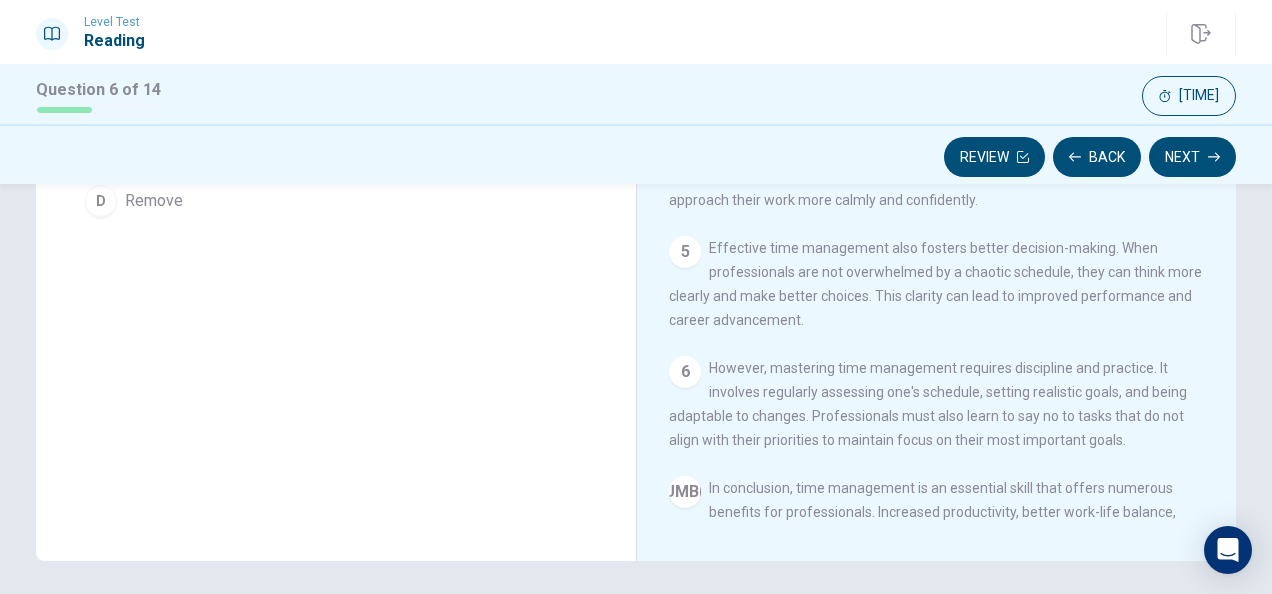 scroll, scrollTop: 461, scrollLeft: 0, axis: vertical 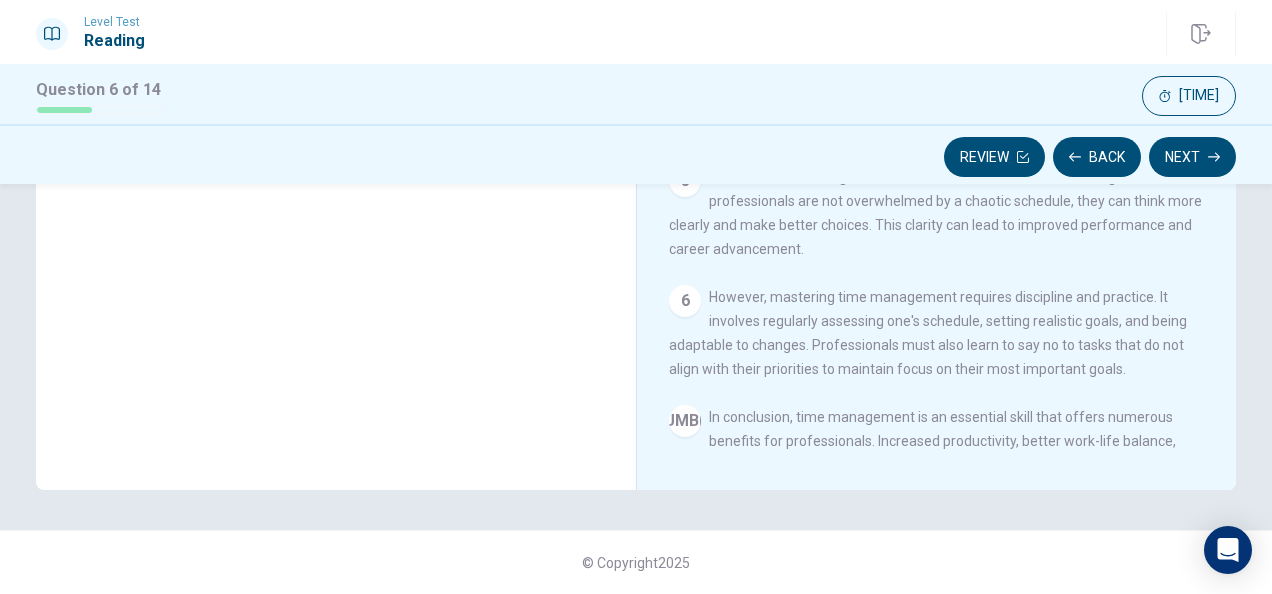 click on "Next" at bounding box center (1192, 157) 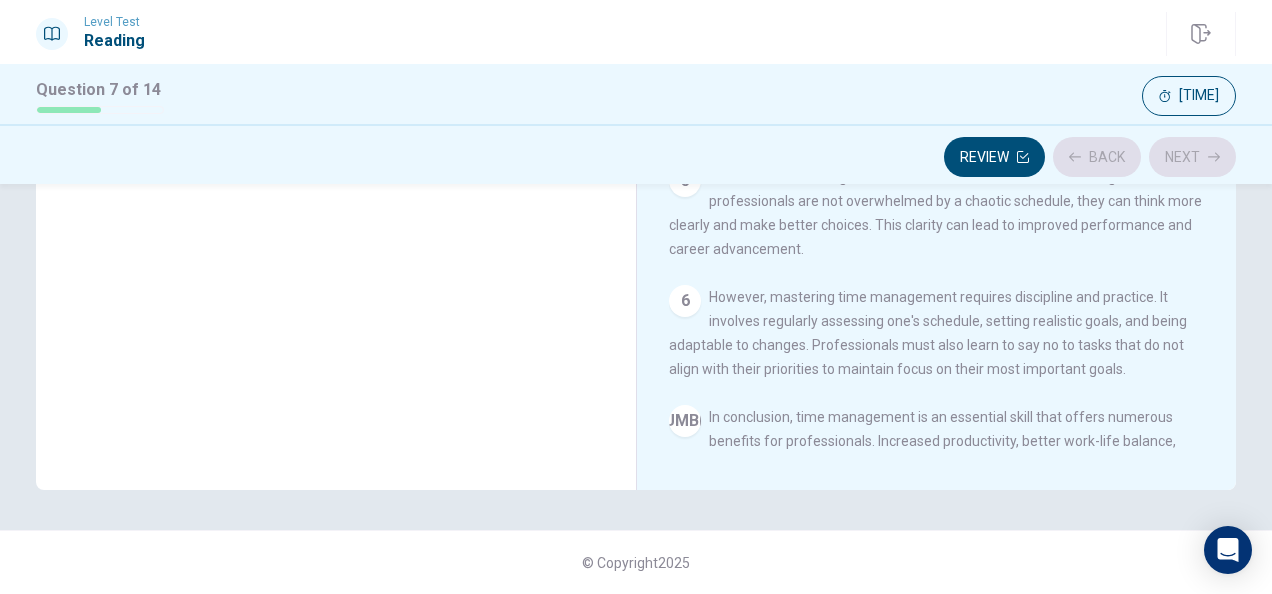 scroll, scrollTop: 147, scrollLeft: 0, axis: vertical 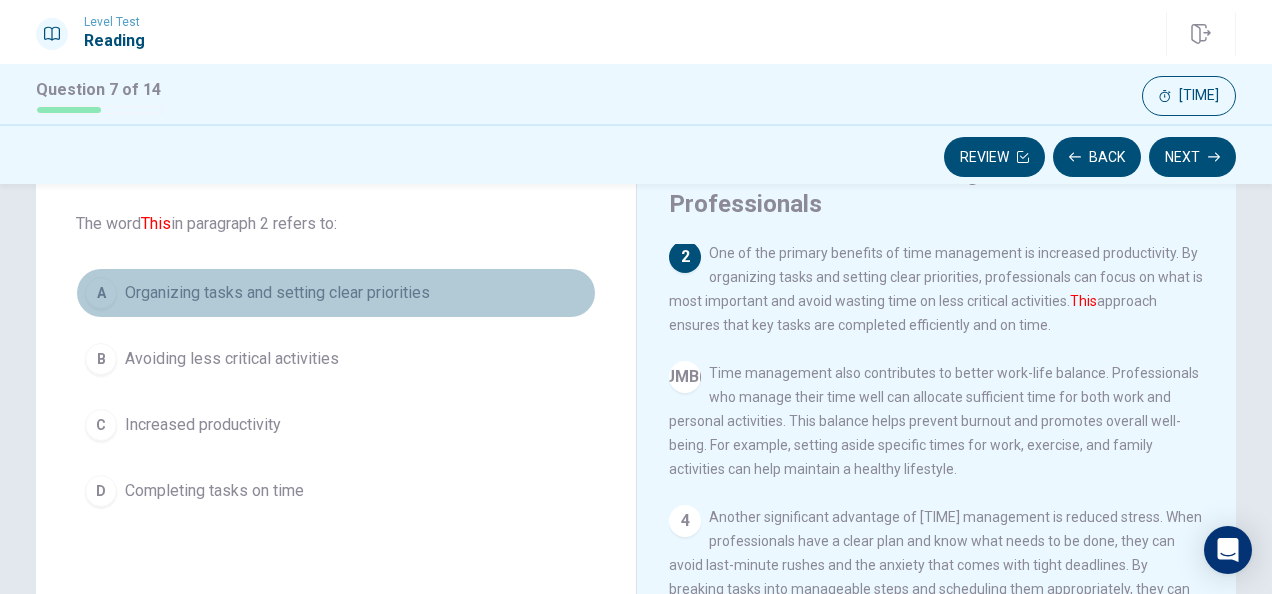 click on "Organizing tasks and setting clear priorities" at bounding box center [277, 293] 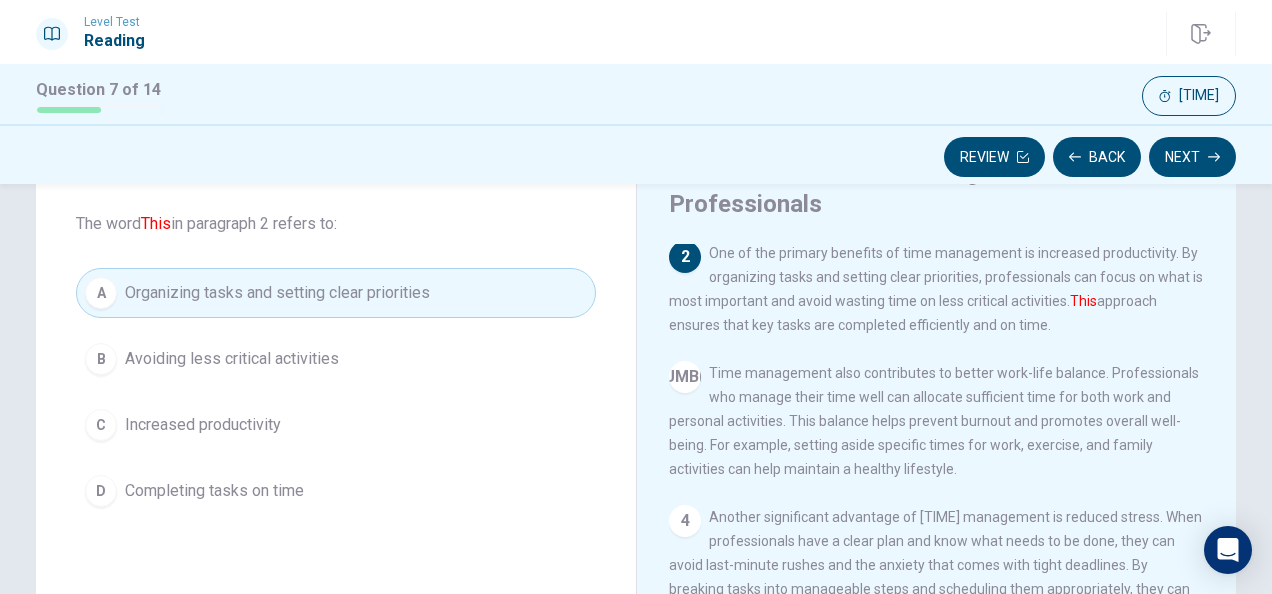 click on "Next" at bounding box center (1192, 157) 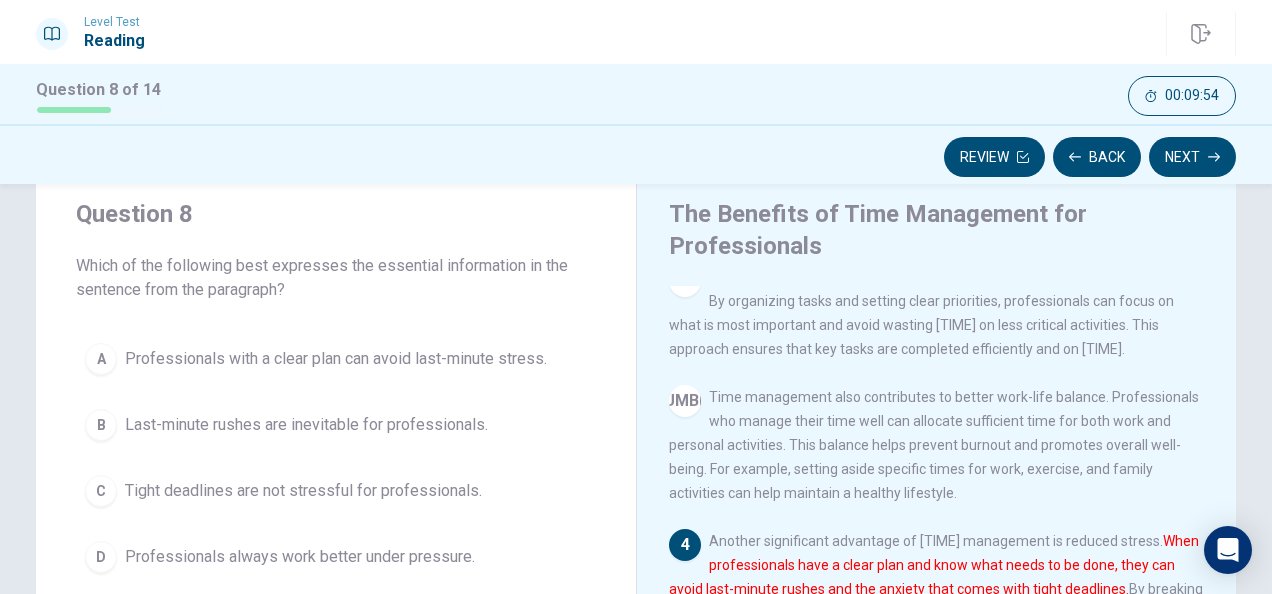 scroll, scrollTop: 100, scrollLeft: 0, axis: vertical 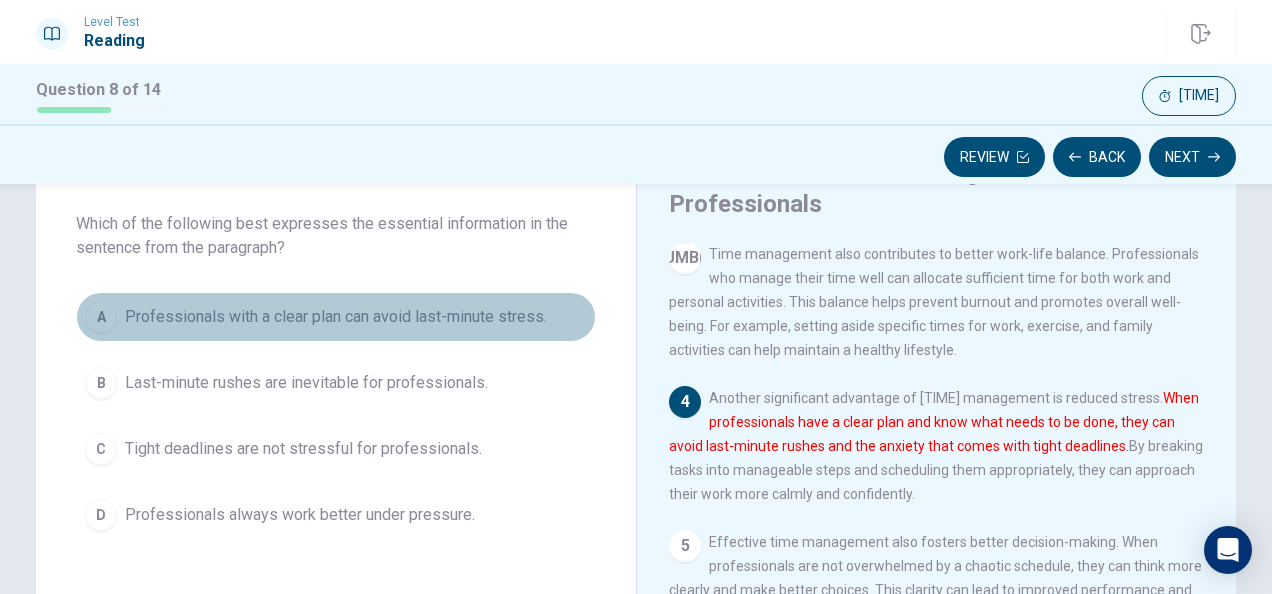 click on "Professionals with a clear plan can avoid last-minute stress." at bounding box center [336, 317] 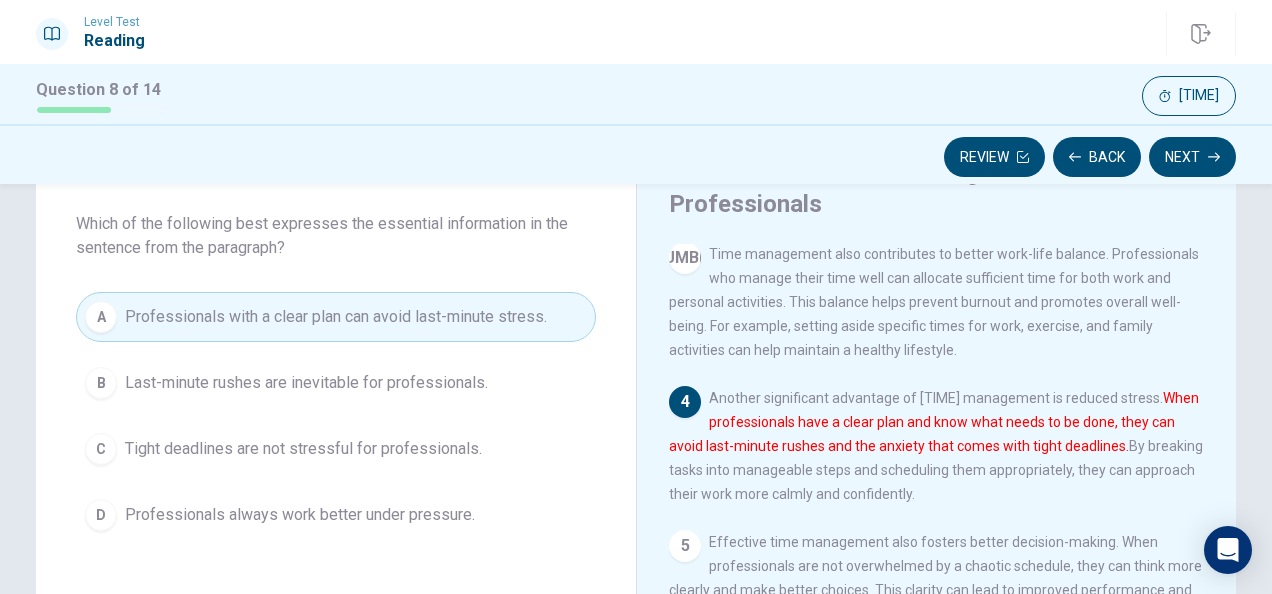 click on "Next" at bounding box center (1192, 157) 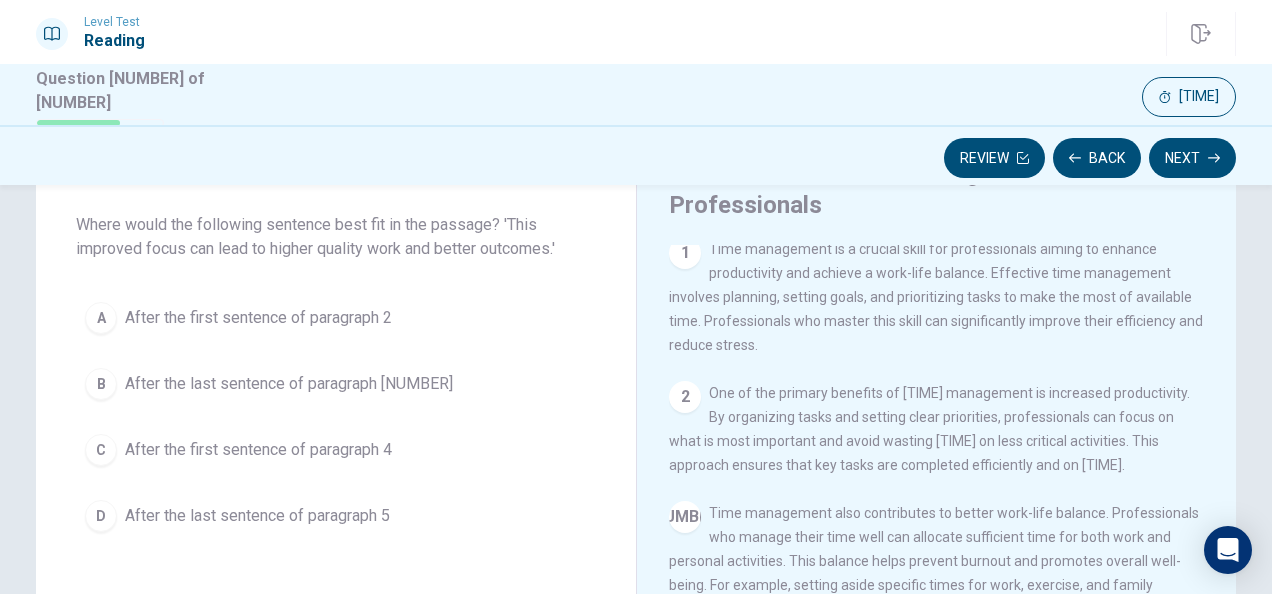 scroll, scrollTop: 0, scrollLeft: 0, axis: both 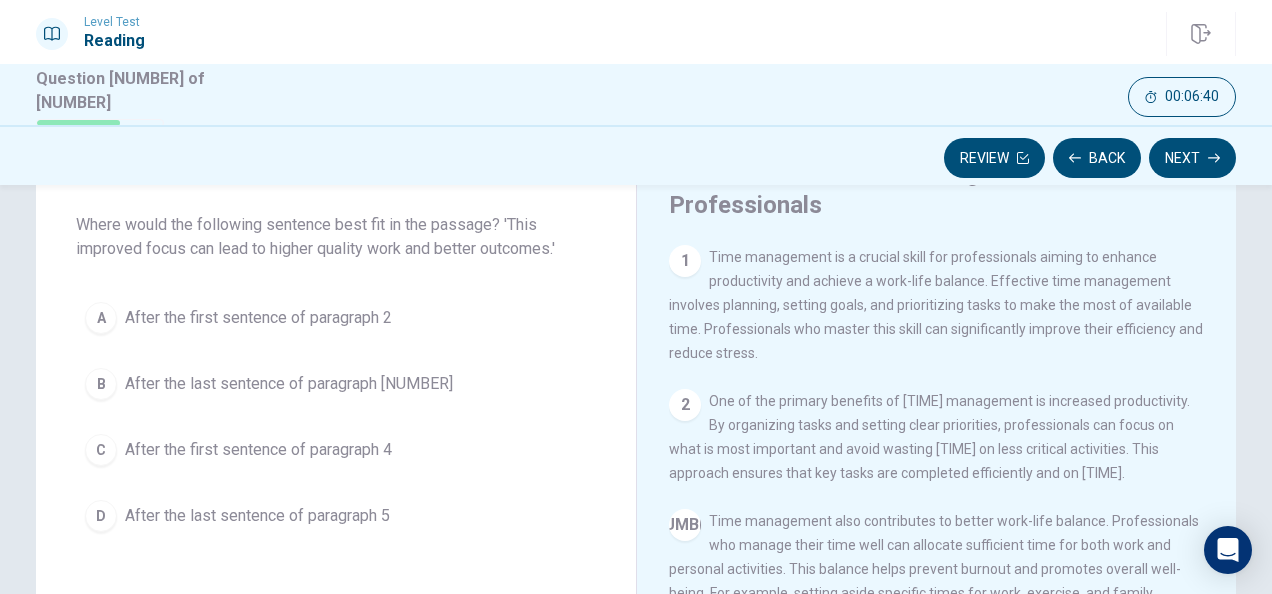 click on "After the last sentence of paragraph [NUMBER]" at bounding box center [258, 318] 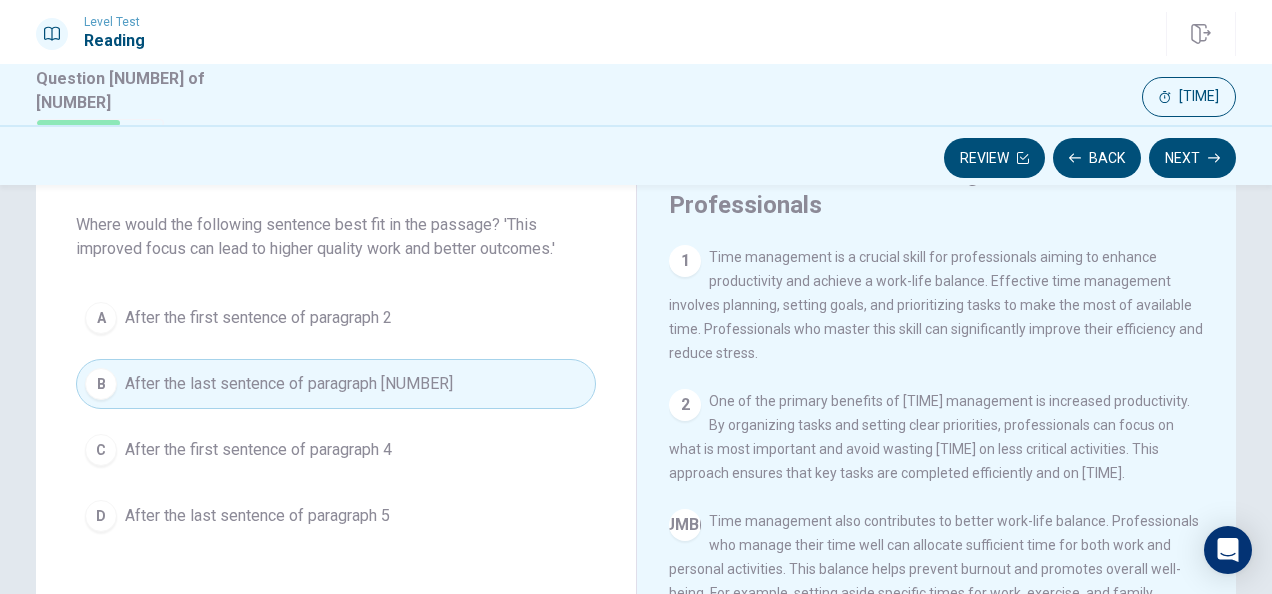 click on "Next" at bounding box center (1192, 158) 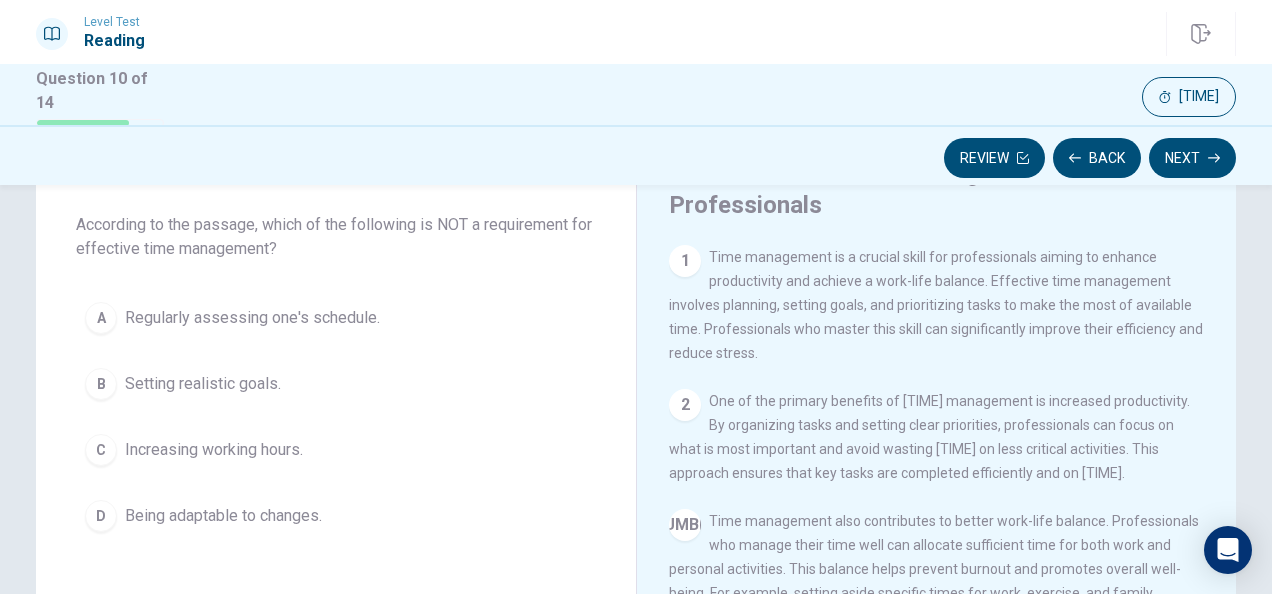 click on "Increasing working hours." at bounding box center (252, 318) 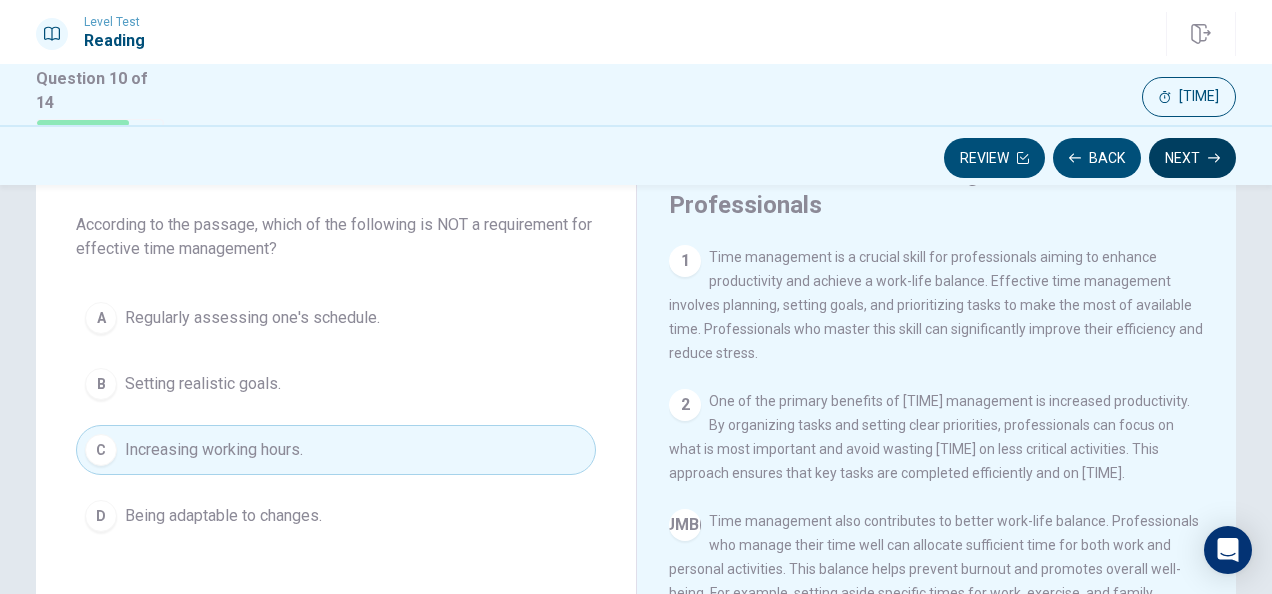 click on "Next" at bounding box center (1192, 158) 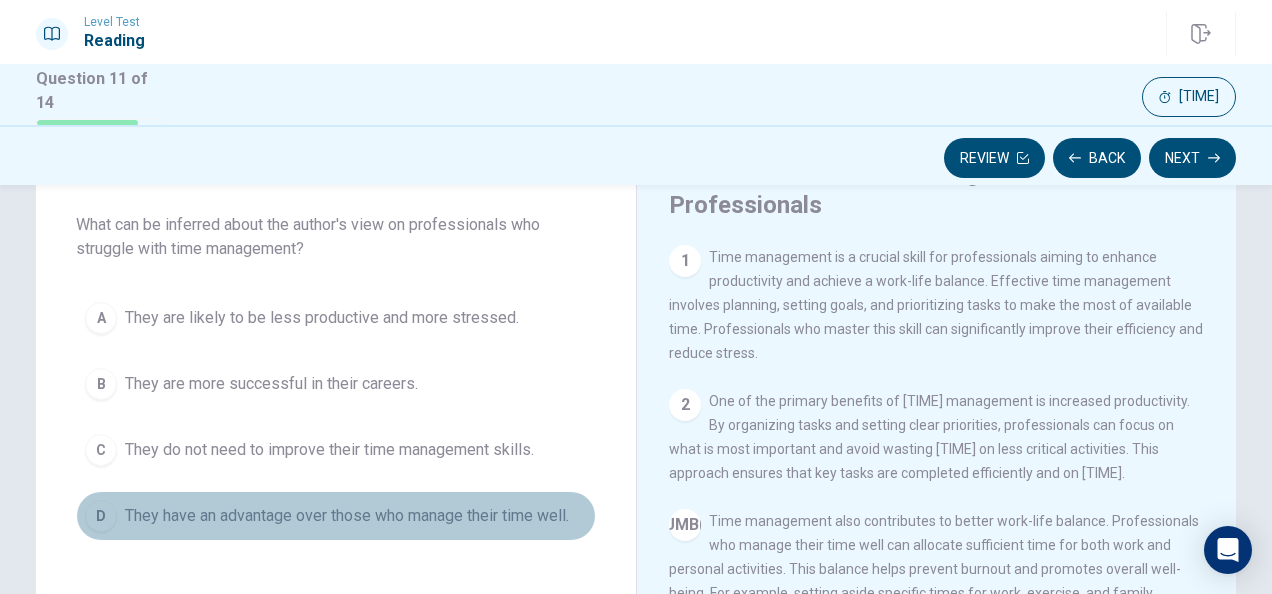 click on "They have an advantage over those who manage their time well." at bounding box center [322, 318] 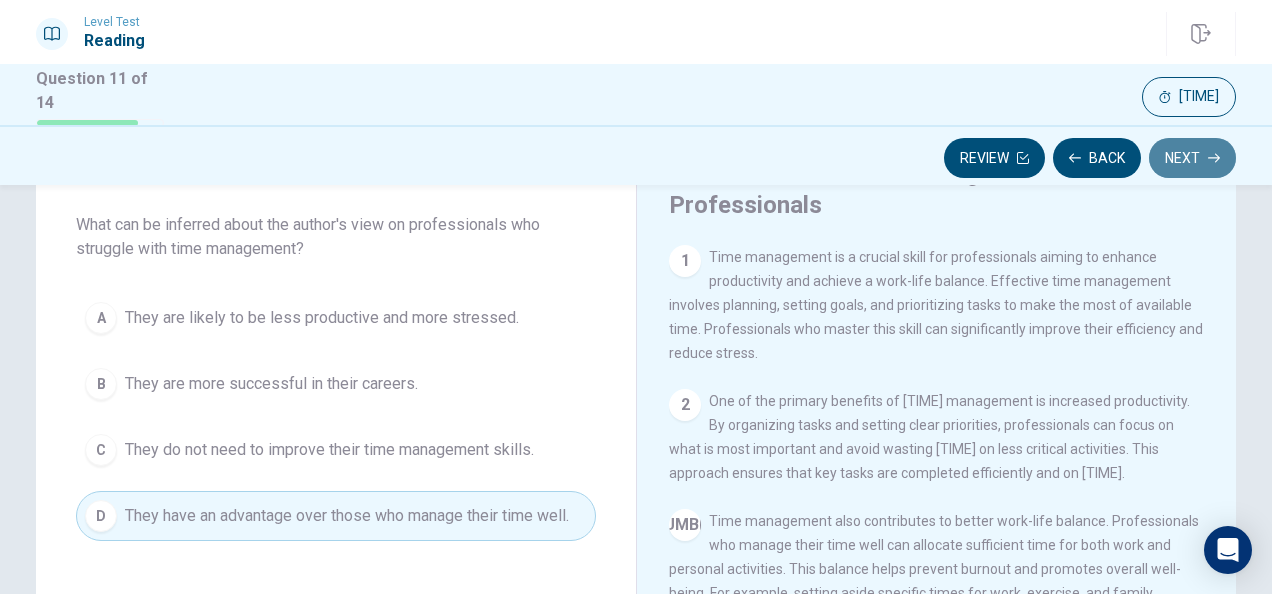 click on "Next" at bounding box center [1192, 158] 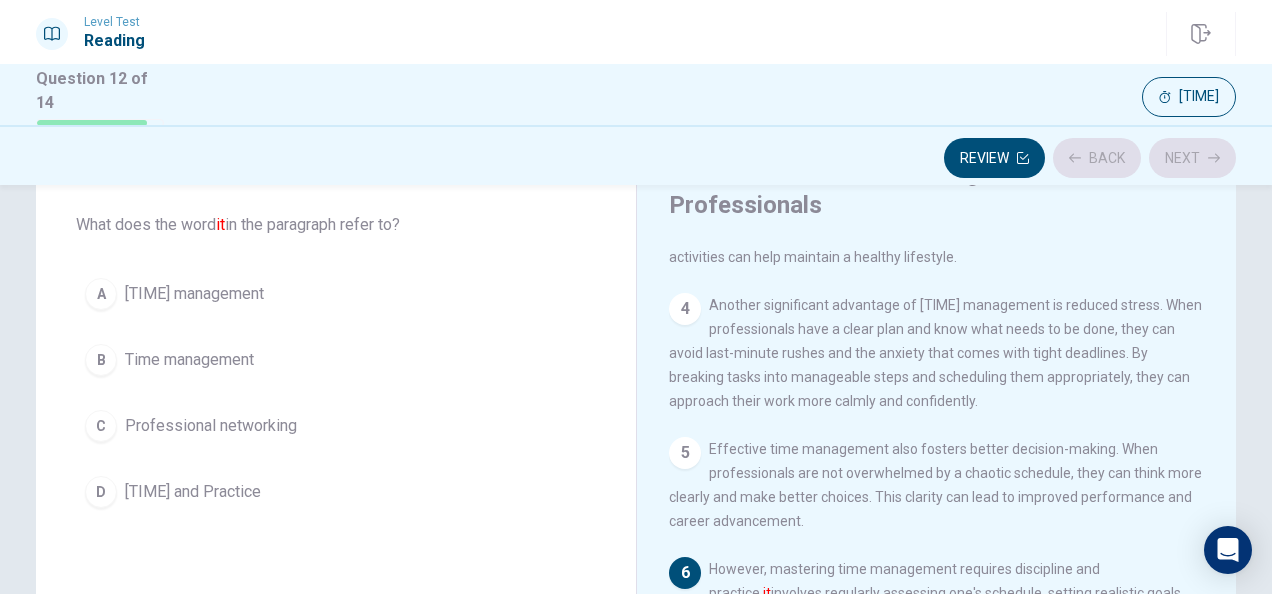 scroll, scrollTop: 382, scrollLeft: 0, axis: vertical 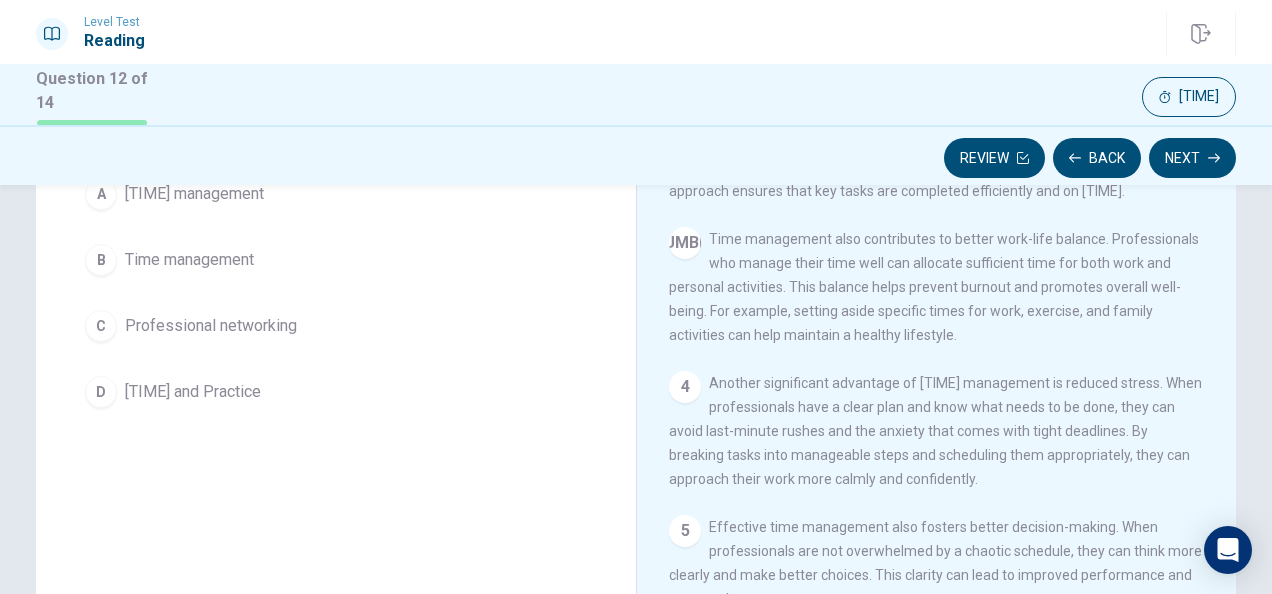 click on "Time management" at bounding box center [194, 194] 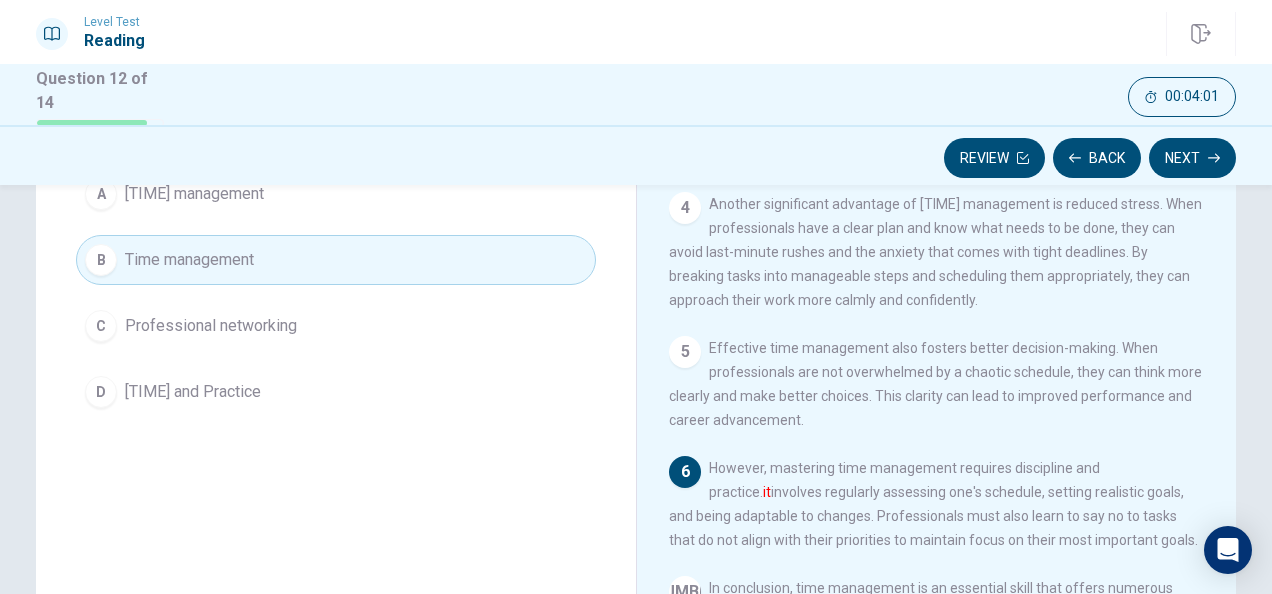 scroll, scrollTop: 382, scrollLeft: 0, axis: vertical 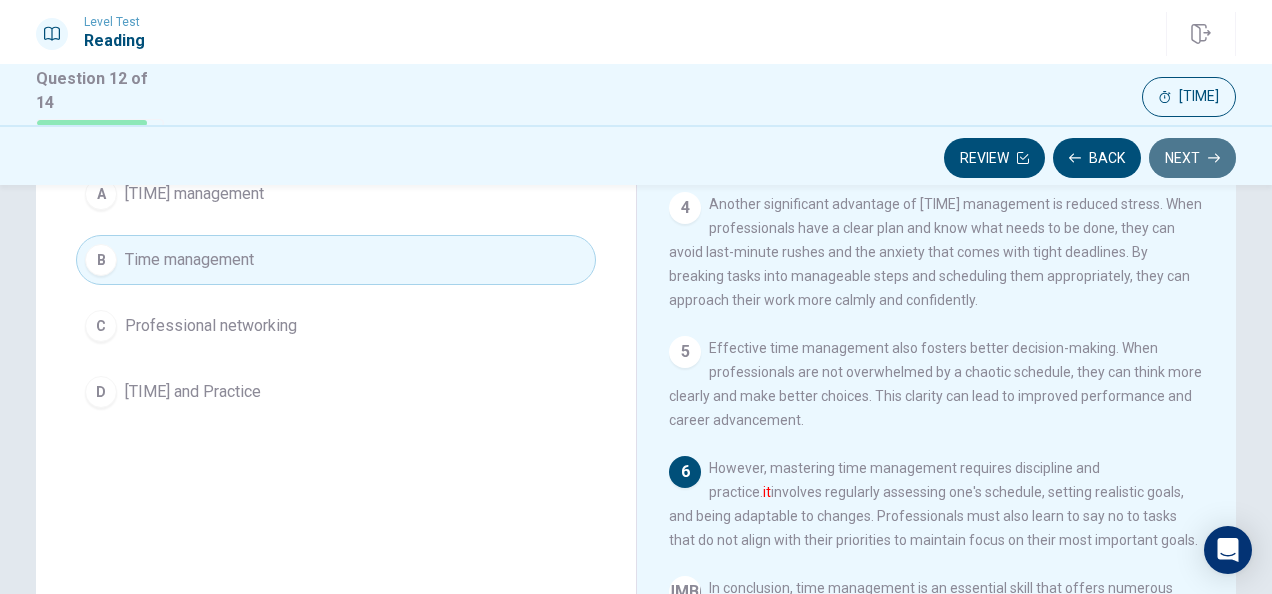click at bounding box center [1023, 158] 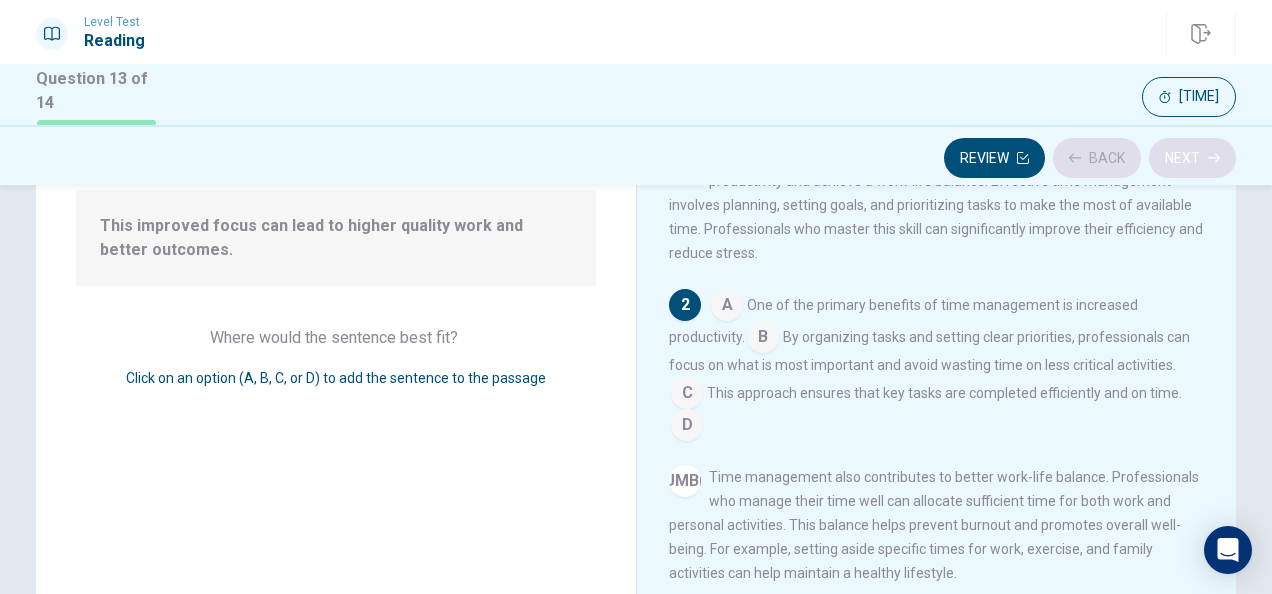 scroll, scrollTop: 147, scrollLeft: 0, axis: vertical 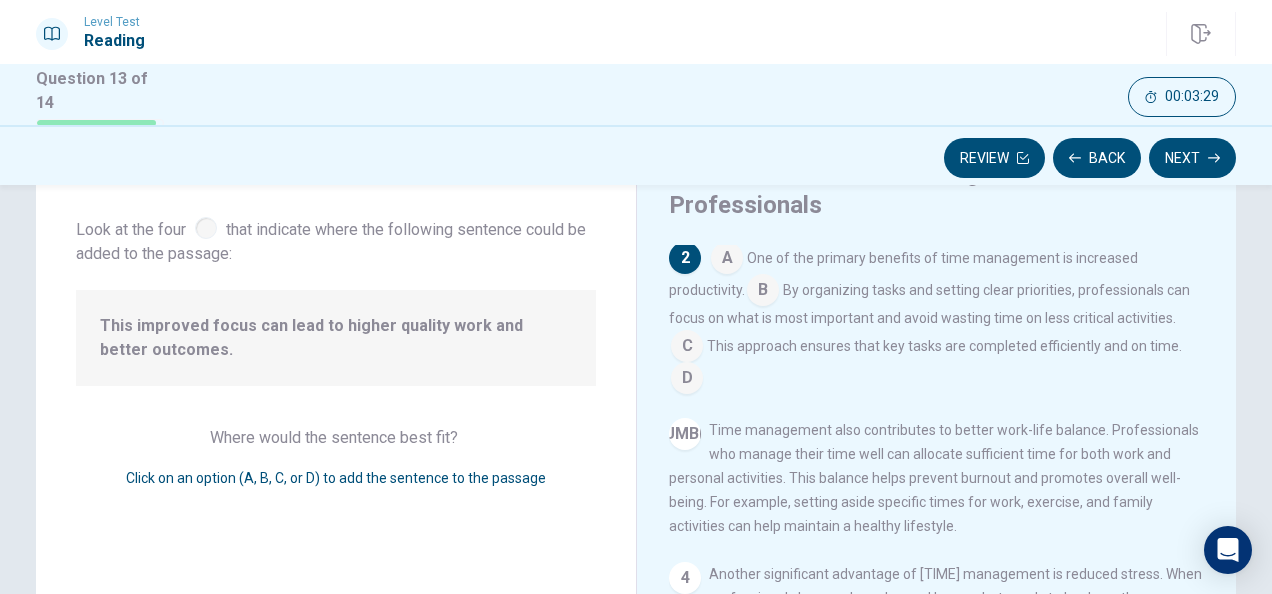click at bounding box center [727, 260] 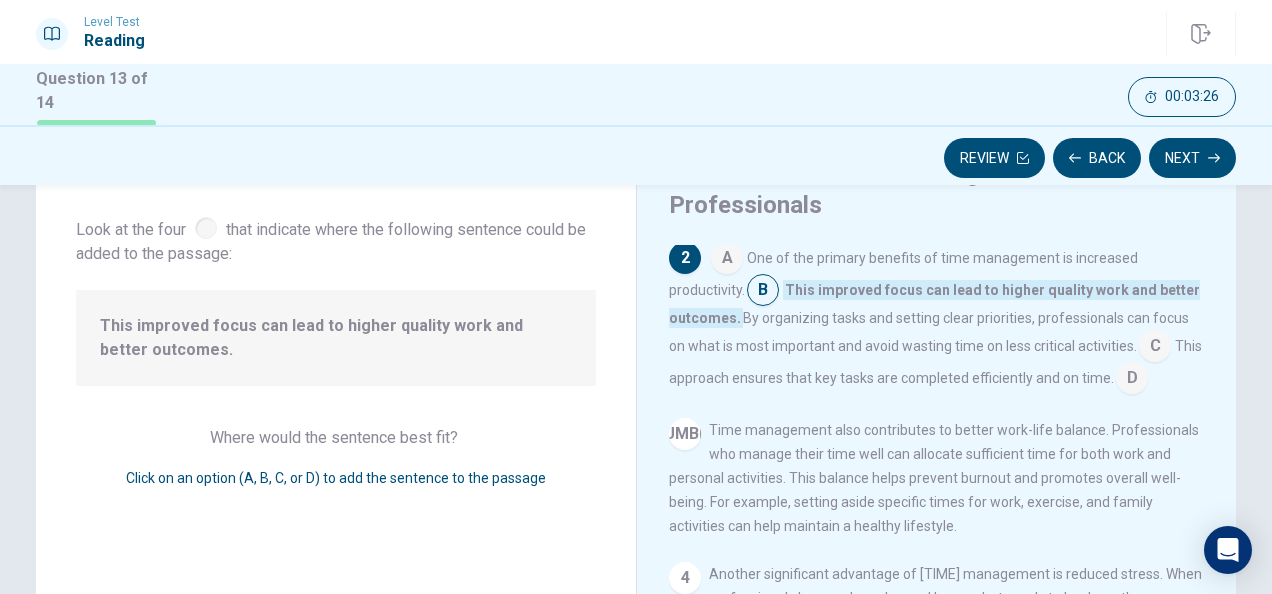 click at bounding box center [727, 260] 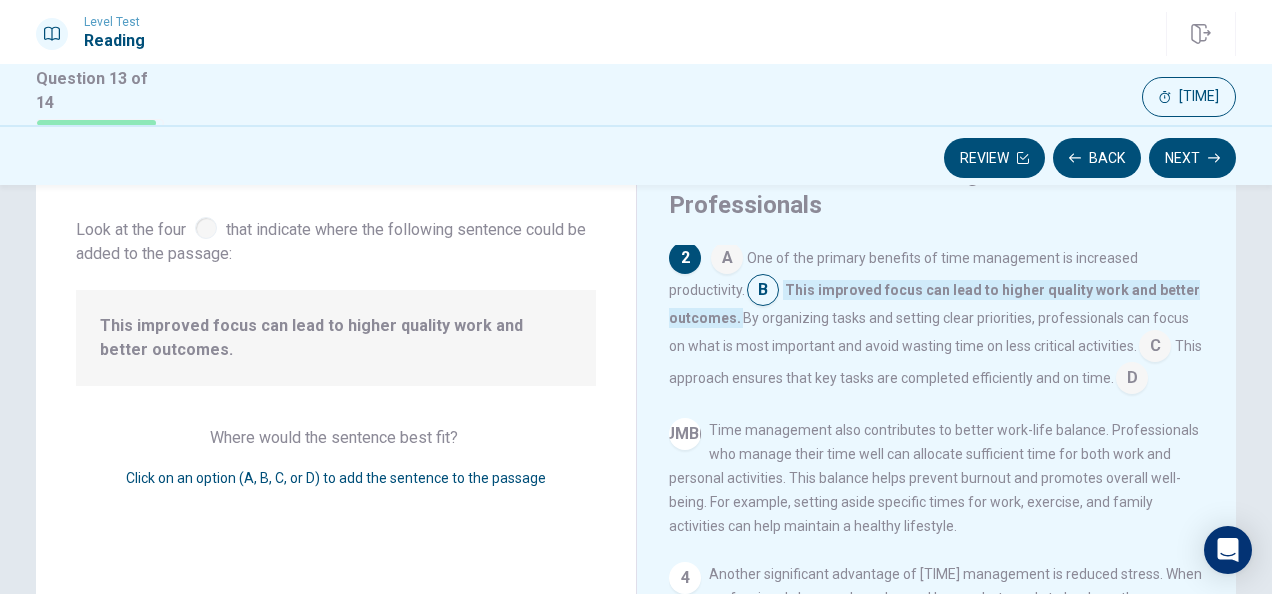 click at bounding box center (727, 260) 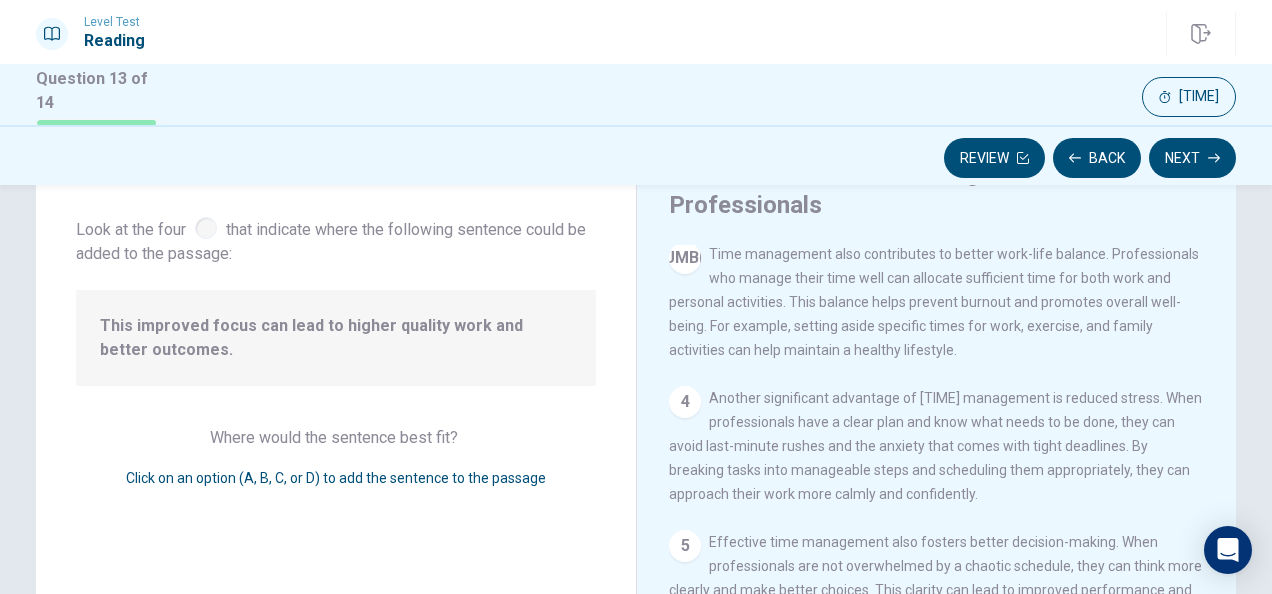 scroll, scrollTop: 147, scrollLeft: 0, axis: vertical 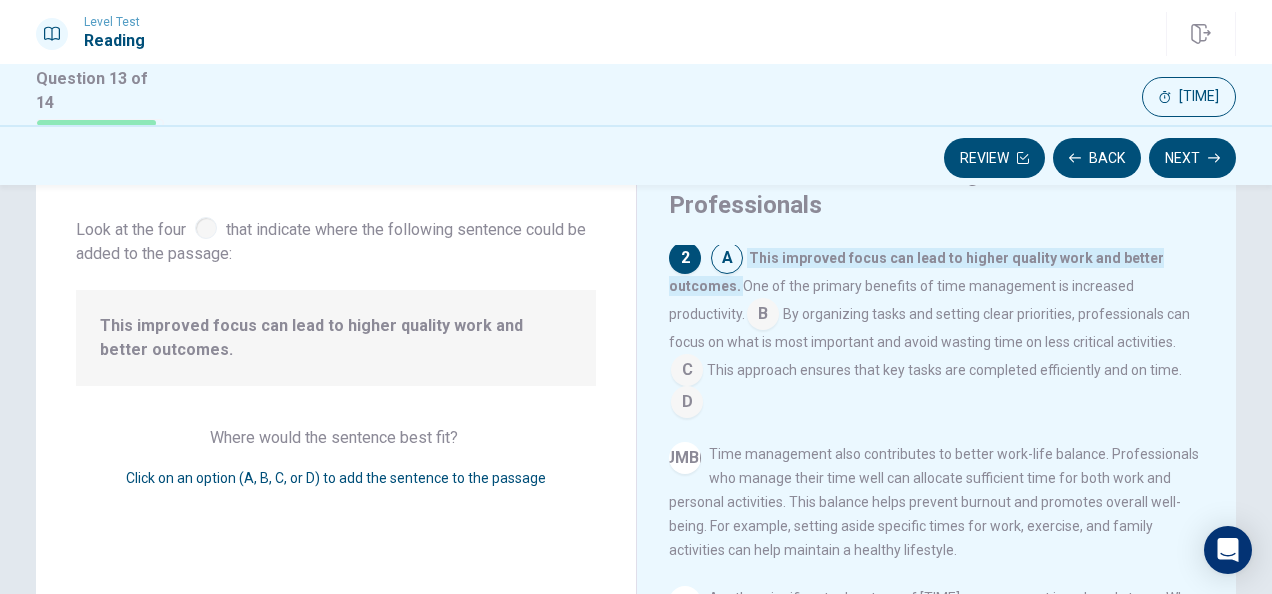 drag, startPoint x: 687, startPoint y: 254, endPoint x: 688, endPoint y: 271, distance: 17.029387 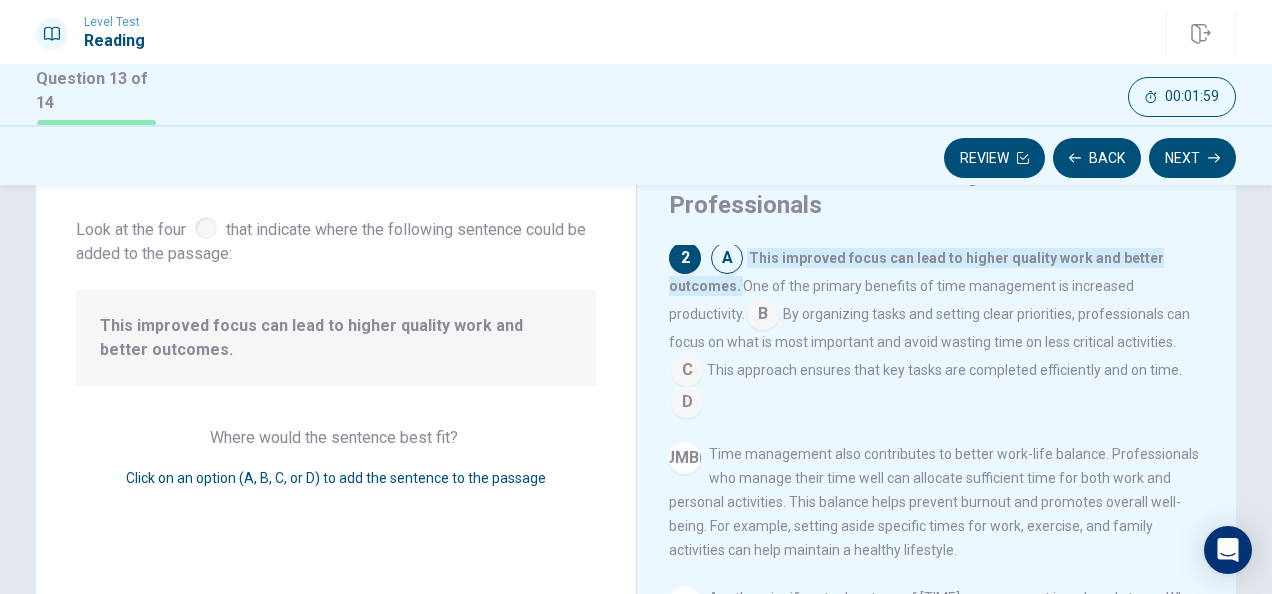 click at bounding box center (727, 260) 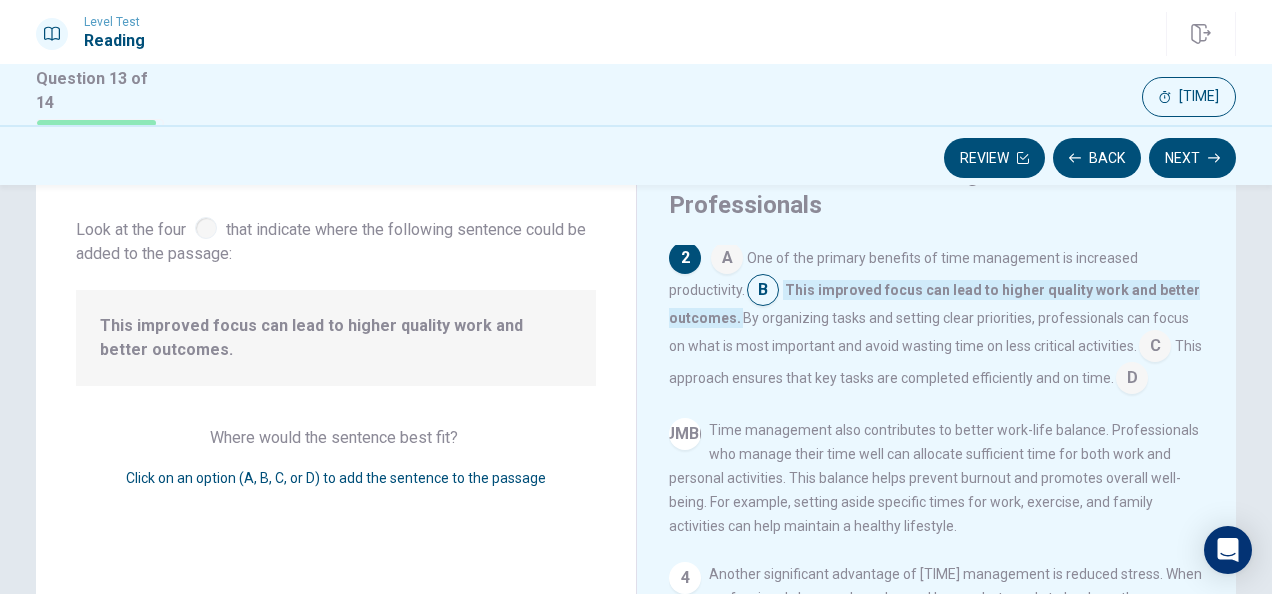 click at bounding box center [727, 260] 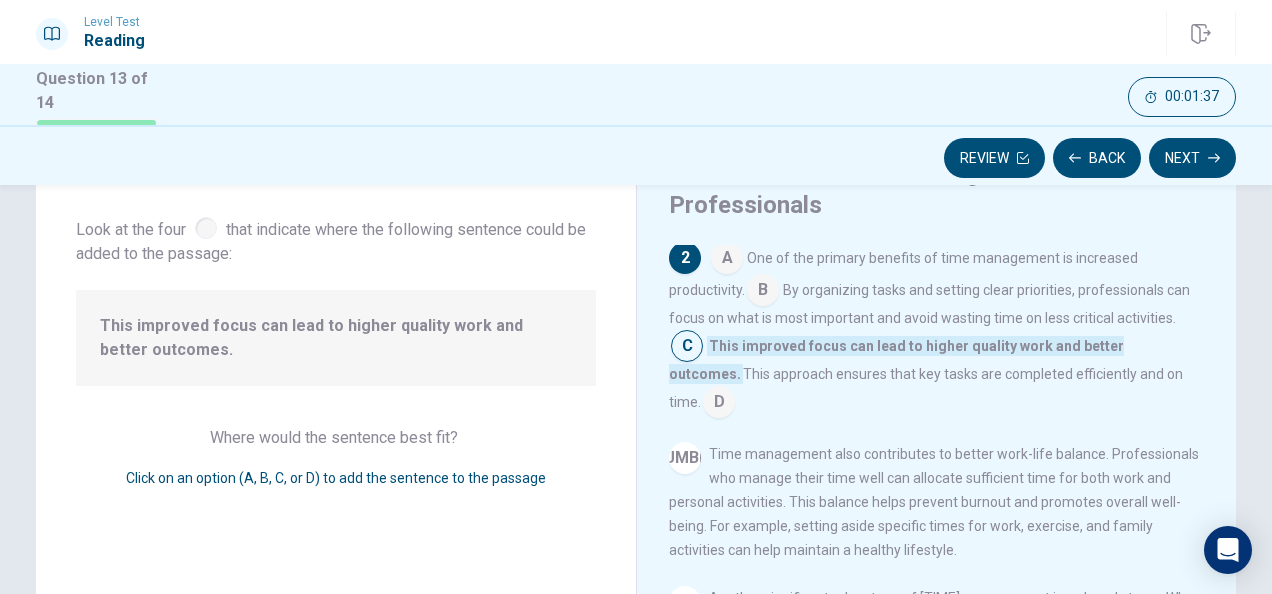 click at bounding box center (727, 260) 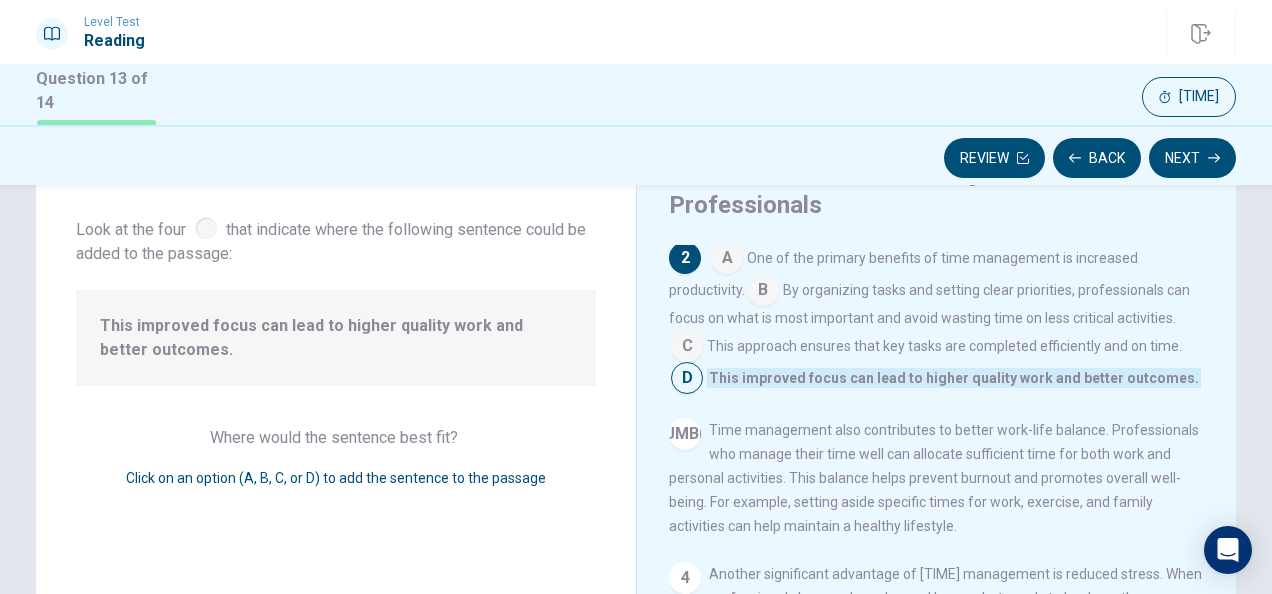 click at bounding box center (727, 260) 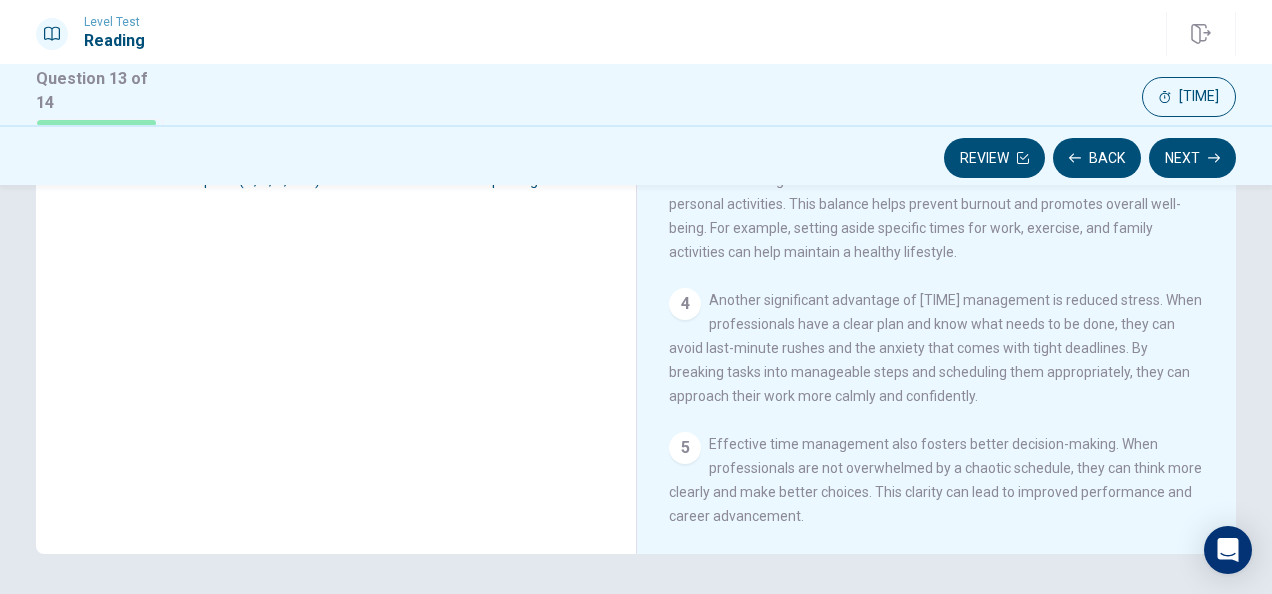 scroll, scrollTop: 400, scrollLeft: 0, axis: vertical 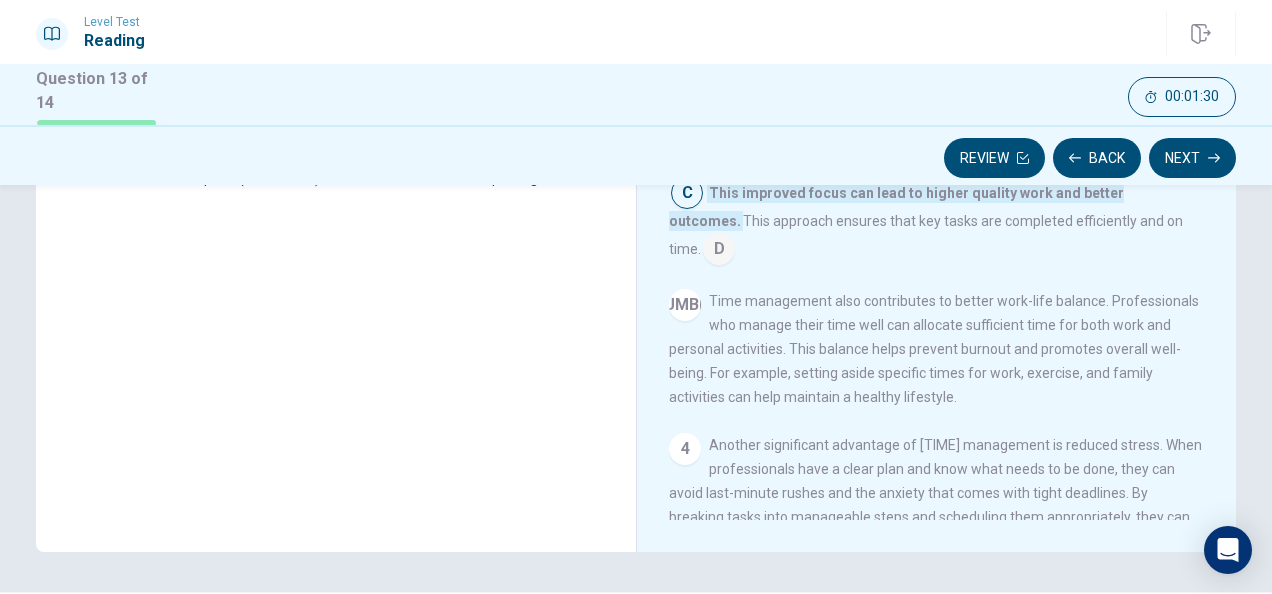 click on "Next" at bounding box center [1192, 158] 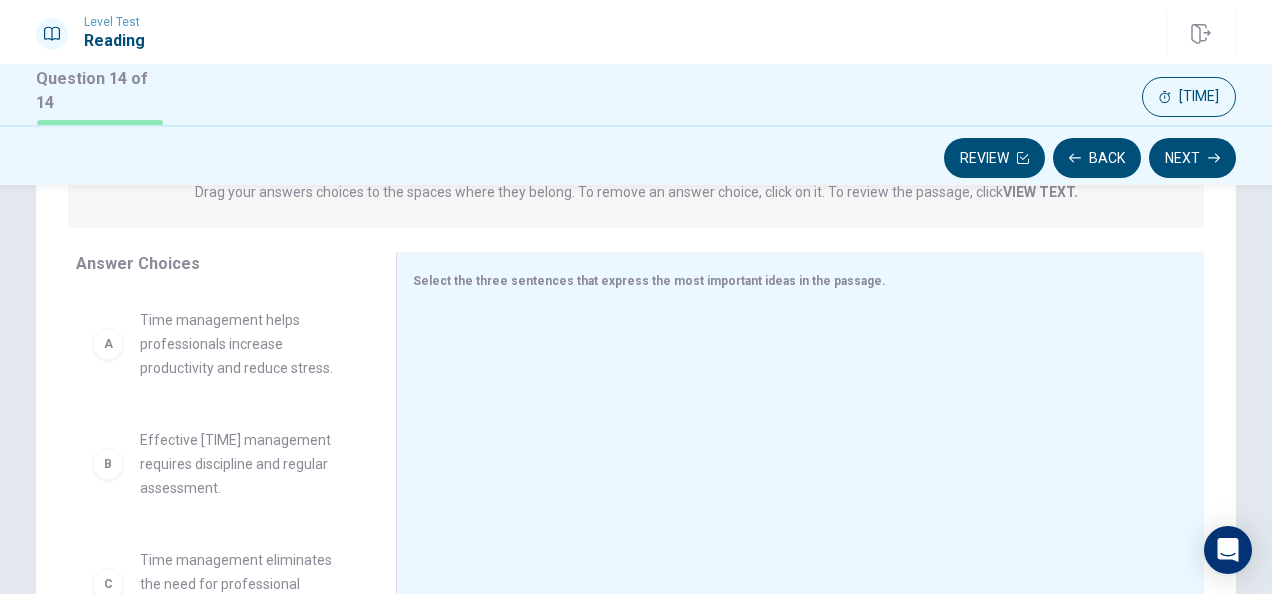 scroll, scrollTop: 300, scrollLeft: 0, axis: vertical 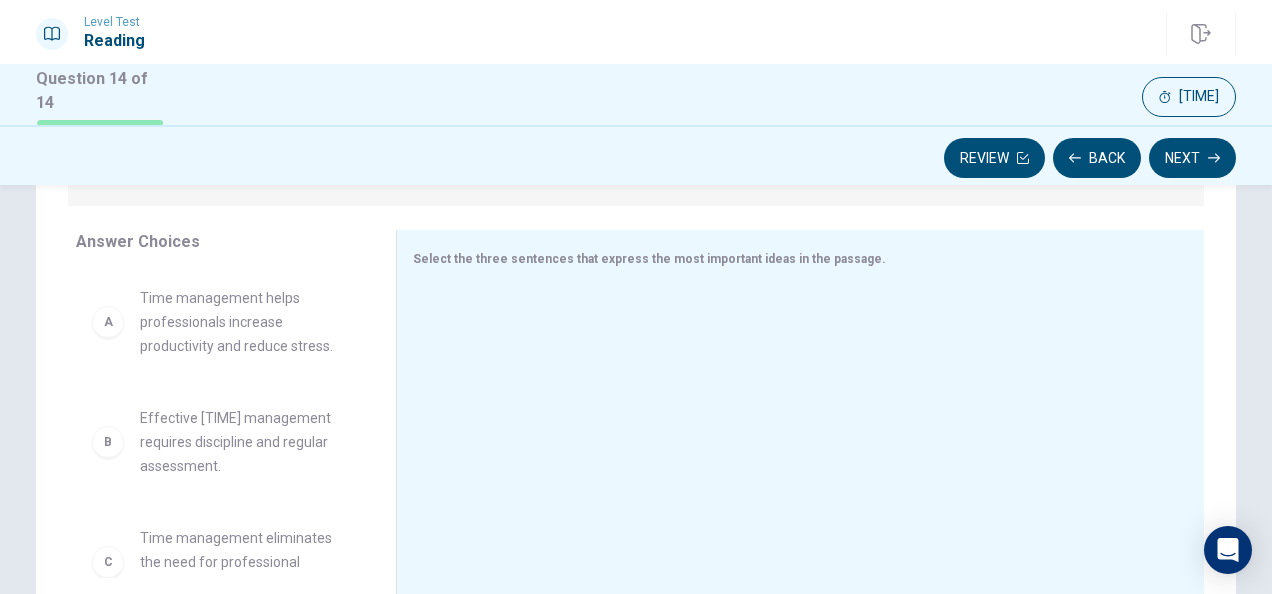 click on "Time management helps professionals increase productivity and reduce stress." at bounding box center [244, 322] 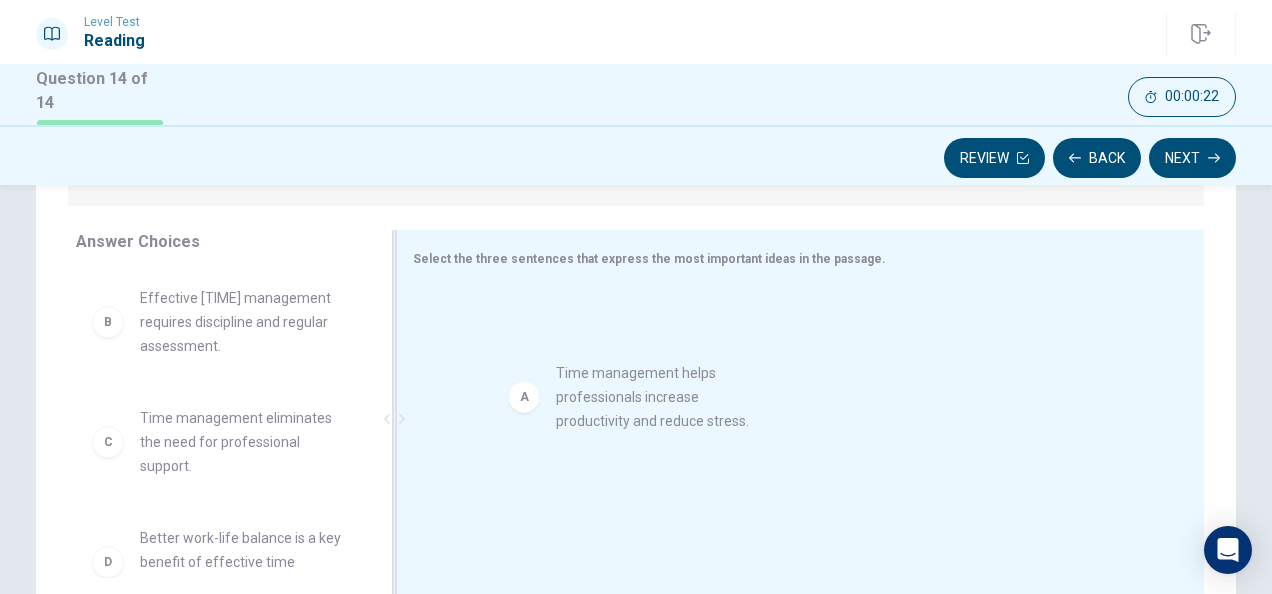 drag, startPoint x: 136, startPoint y: 325, endPoint x: 562, endPoint y: 395, distance: 431.71286 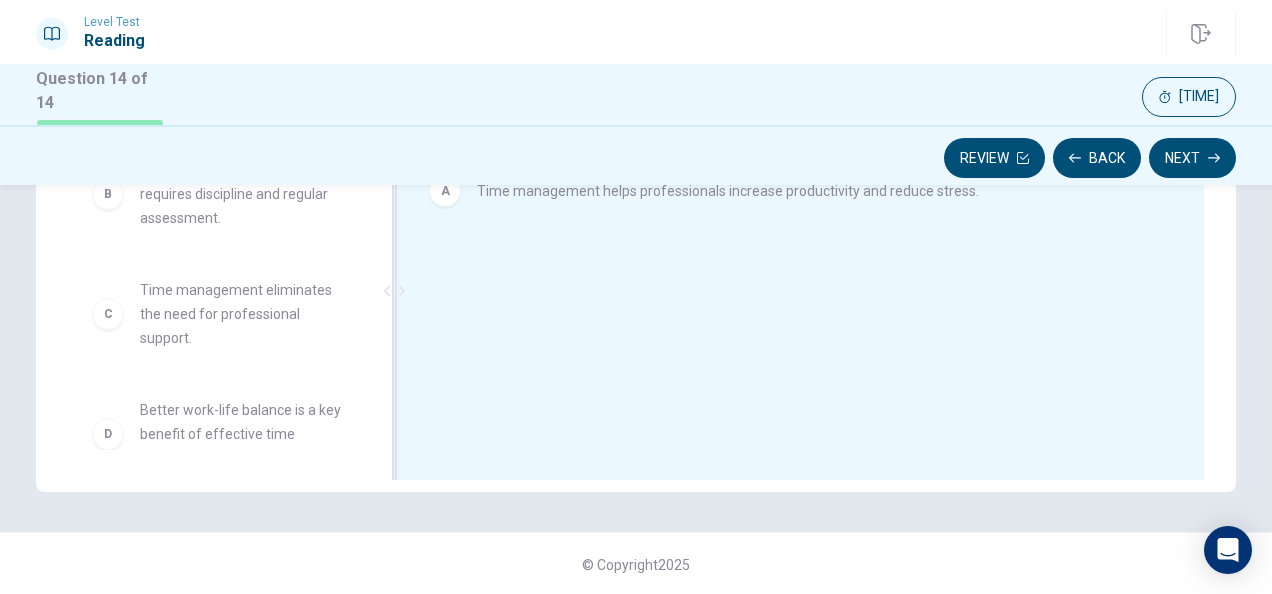 scroll, scrollTop: 429, scrollLeft: 0, axis: vertical 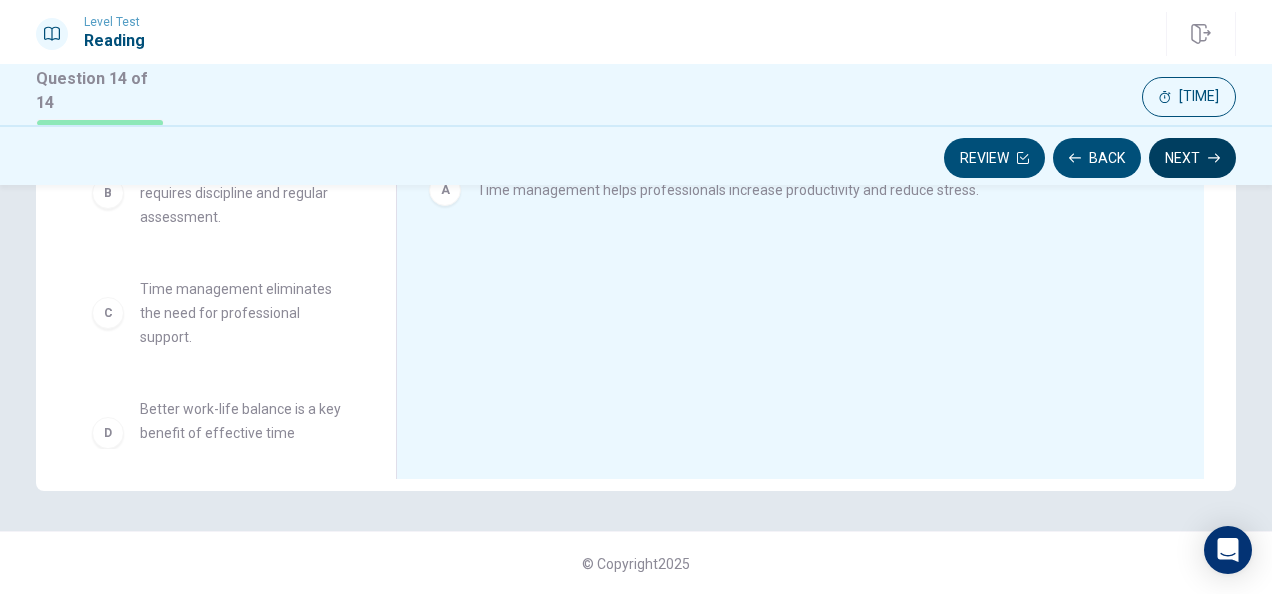 click on "Next" at bounding box center [1192, 158] 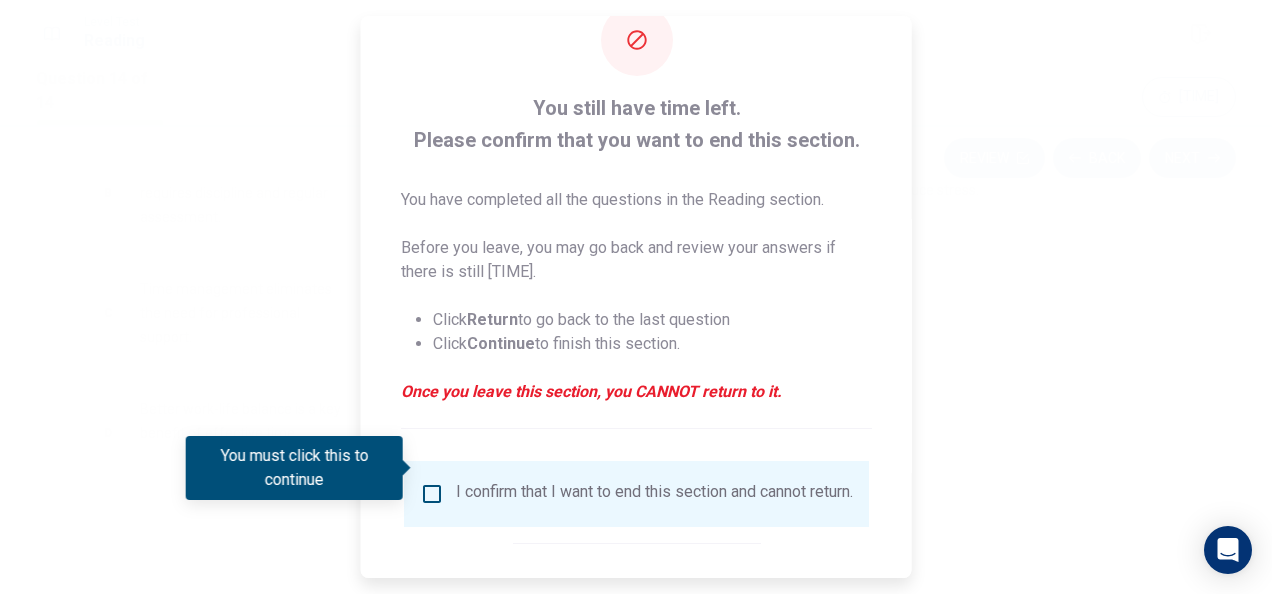 scroll, scrollTop: 152, scrollLeft: 0, axis: vertical 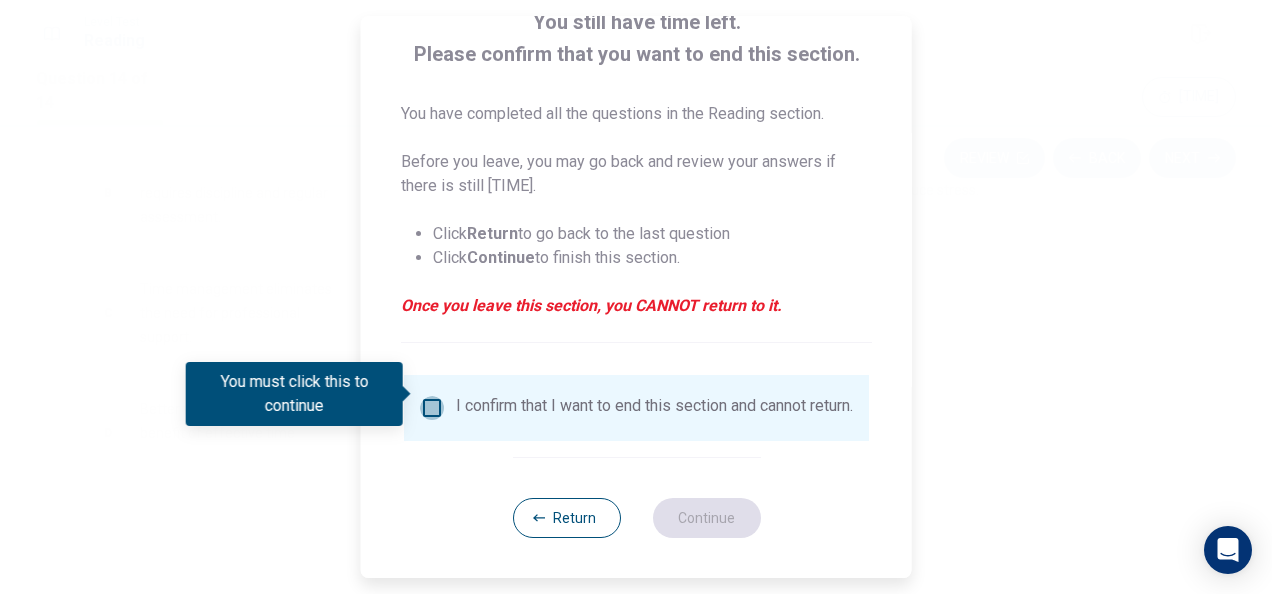 click at bounding box center [432, 408] 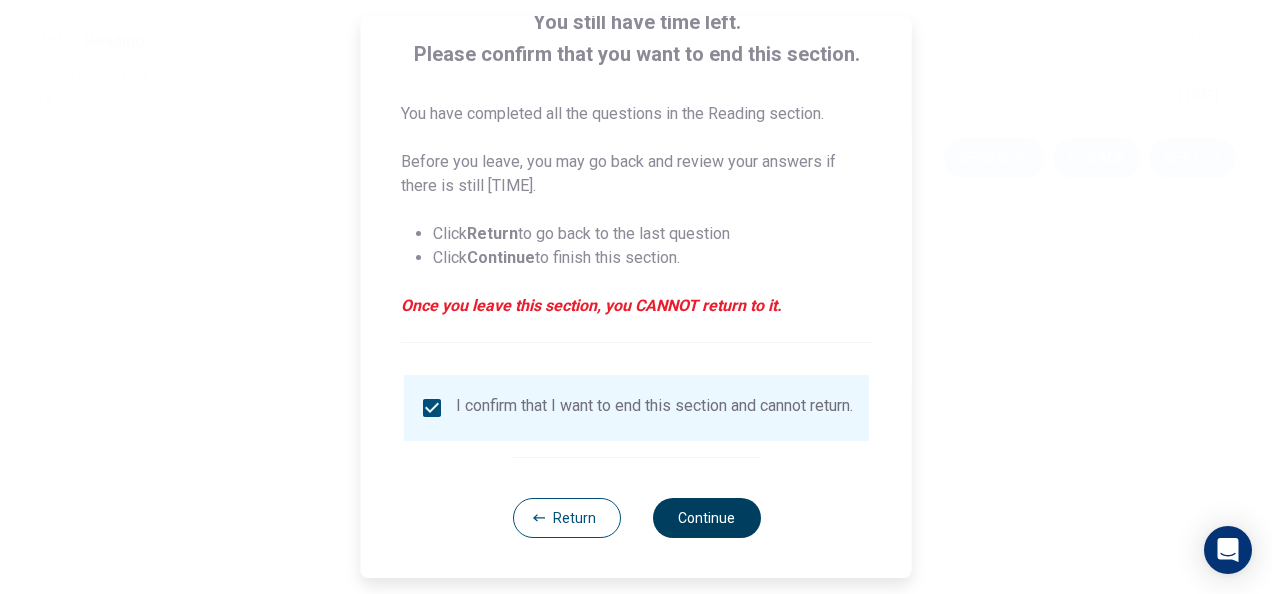 drag, startPoint x: 697, startPoint y: 518, endPoint x: 708, endPoint y: 520, distance: 11.18034 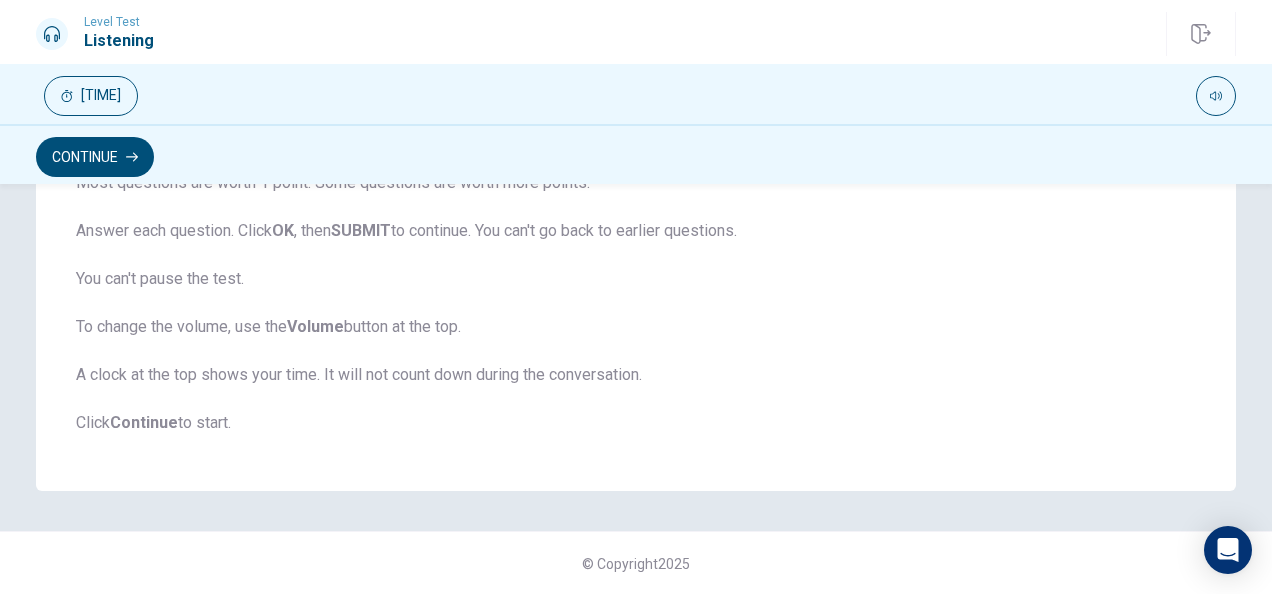 scroll, scrollTop: 276, scrollLeft: 0, axis: vertical 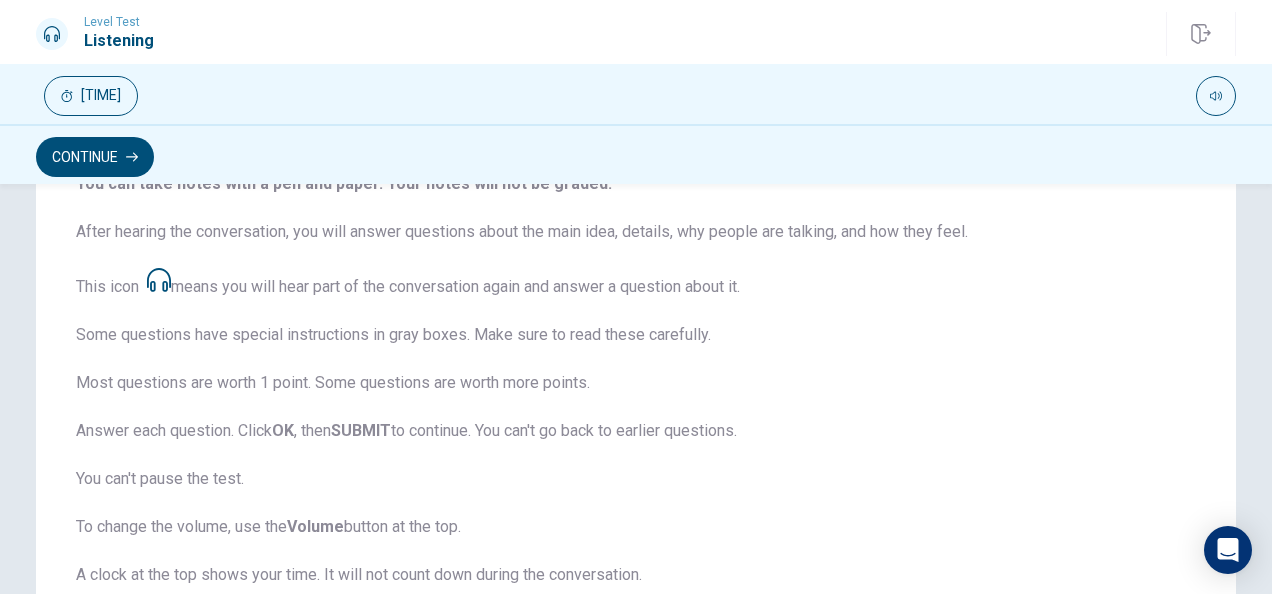 click on "Continue" at bounding box center [95, 157] 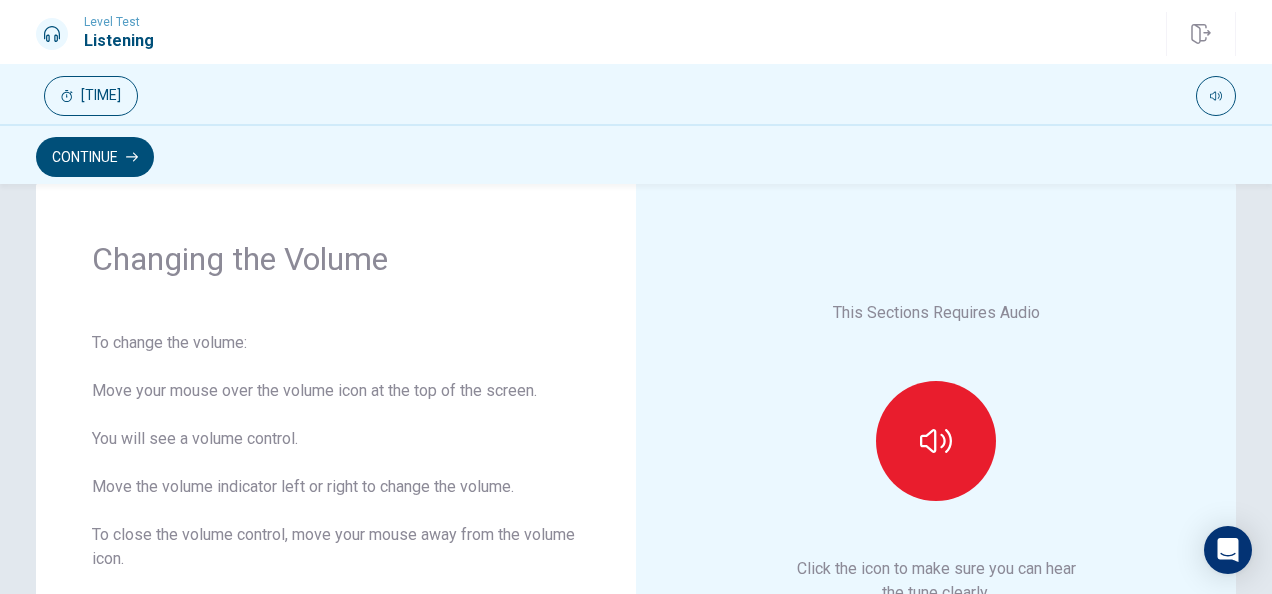 scroll, scrollTop: 100, scrollLeft: 0, axis: vertical 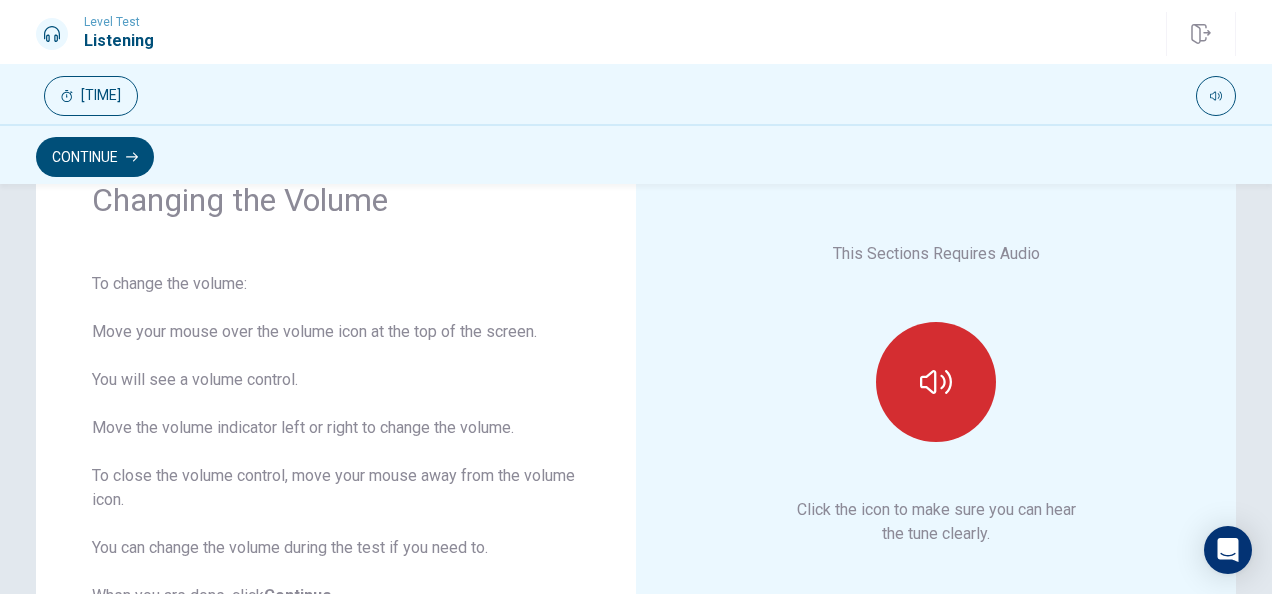 drag, startPoint x: 929, startPoint y: 406, endPoint x: 981, endPoint y: 425, distance: 55.362442 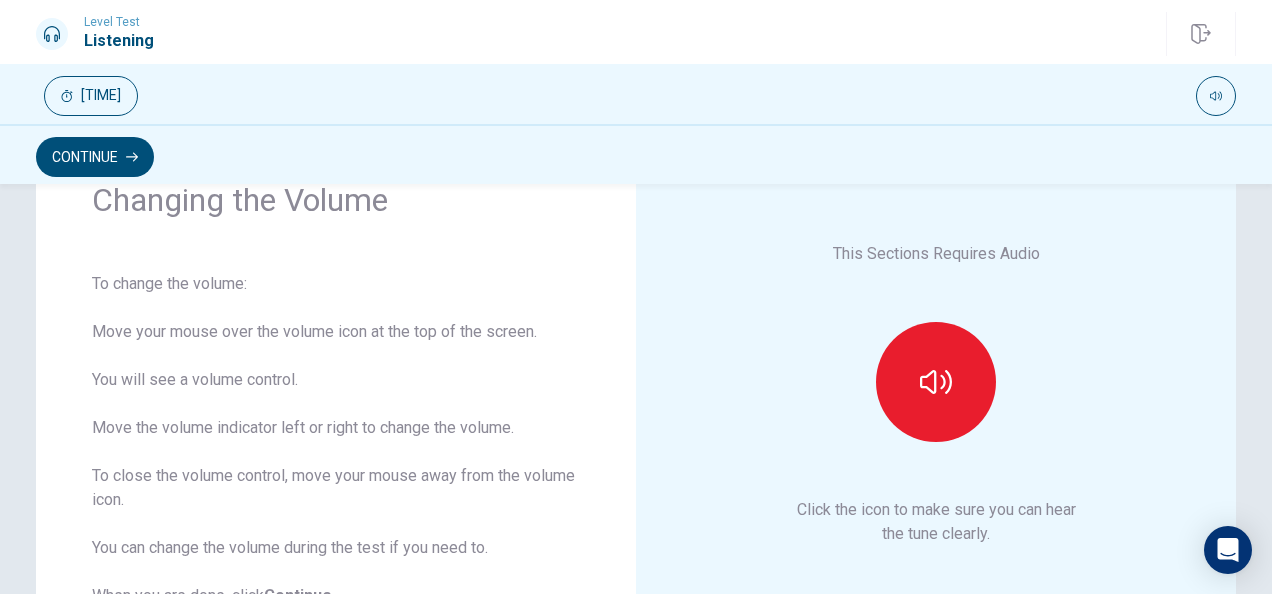 click at bounding box center [936, 382] 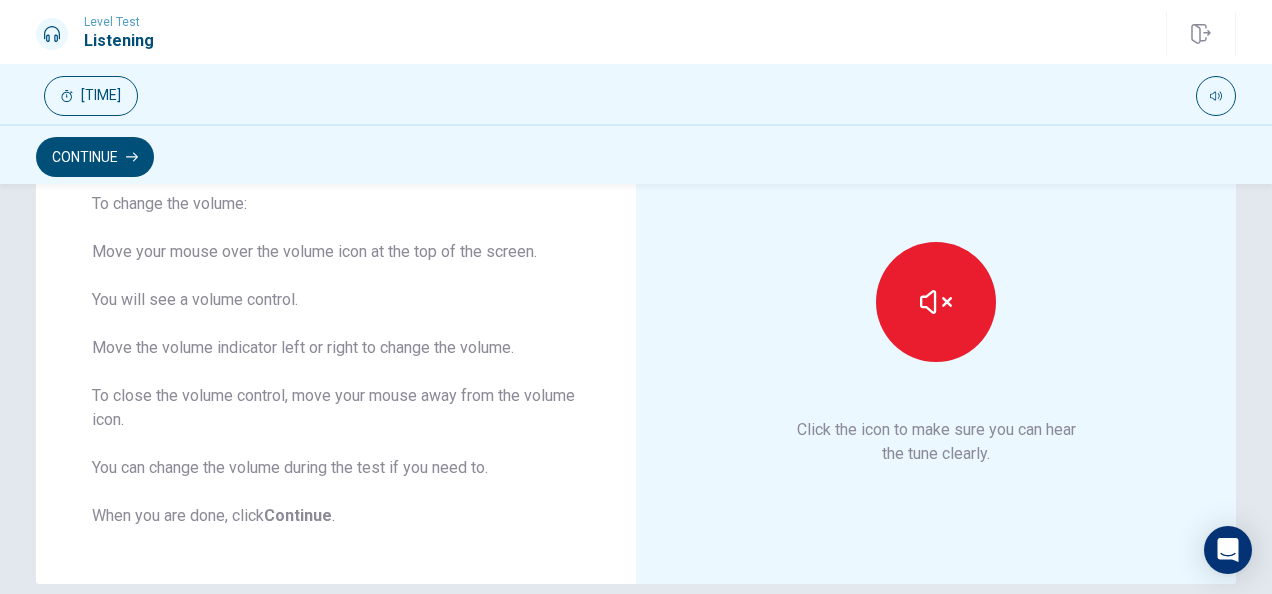 scroll, scrollTop: 274, scrollLeft: 0, axis: vertical 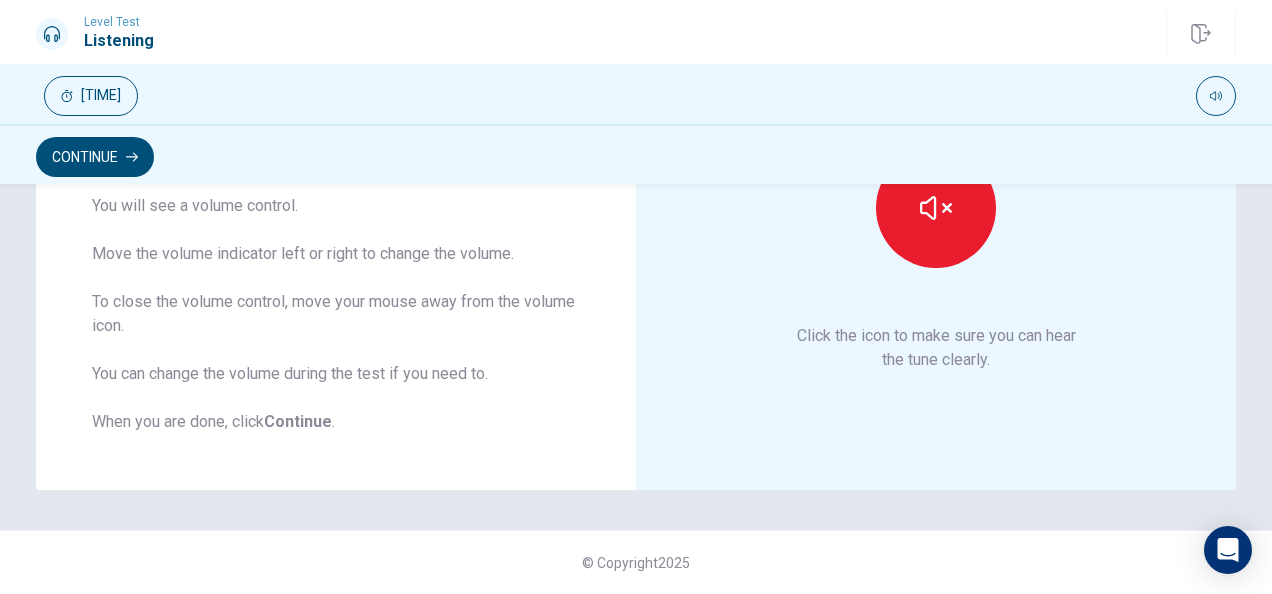 click on "Continue" at bounding box center [95, 157] 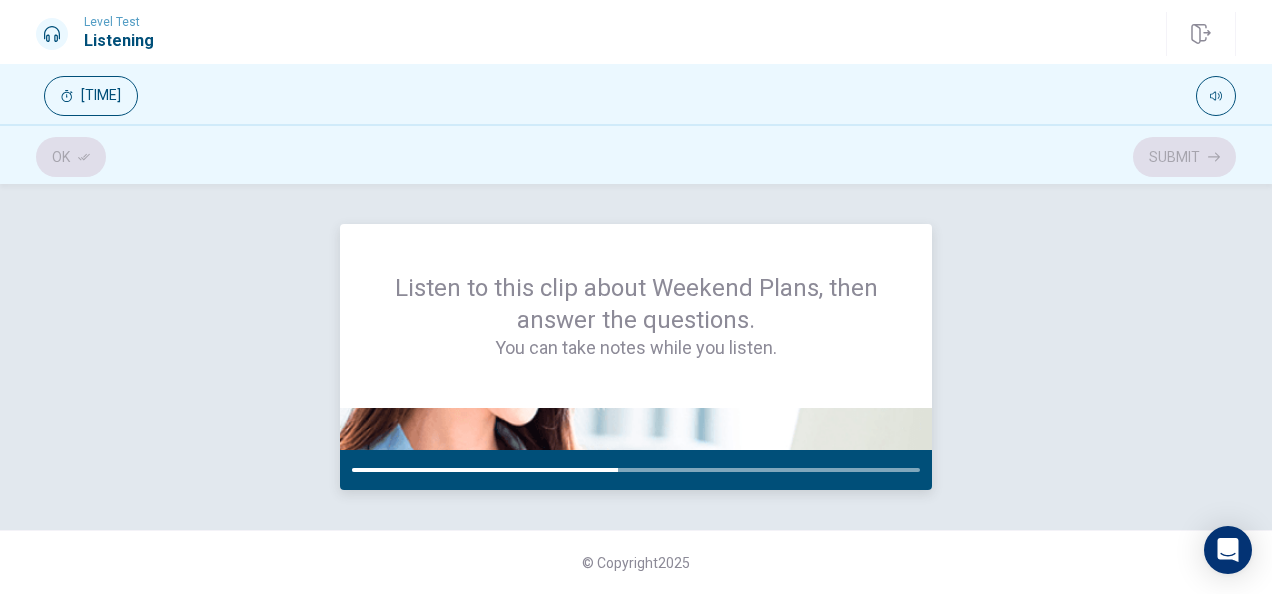 drag, startPoint x: 614, startPoint y: 472, endPoint x: 559, endPoint y: 478, distance: 55.326305 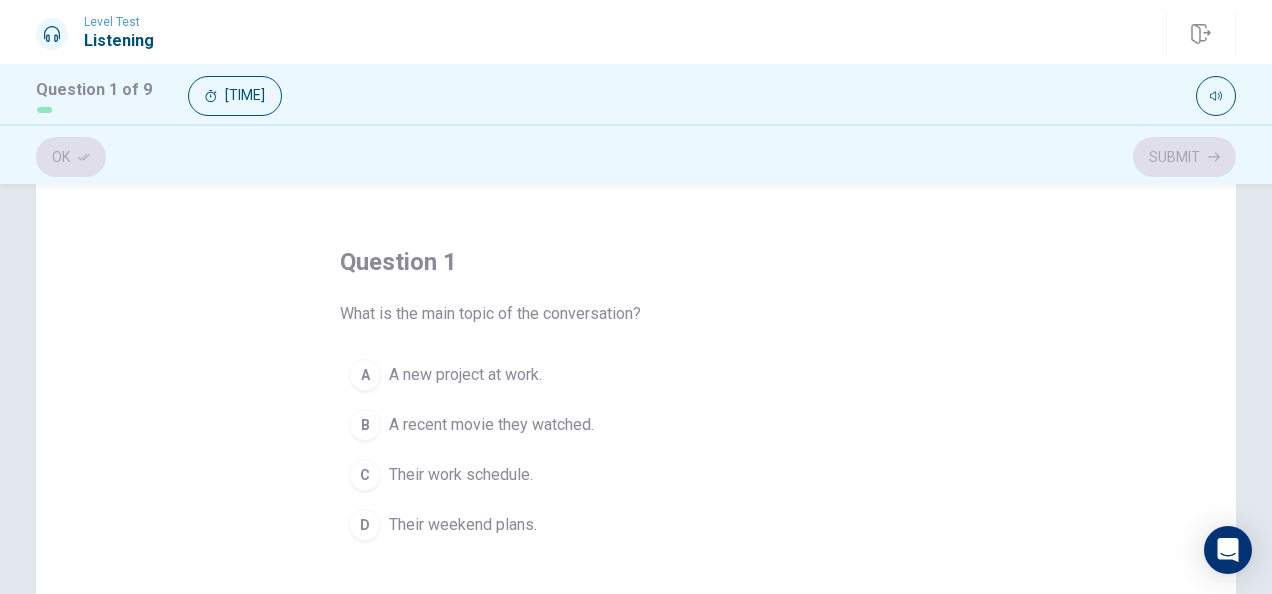 scroll, scrollTop: 100, scrollLeft: 0, axis: vertical 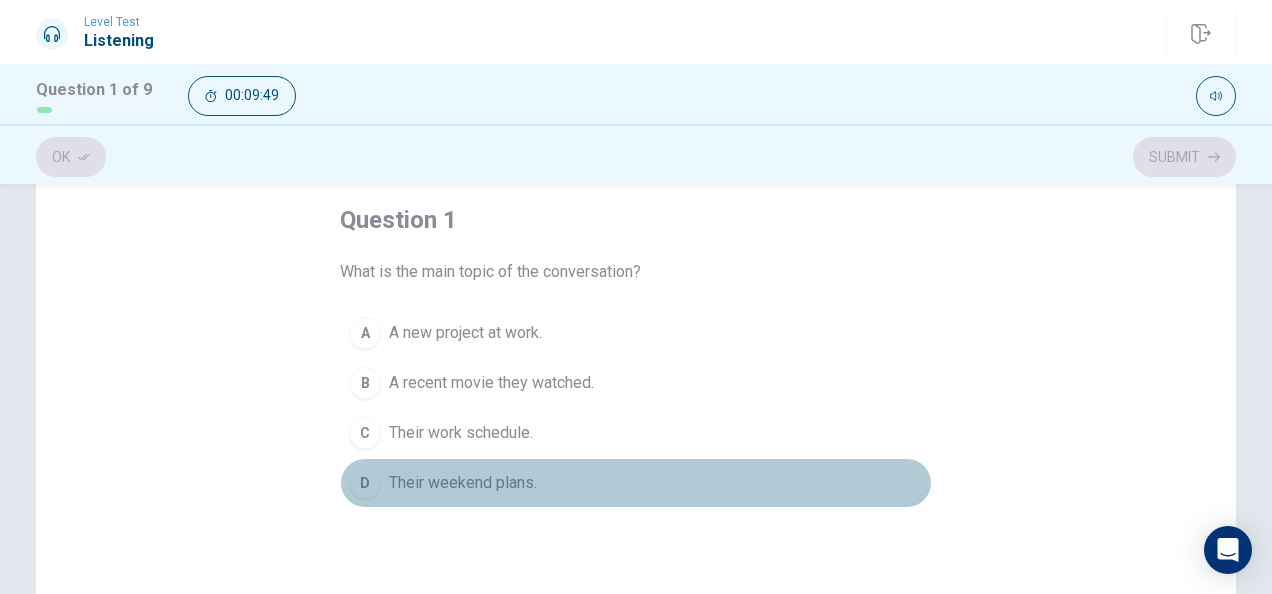 click on "Their weekend plans." at bounding box center [465, 333] 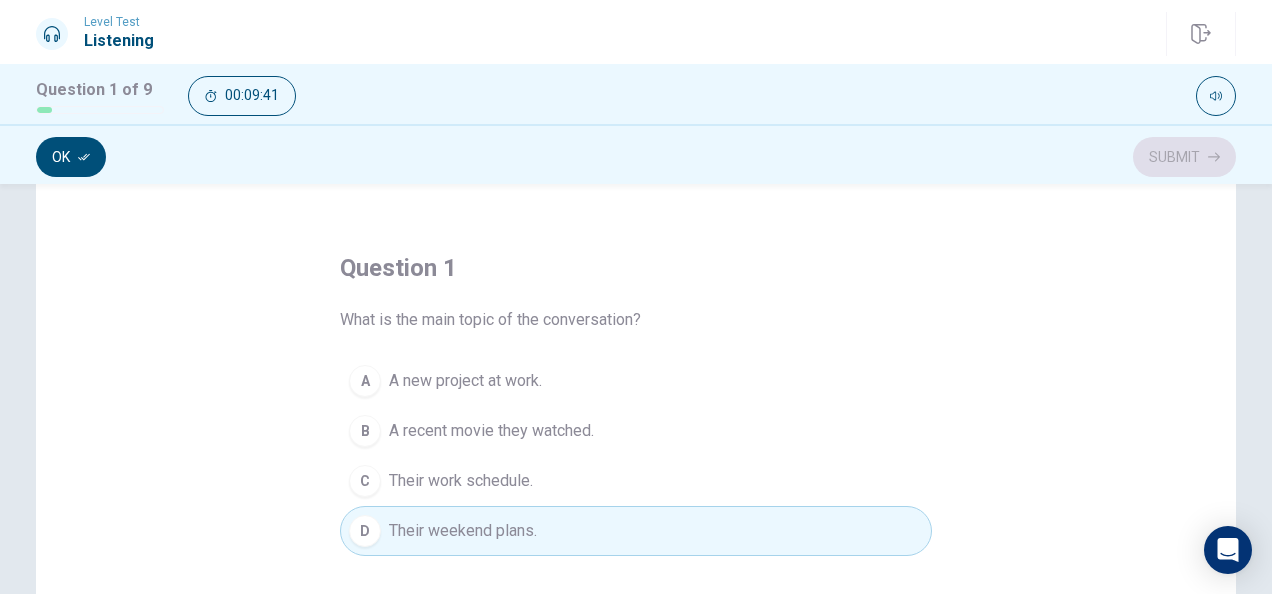 scroll, scrollTop: 29, scrollLeft: 0, axis: vertical 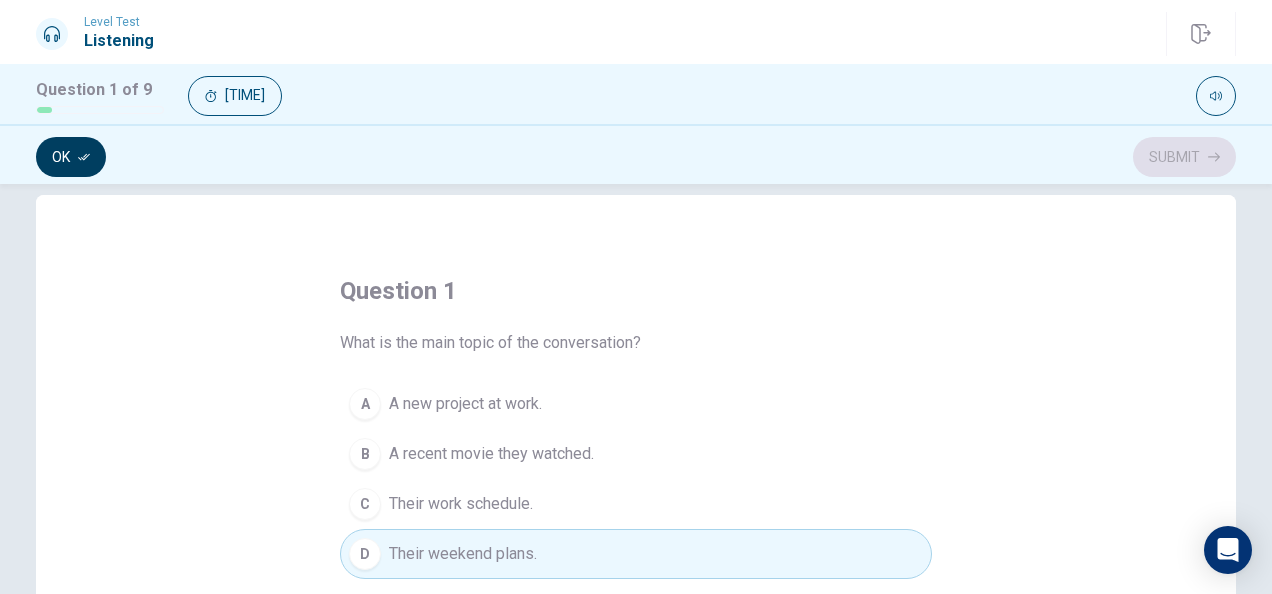 click on "Ok" at bounding box center (71, 157) 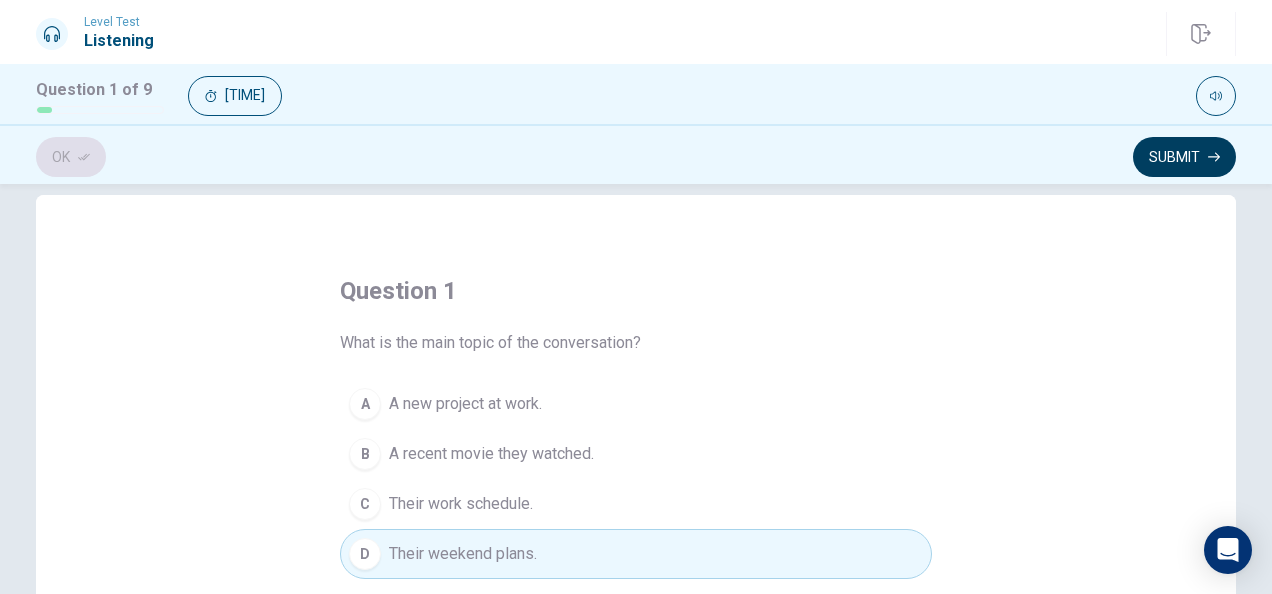 click on "Submit" at bounding box center [1184, 157] 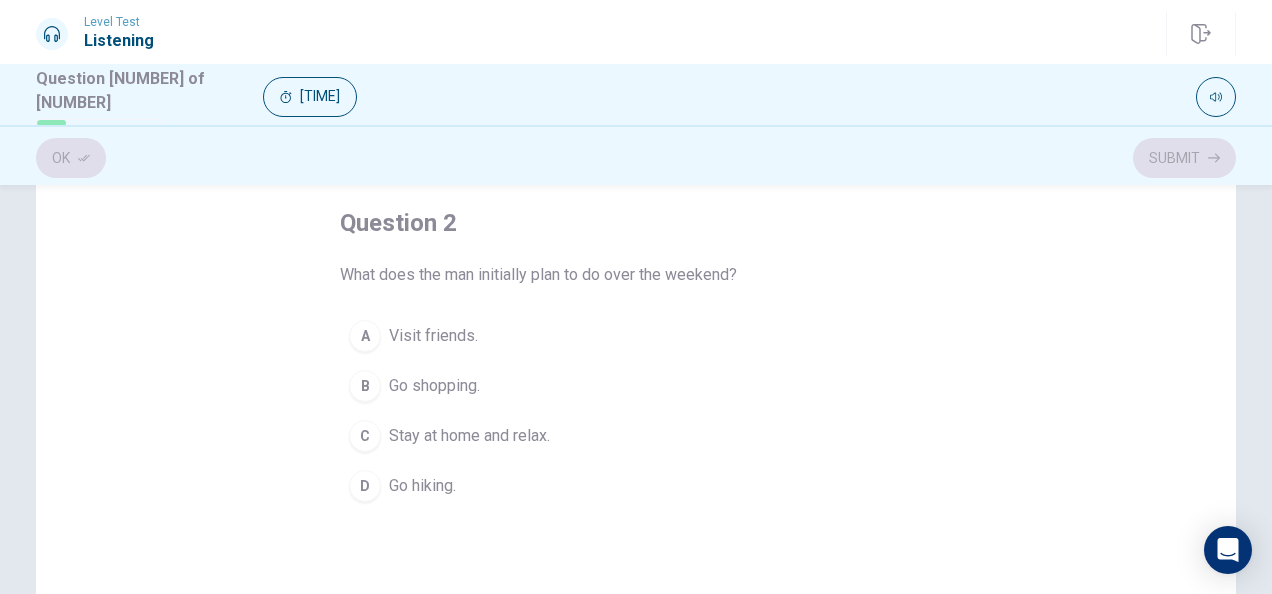 scroll, scrollTop: 129, scrollLeft: 0, axis: vertical 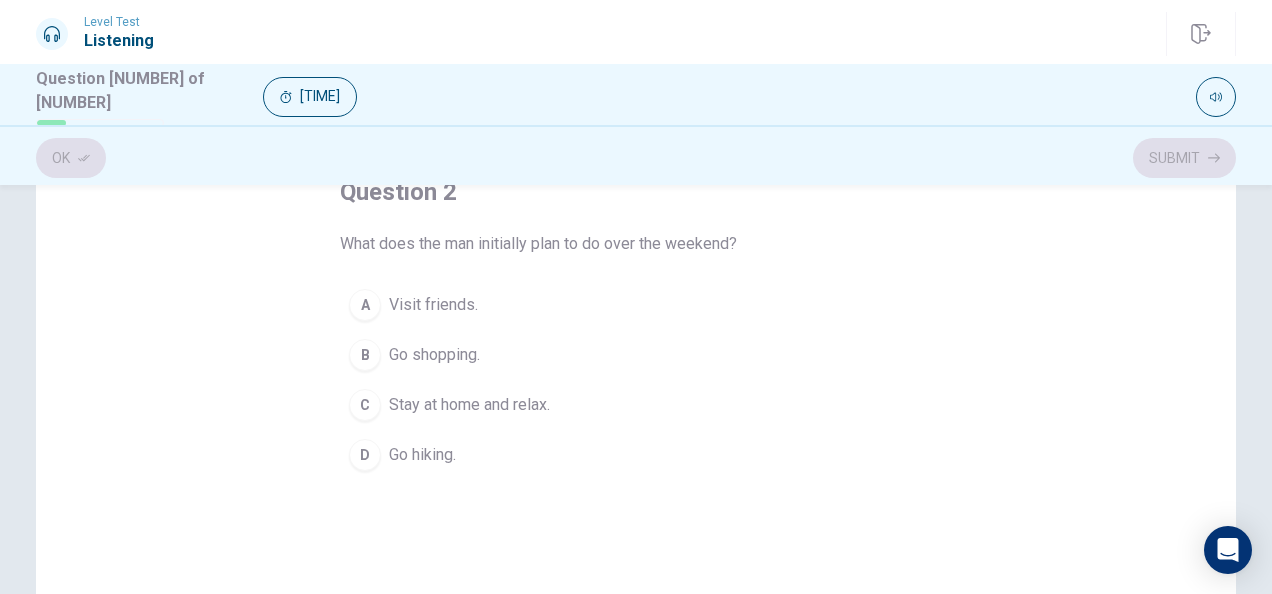 click on "Stay at home and relax." at bounding box center [433, 305] 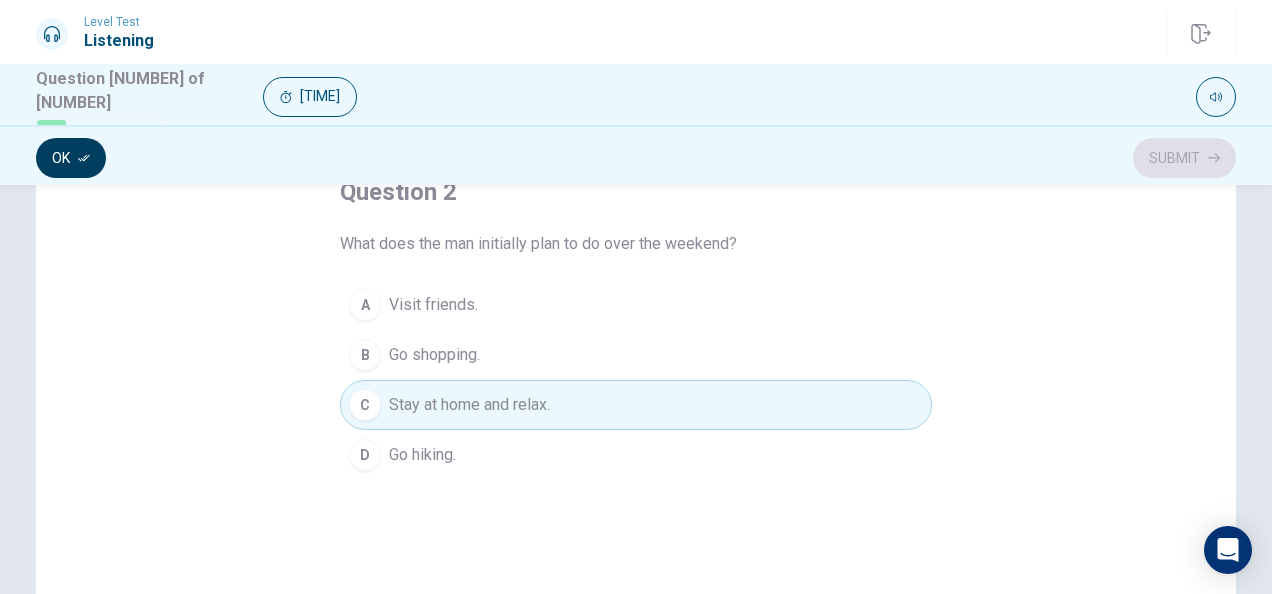 drag, startPoint x: 67, startPoint y: 151, endPoint x: 121, endPoint y: 162, distance: 55.108982 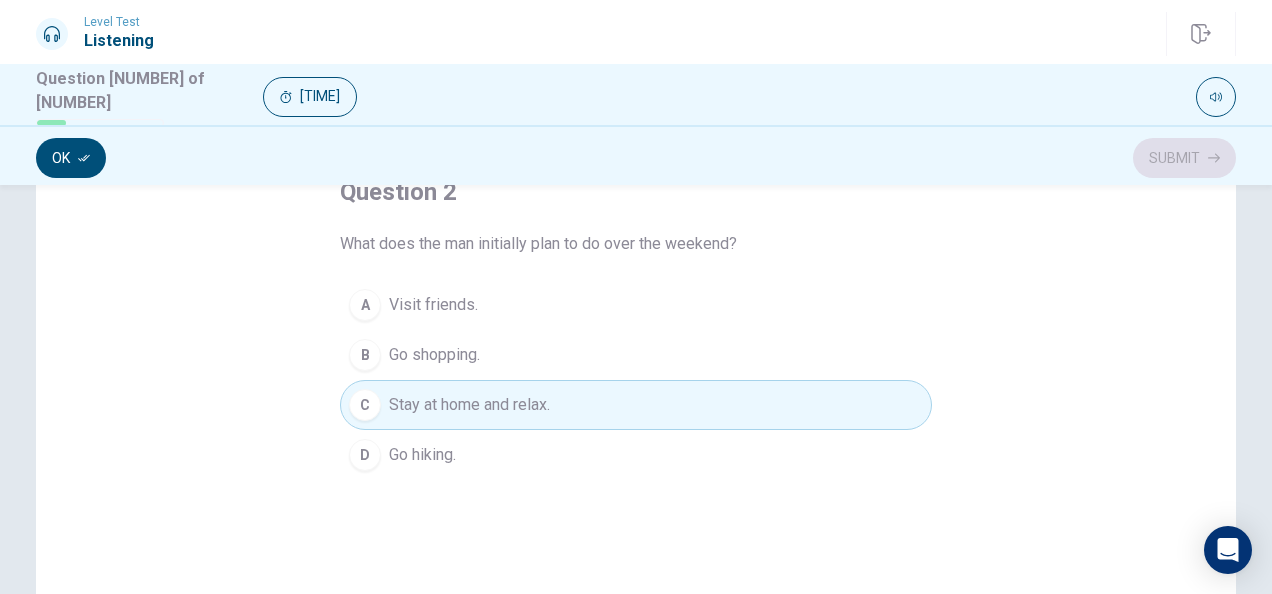 click on "Ok" at bounding box center (71, 158) 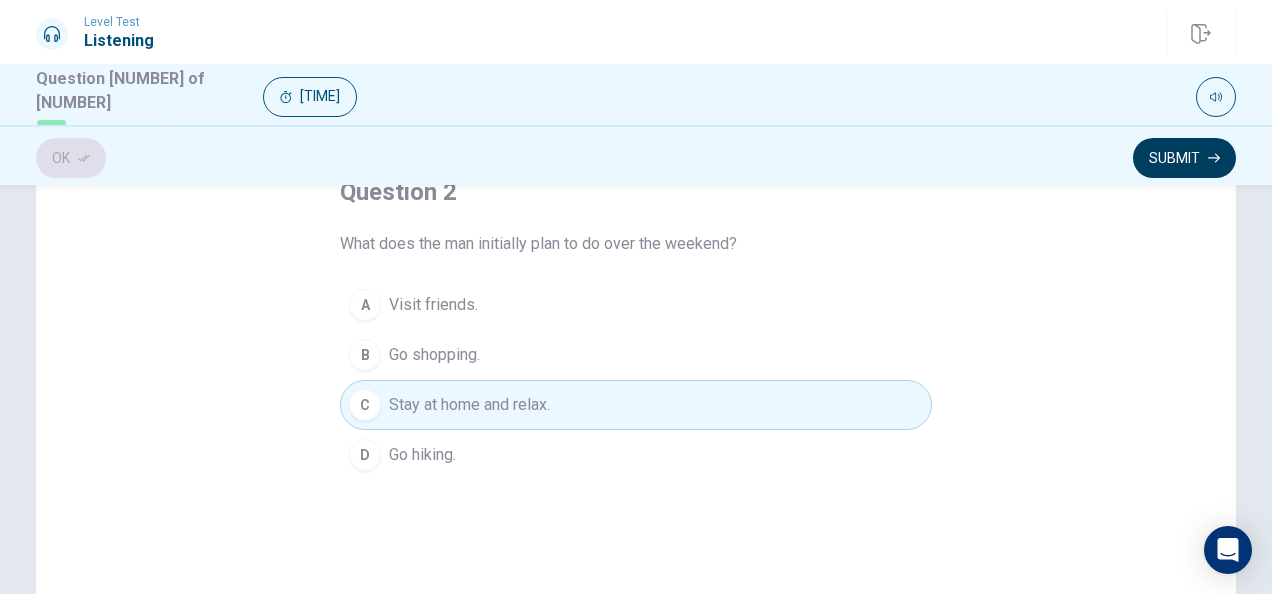 click on "Submit" at bounding box center [1184, 158] 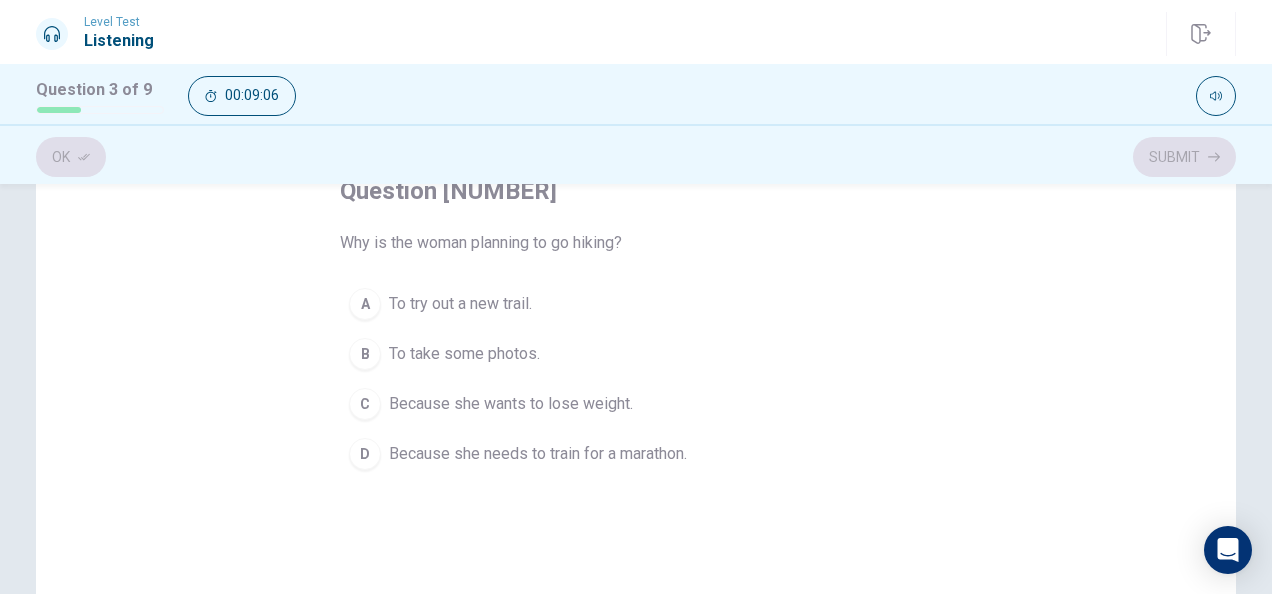 click on "To take some photos." at bounding box center [460, 304] 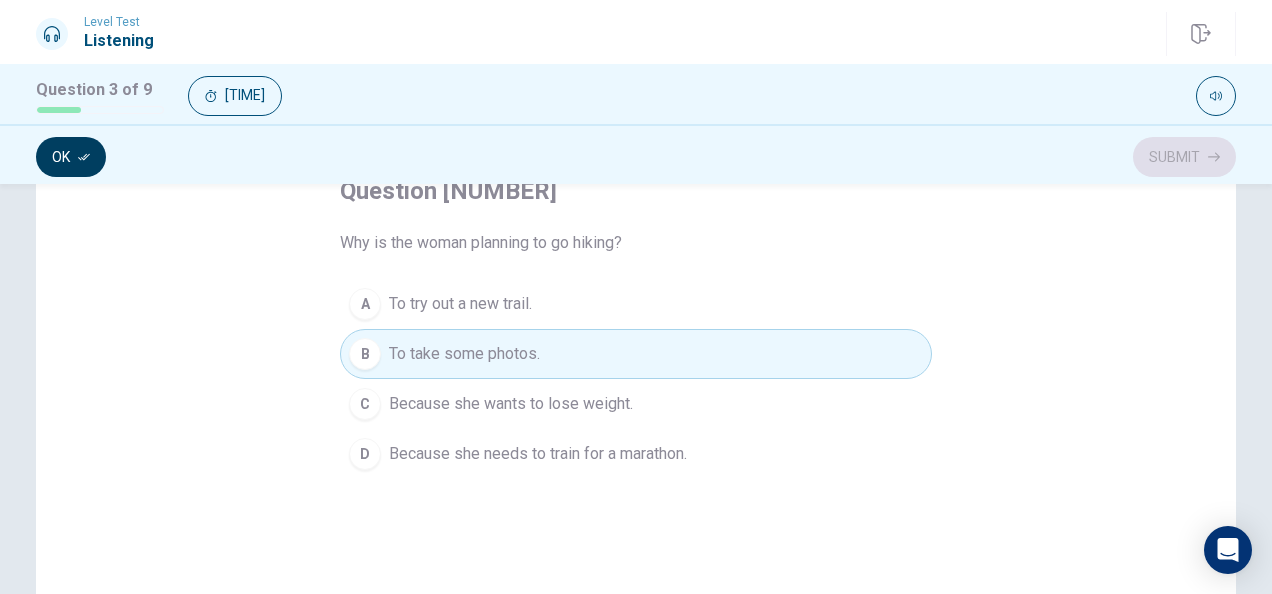 click on "Ok" at bounding box center (71, 157) 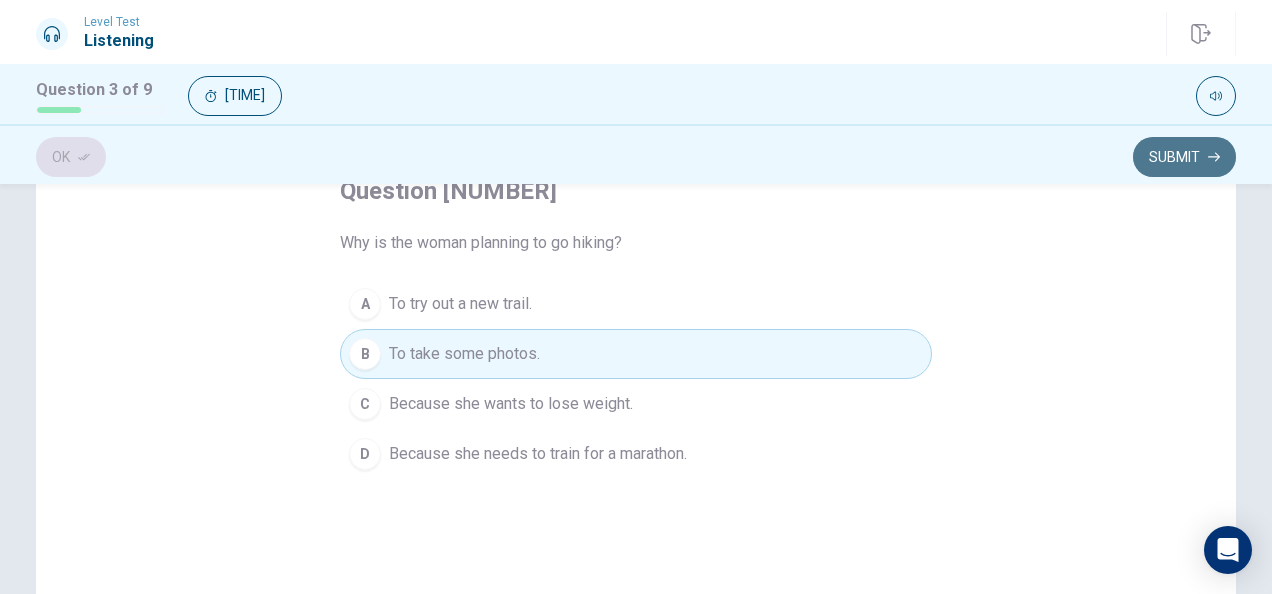click on "Submit" at bounding box center (1184, 157) 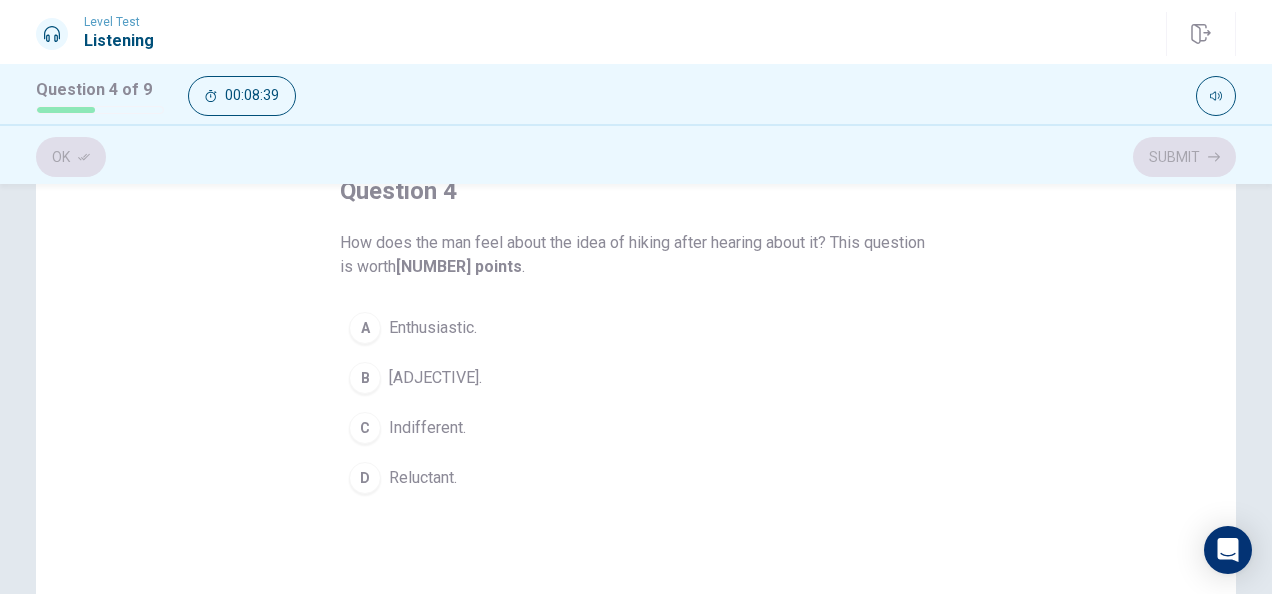 click on "Enthusiastic." at bounding box center (433, 328) 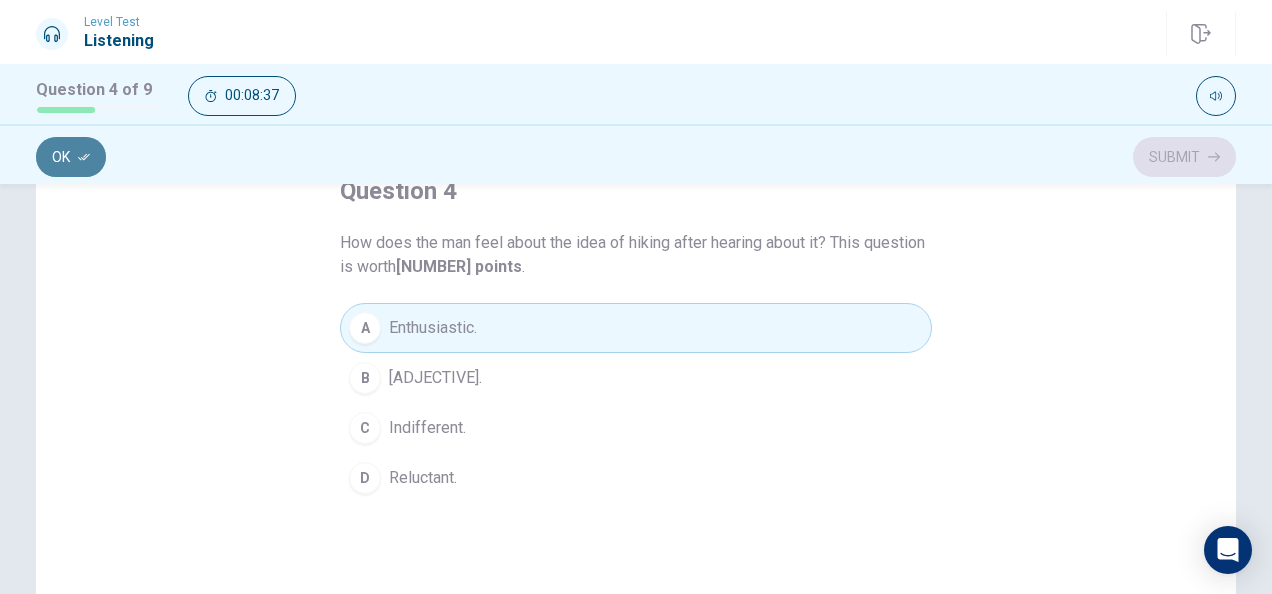 click on "Ok" at bounding box center [71, 157] 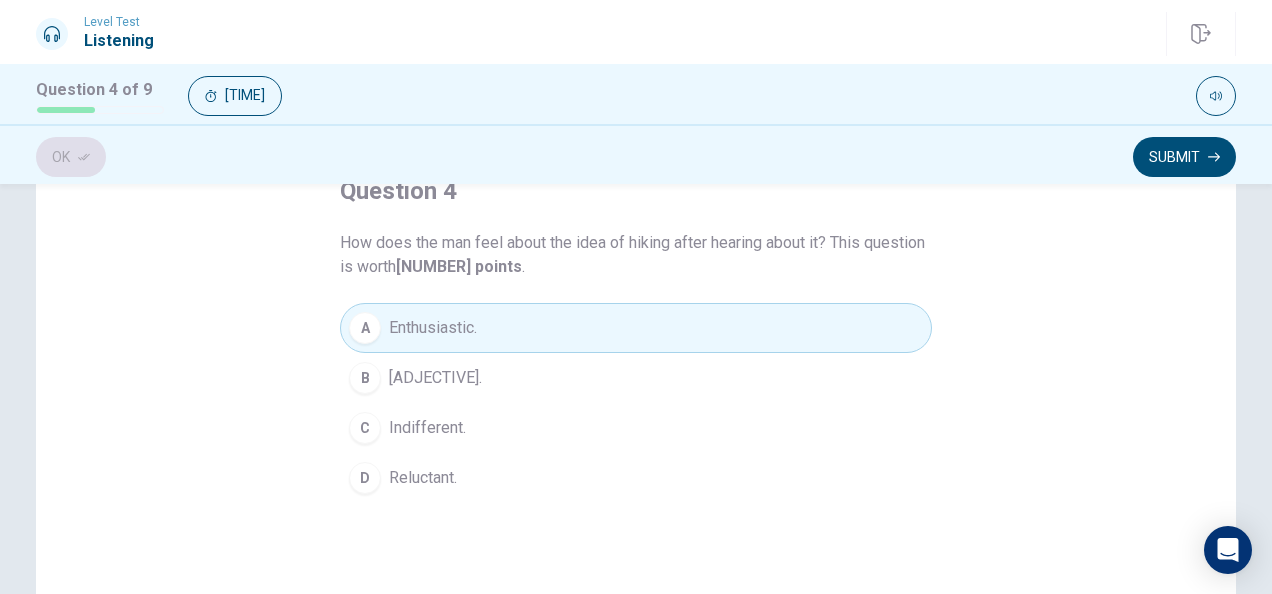 click on "Submit" at bounding box center (1184, 157) 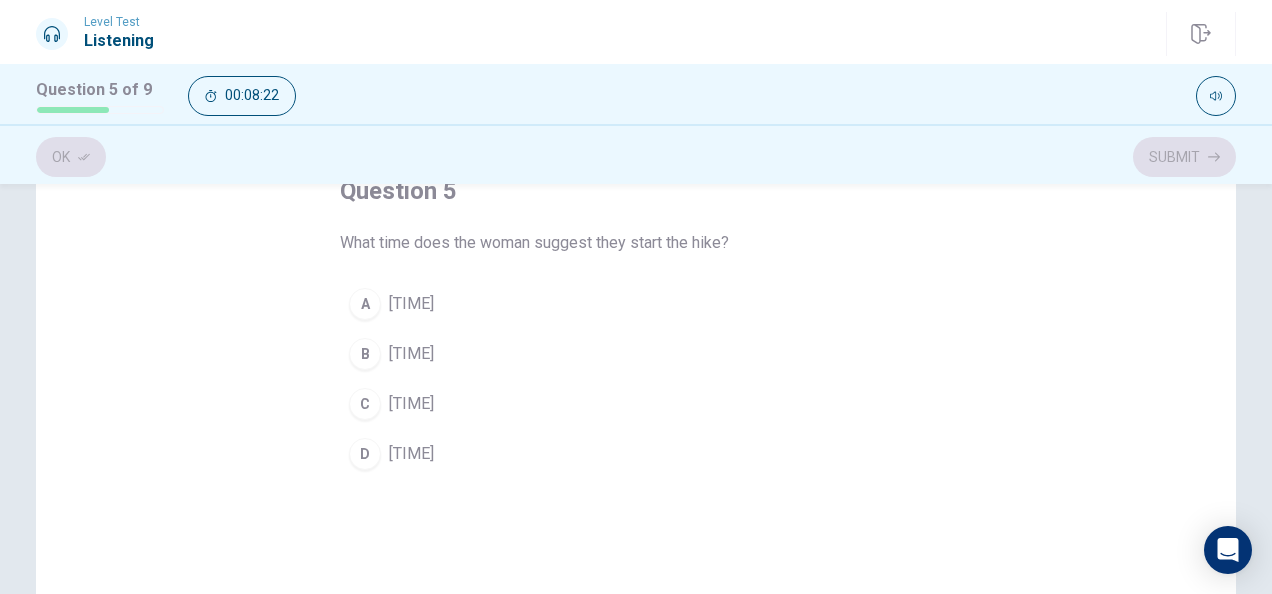 click on "[TIME]" at bounding box center [411, 304] 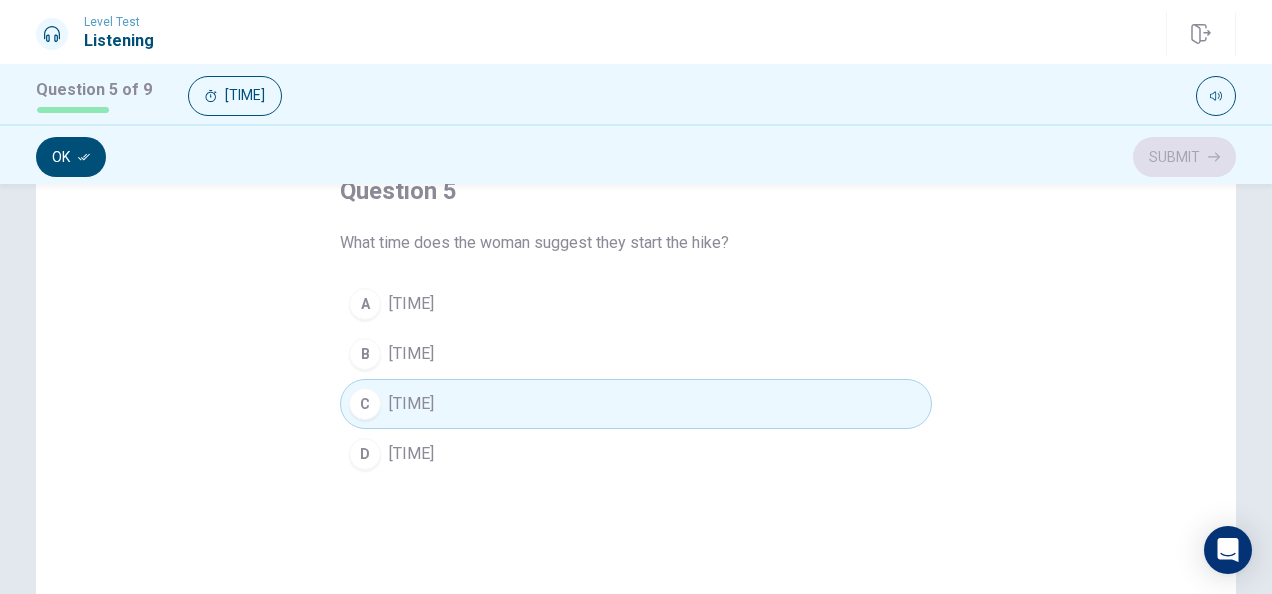 drag, startPoint x: 410, startPoint y: 334, endPoint x: 389, endPoint y: 331, distance: 21.213203 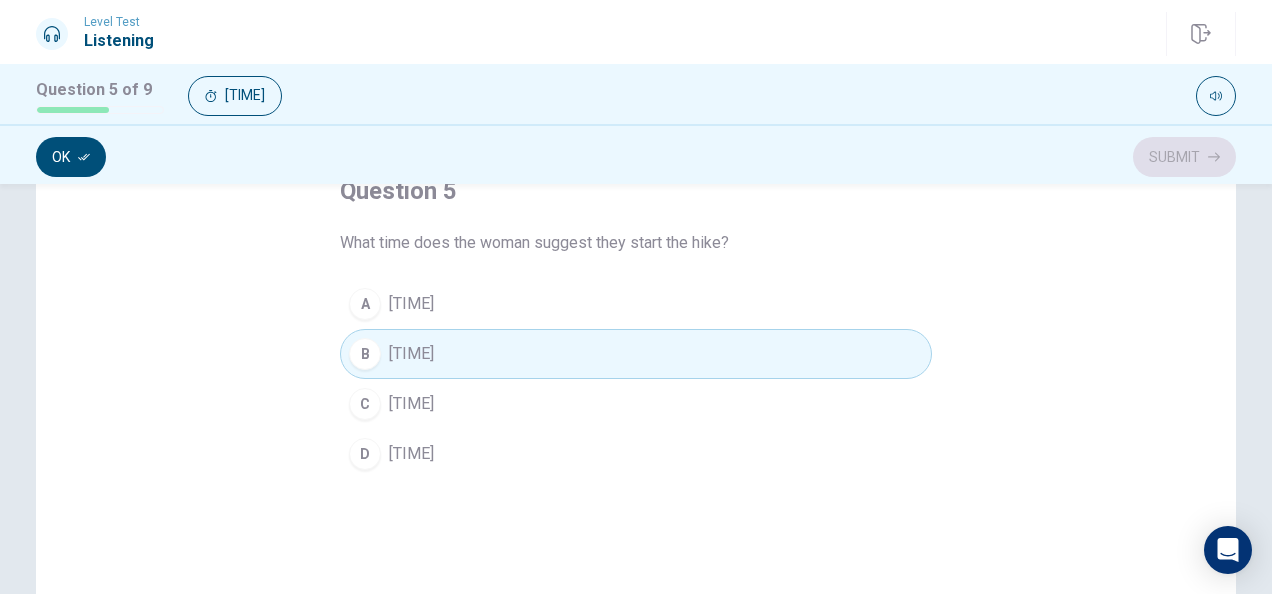 click on "Ok" at bounding box center [71, 157] 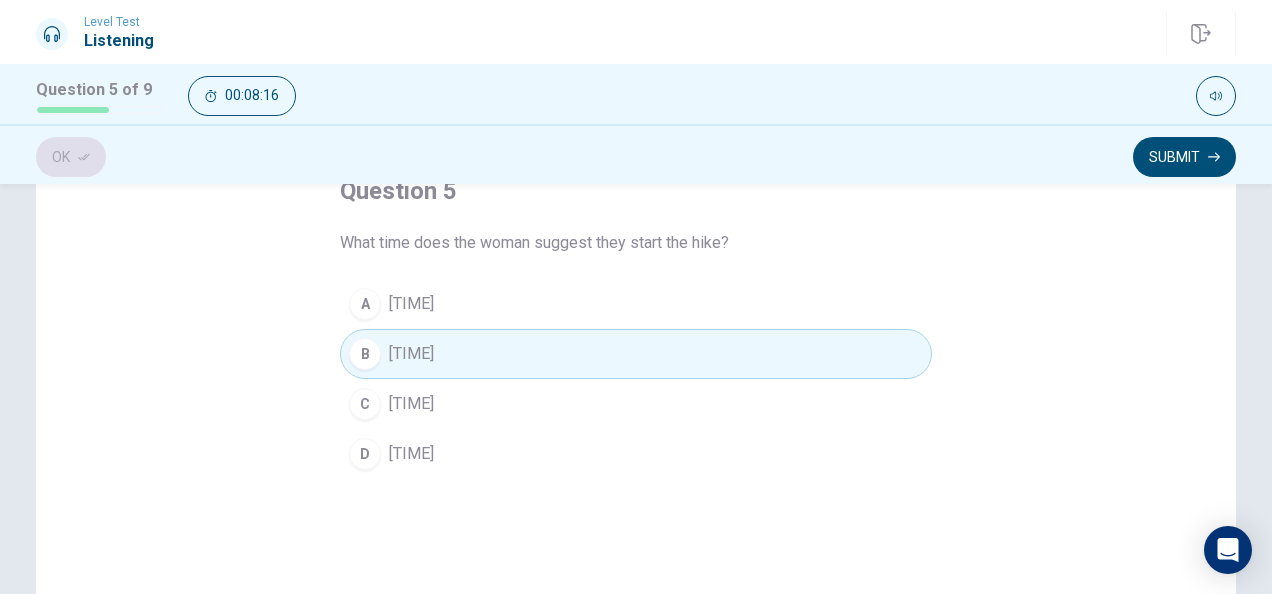 drag, startPoint x: 1189, startPoint y: 151, endPoint x: 1178, endPoint y: 160, distance: 14.21267 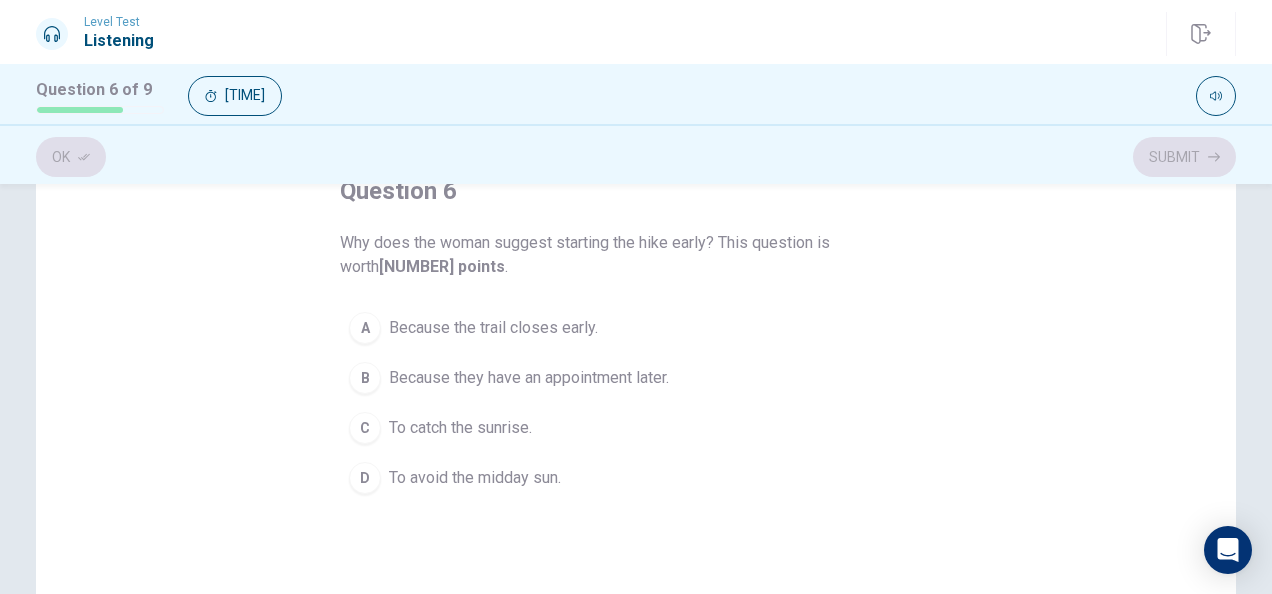 click on "To catch the sunrise." at bounding box center [493, 328] 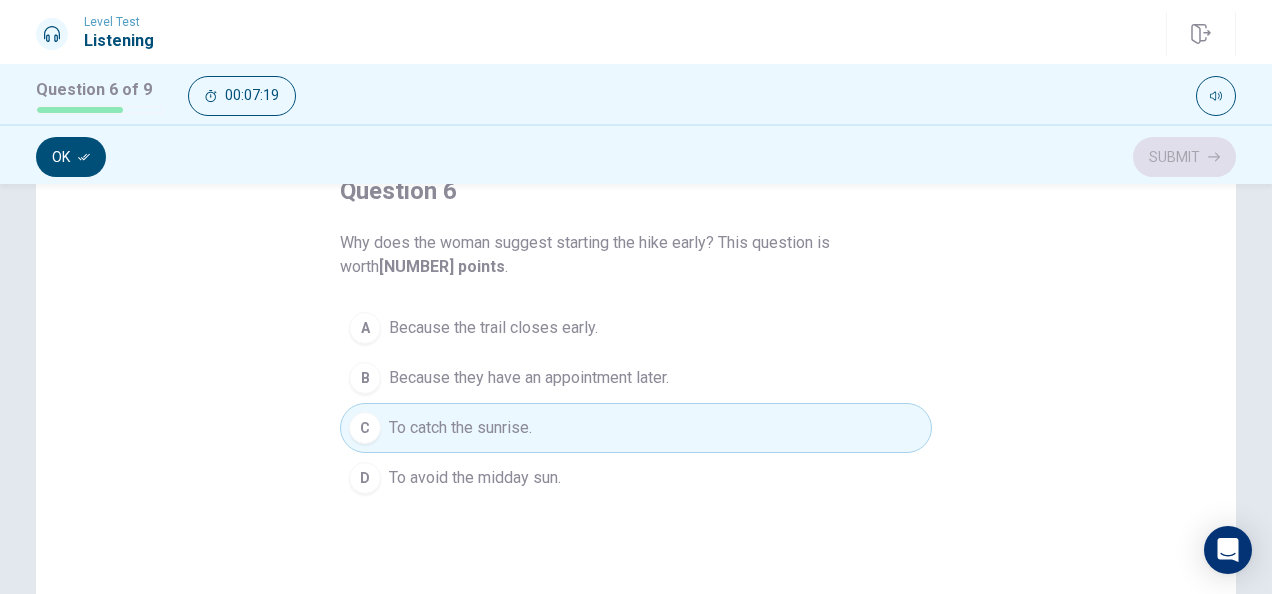 click on "To avoid the midday sun." at bounding box center (493, 328) 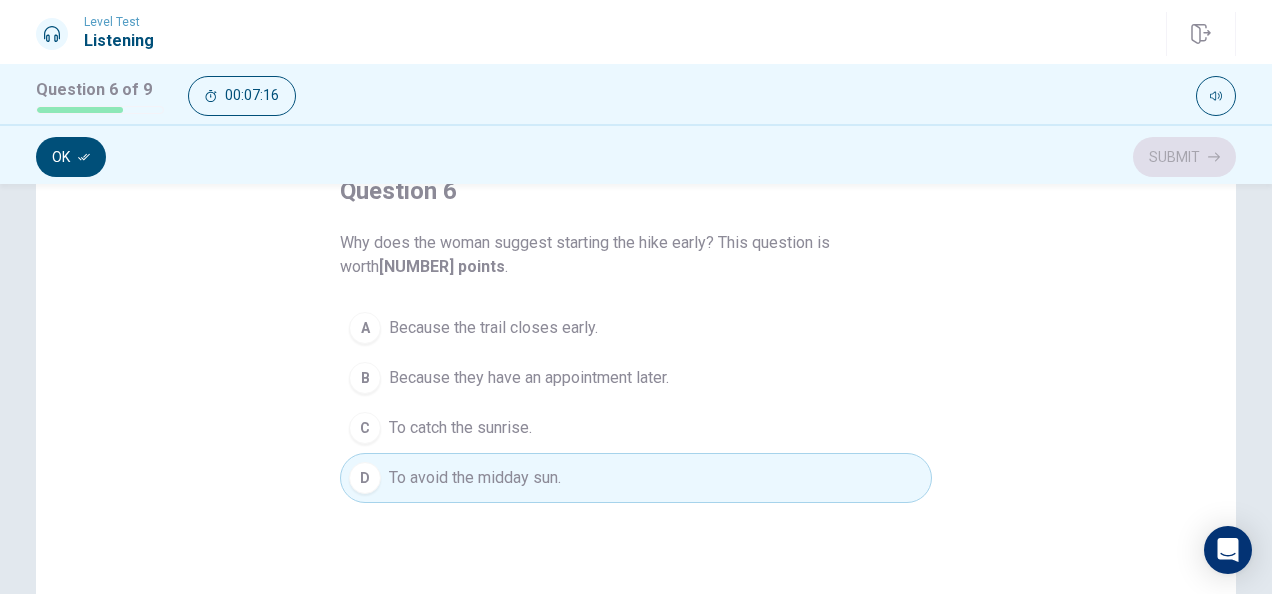 click on "Ok" at bounding box center [71, 157] 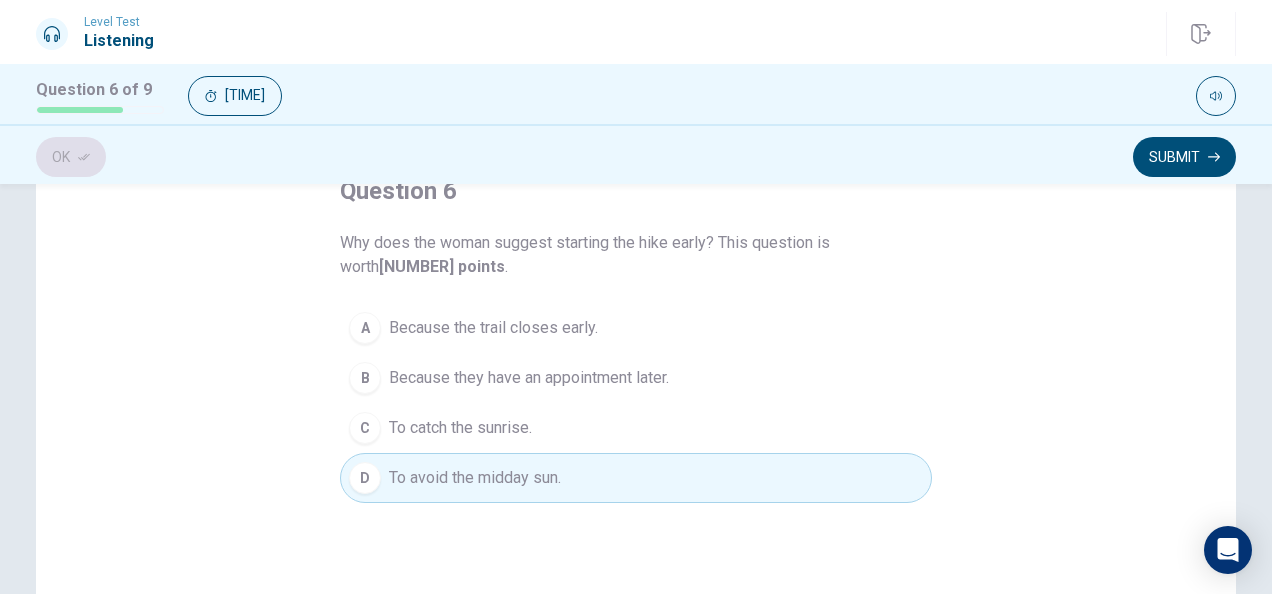 click on "Submit" at bounding box center [1184, 157] 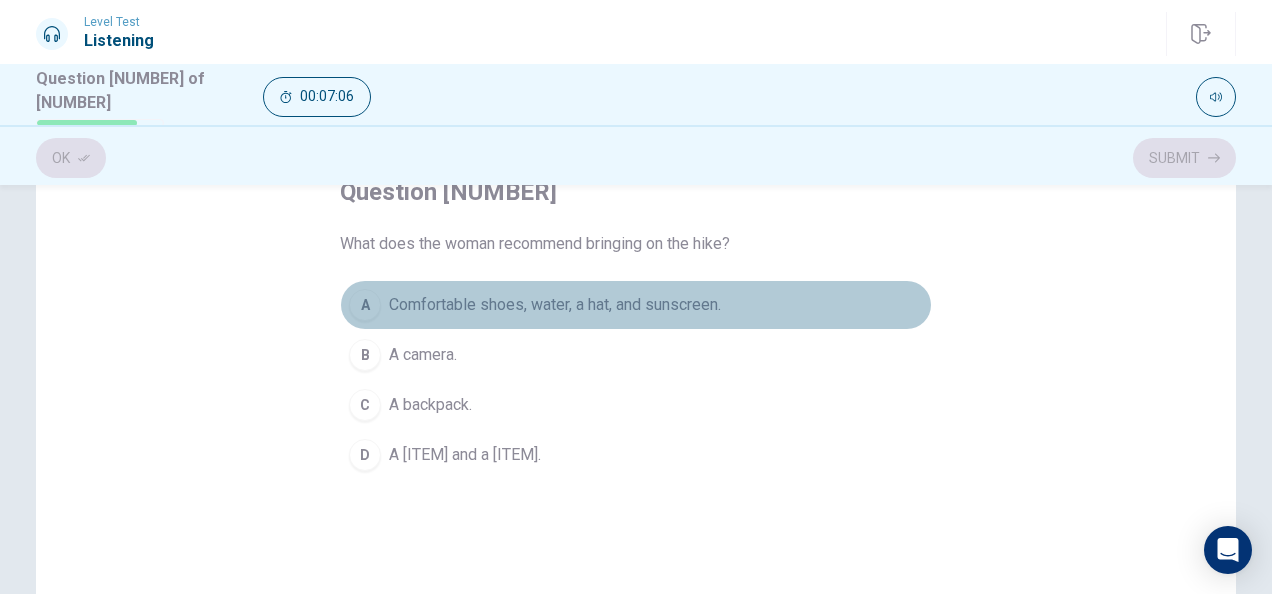 click on "Comfortable shoes, water, a hat, and sunscreen." at bounding box center [555, 305] 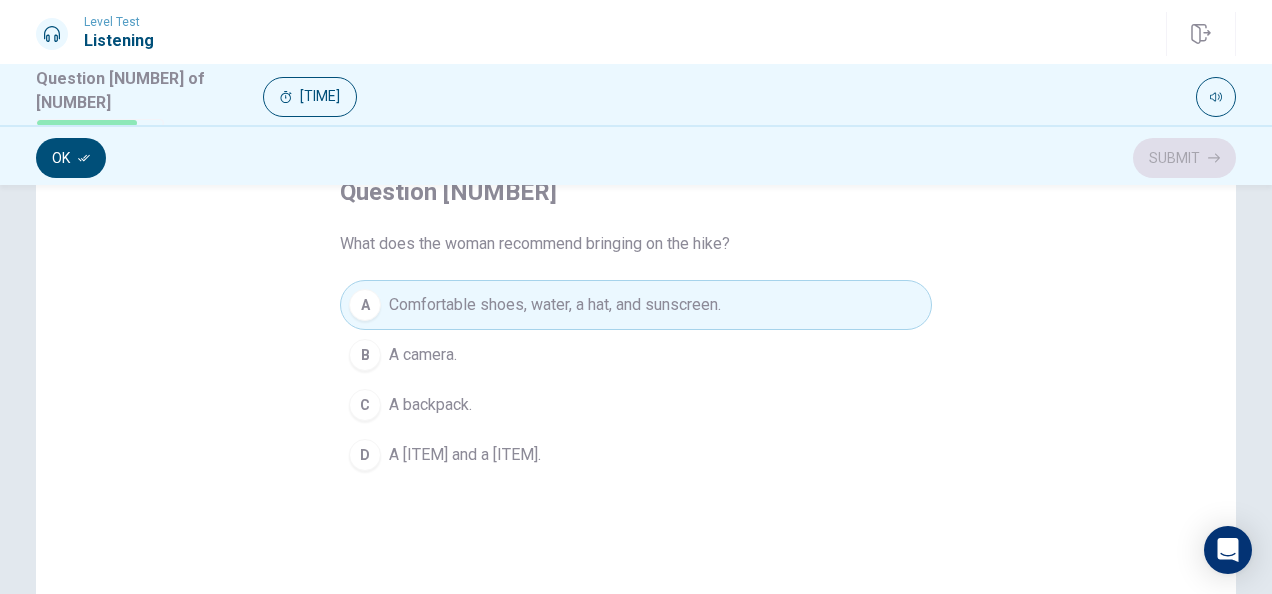 click on "Ok" at bounding box center [71, 158] 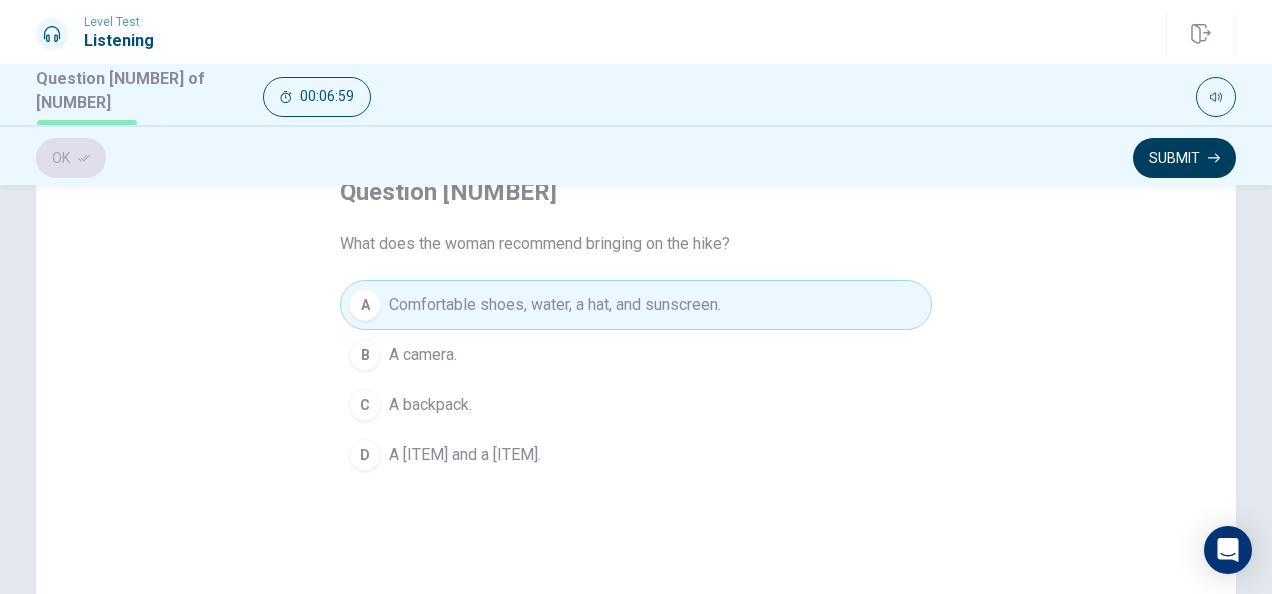 click at bounding box center [84, 158] 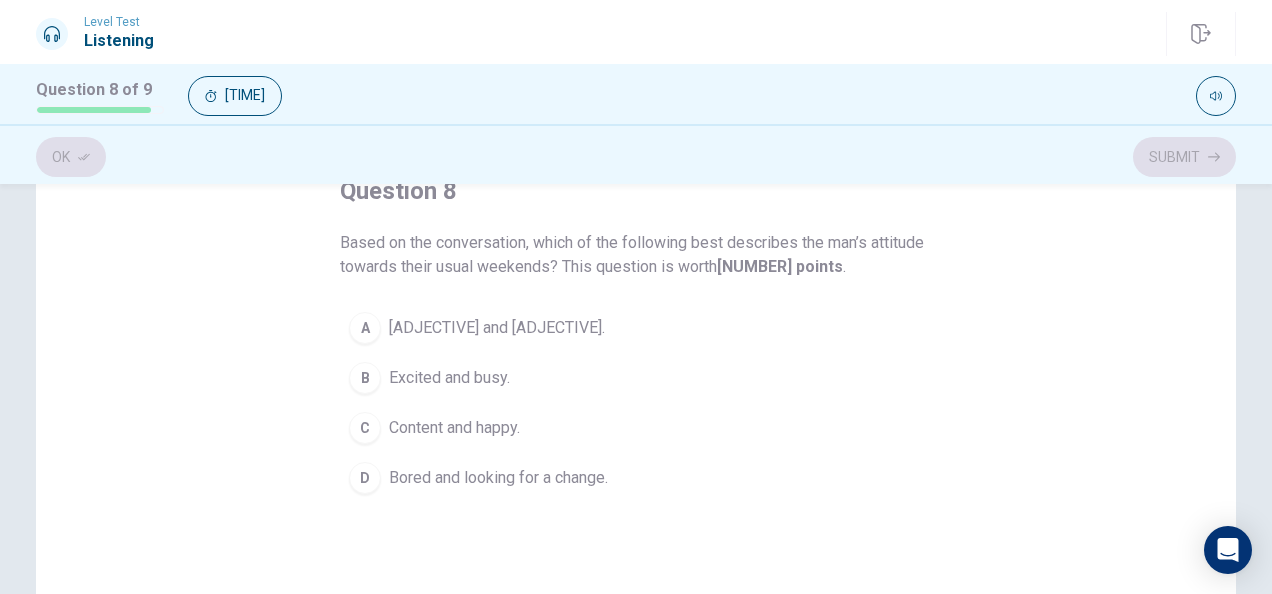click on "[ADJECTIVE] and [ADJECTIVE]." at bounding box center [497, 328] 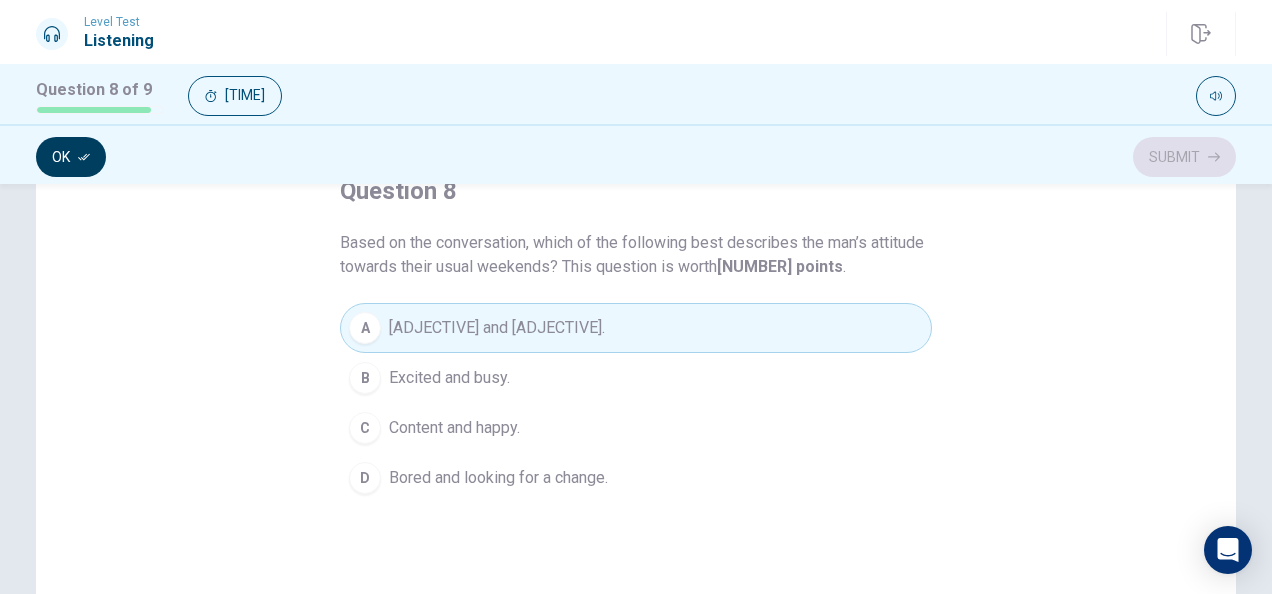 click on "Ok" at bounding box center [71, 157] 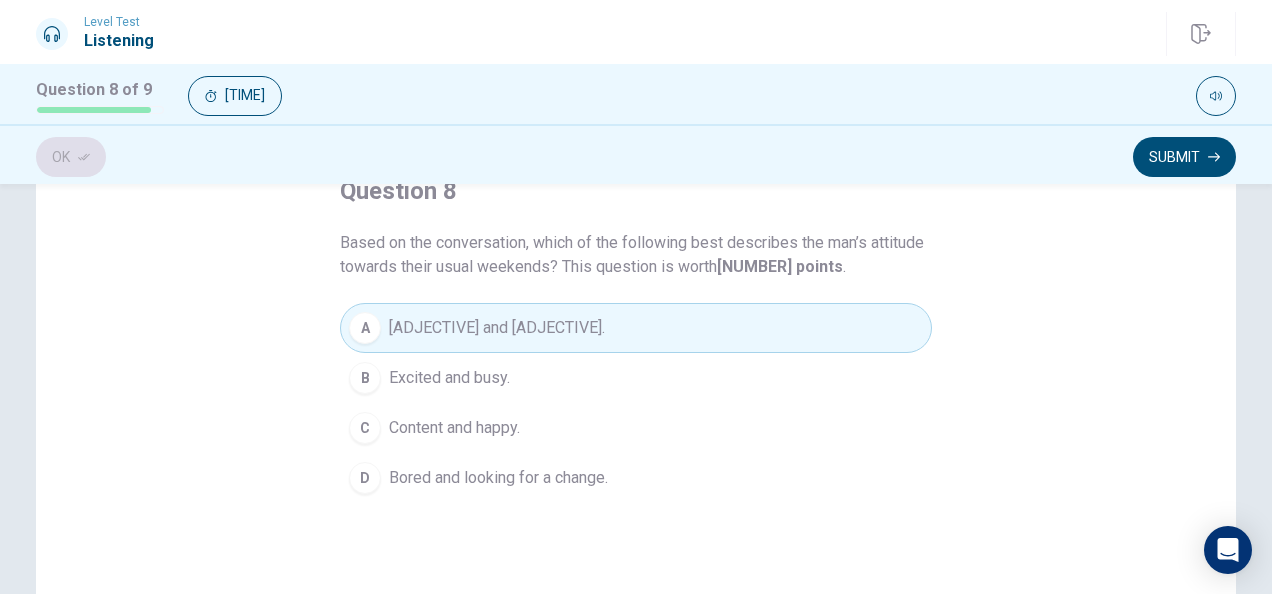 click on "Submit" at bounding box center (1184, 157) 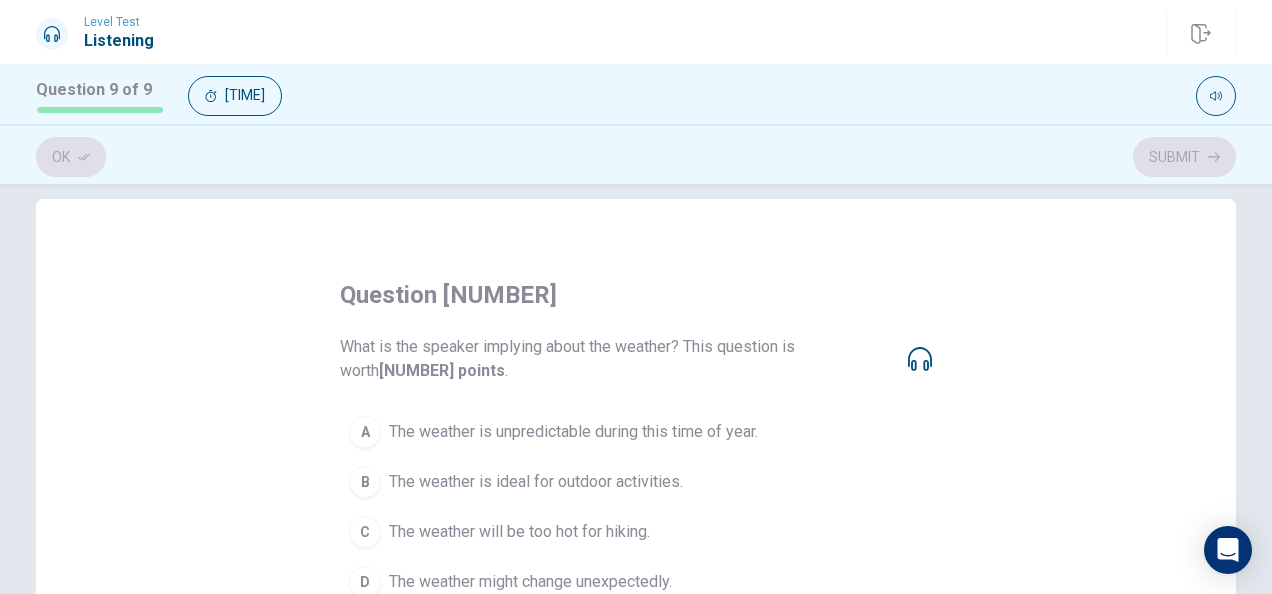 scroll, scrollTop: 100, scrollLeft: 0, axis: vertical 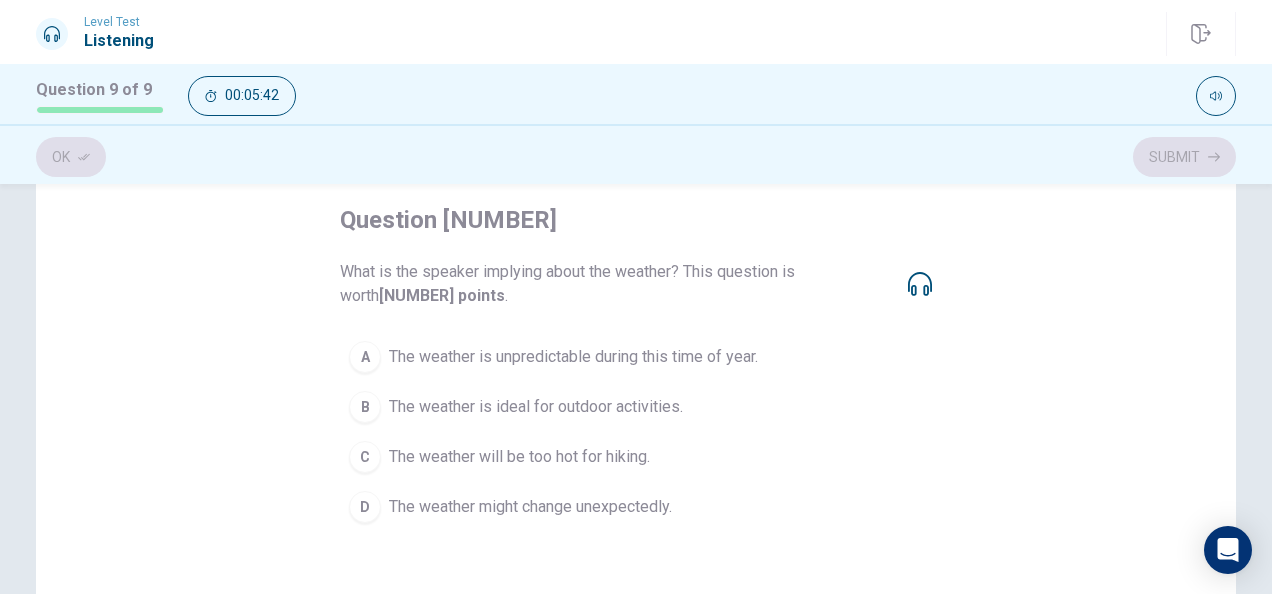 click on "The weather is ideal for outdoor activities." at bounding box center [573, 357] 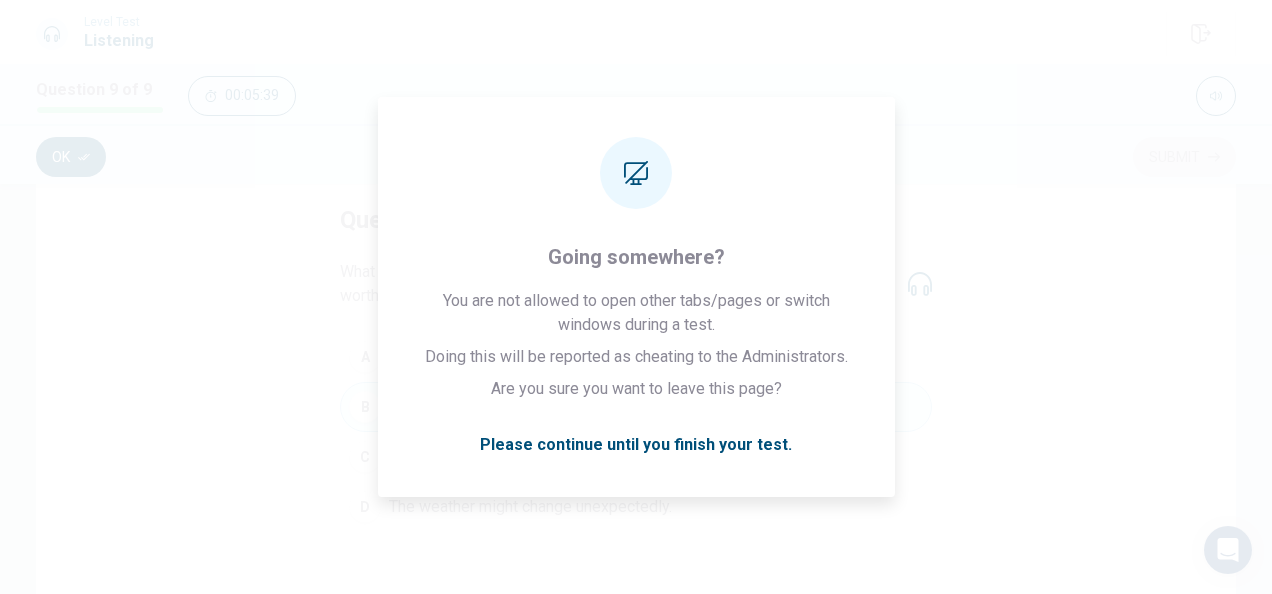 click on "Ok" at bounding box center [71, 157] 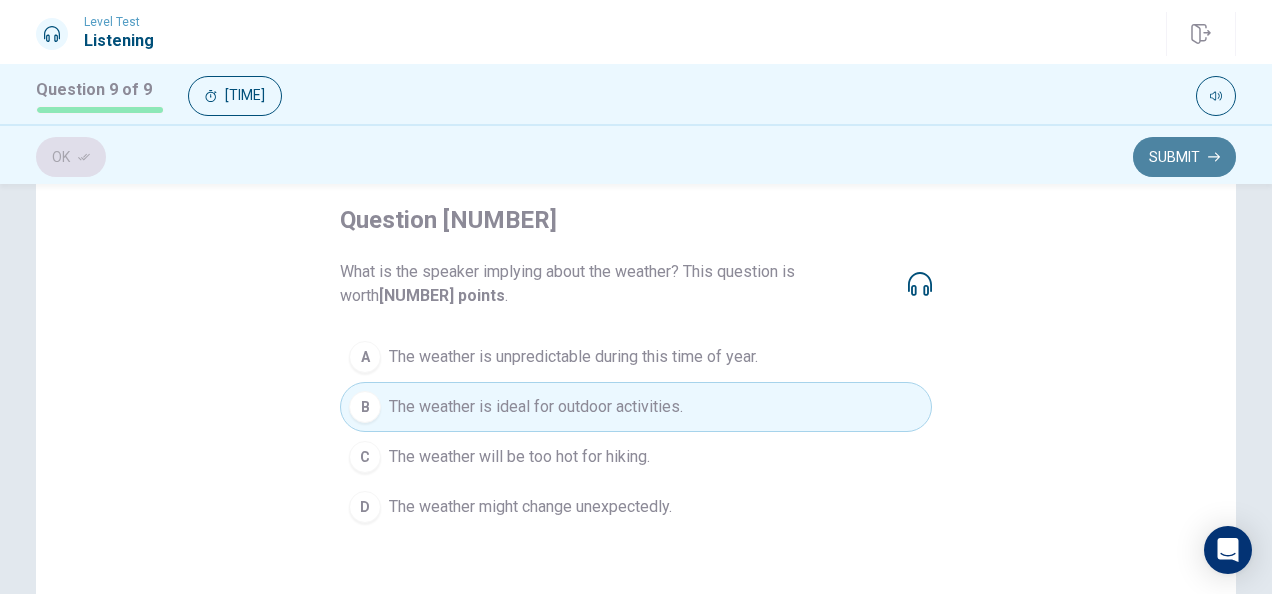 drag, startPoint x: 1182, startPoint y: 146, endPoint x: 1209, endPoint y: 156, distance: 28.79236 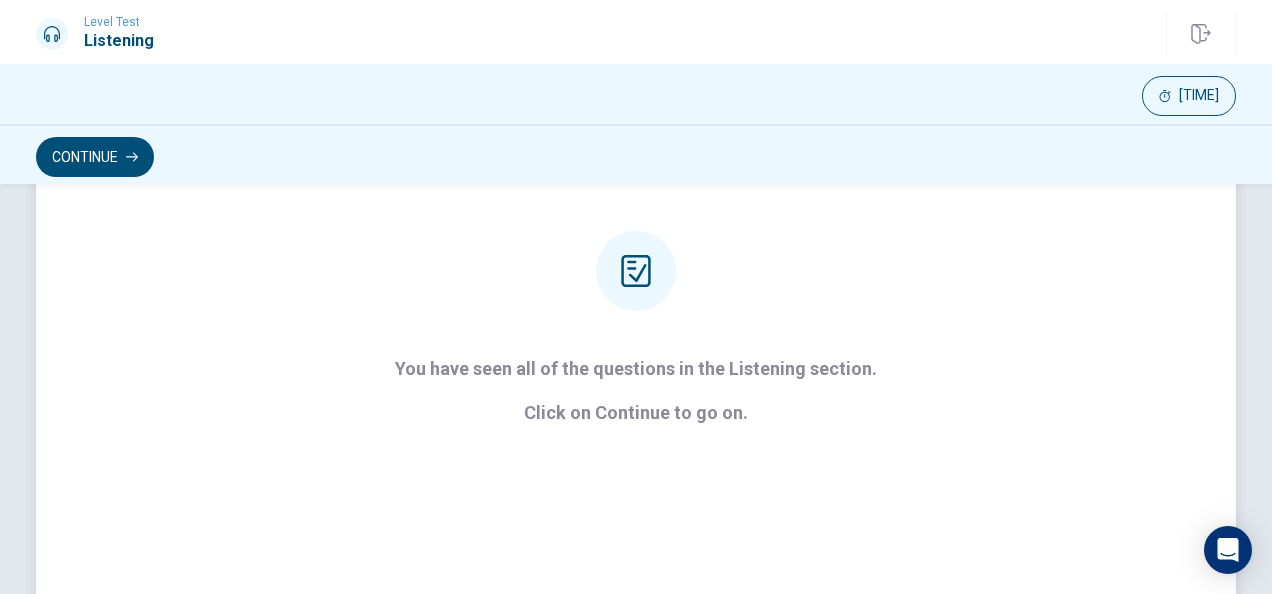 scroll, scrollTop: 300, scrollLeft: 0, axis: vertical 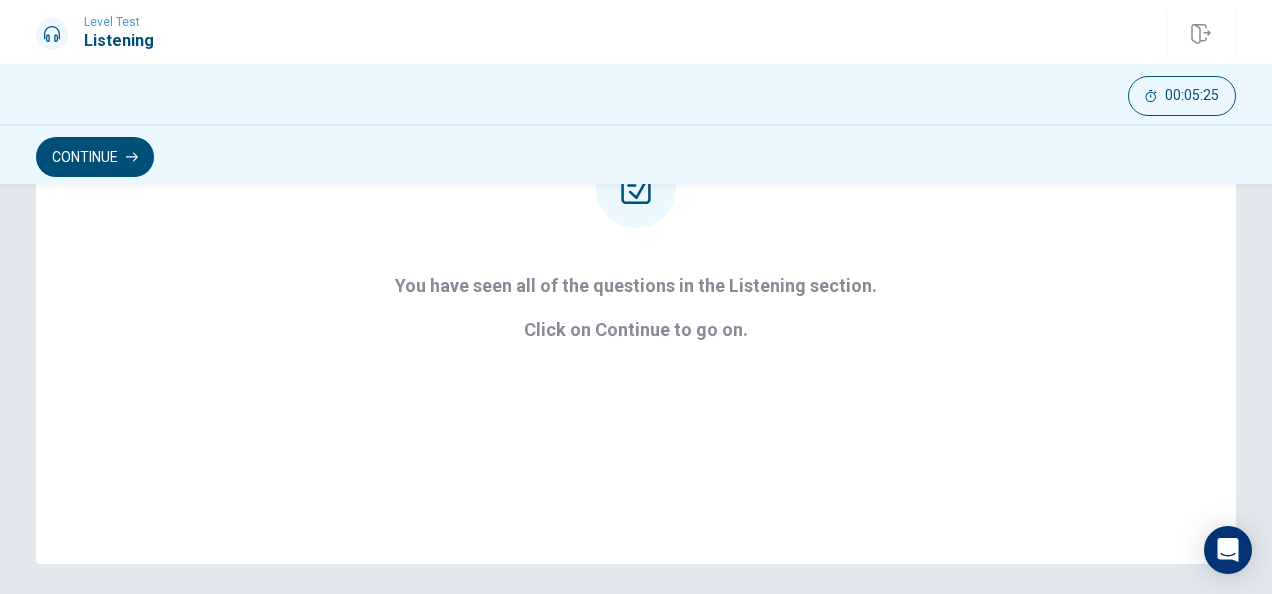 click on "Continue" at bounding box center [95, 157] 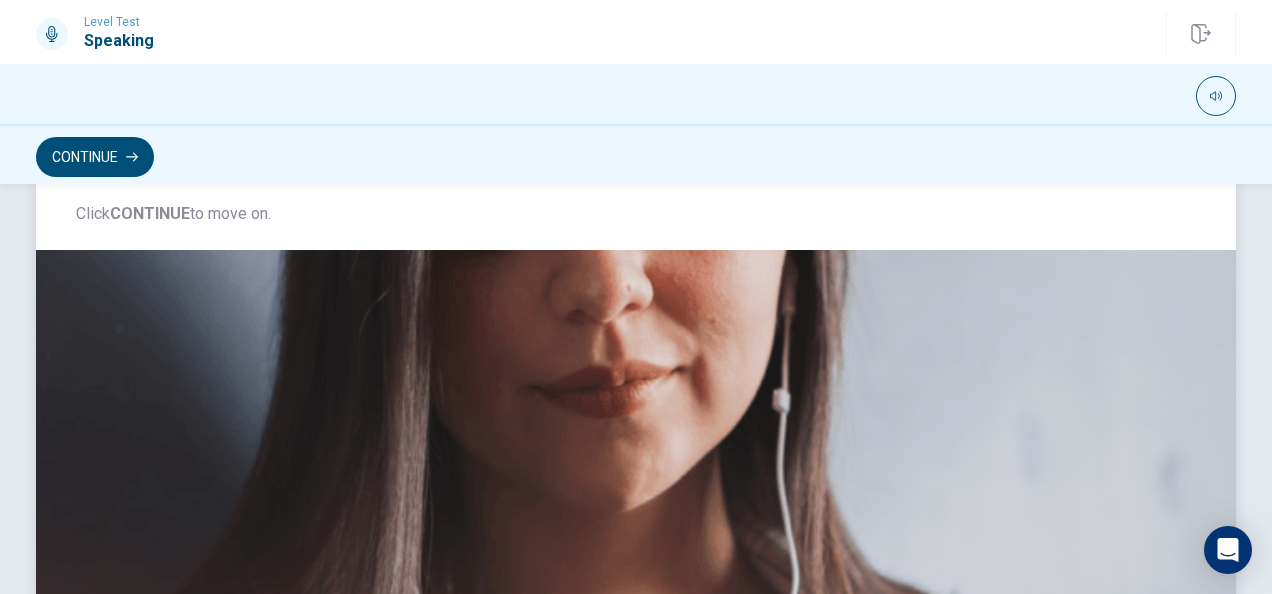 scroll, scrollTop: 90, scrollLeft: 0, axis: vertical 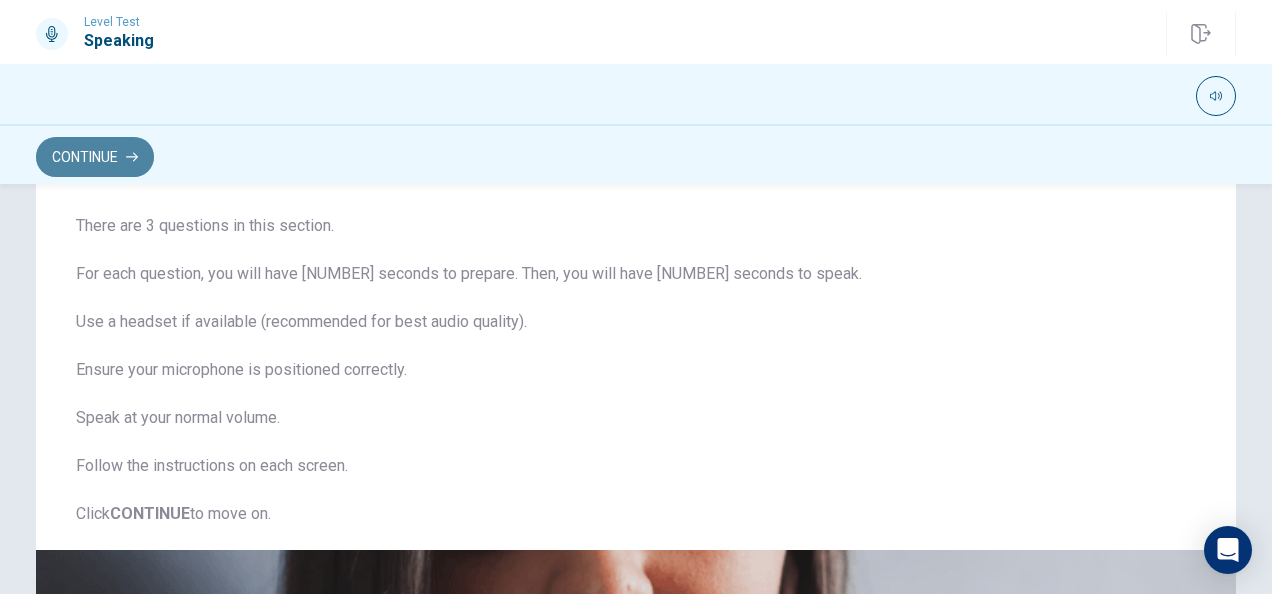 drag, startPoint x: 96, startPoint y: 155, endPoint x: 118, endPoint y: 164, distance: 23.769728 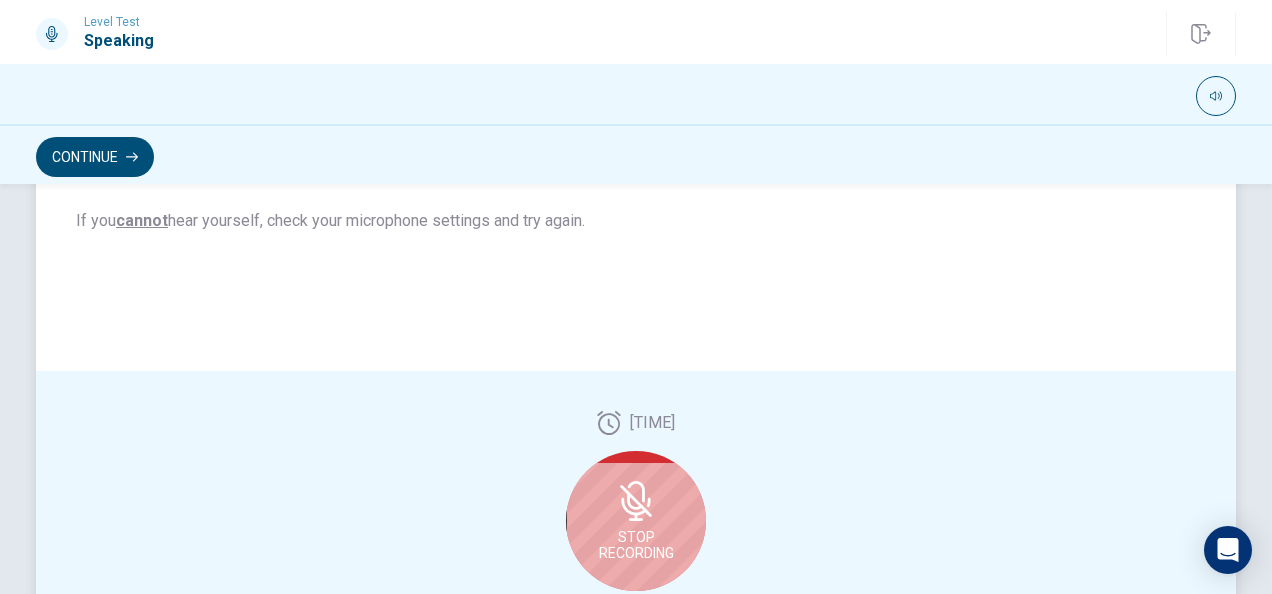 scroll, scrollTop: 576, scrollLeft: 0, axis: vertical 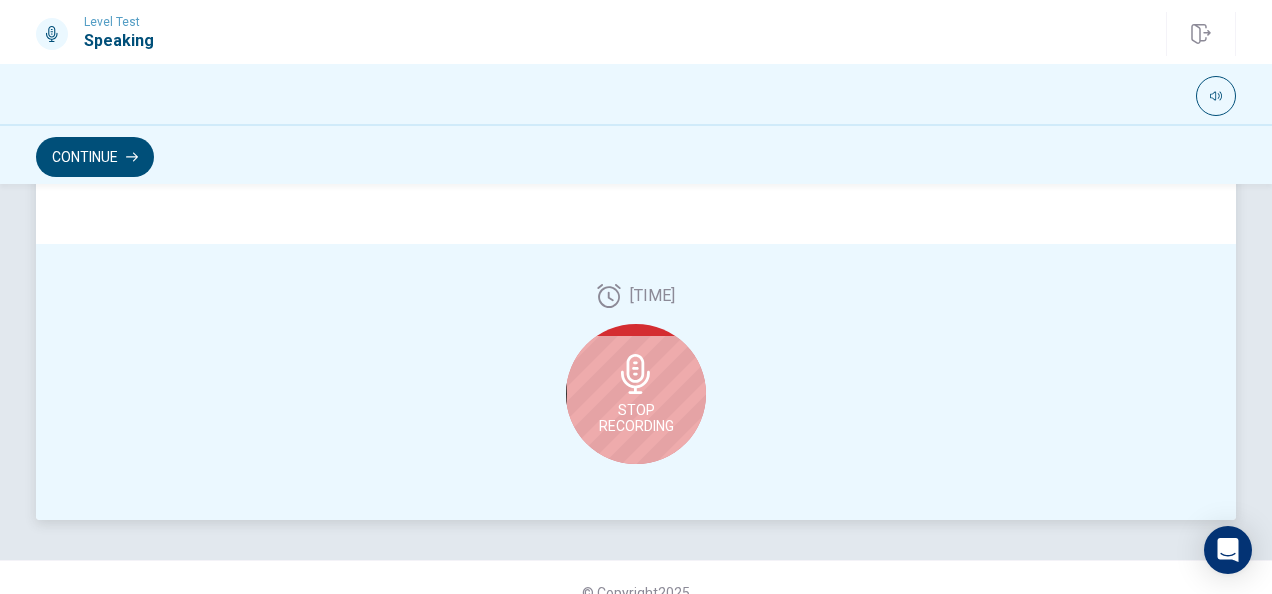 click on "Stop   Recording" at bounding box center [636, 394] 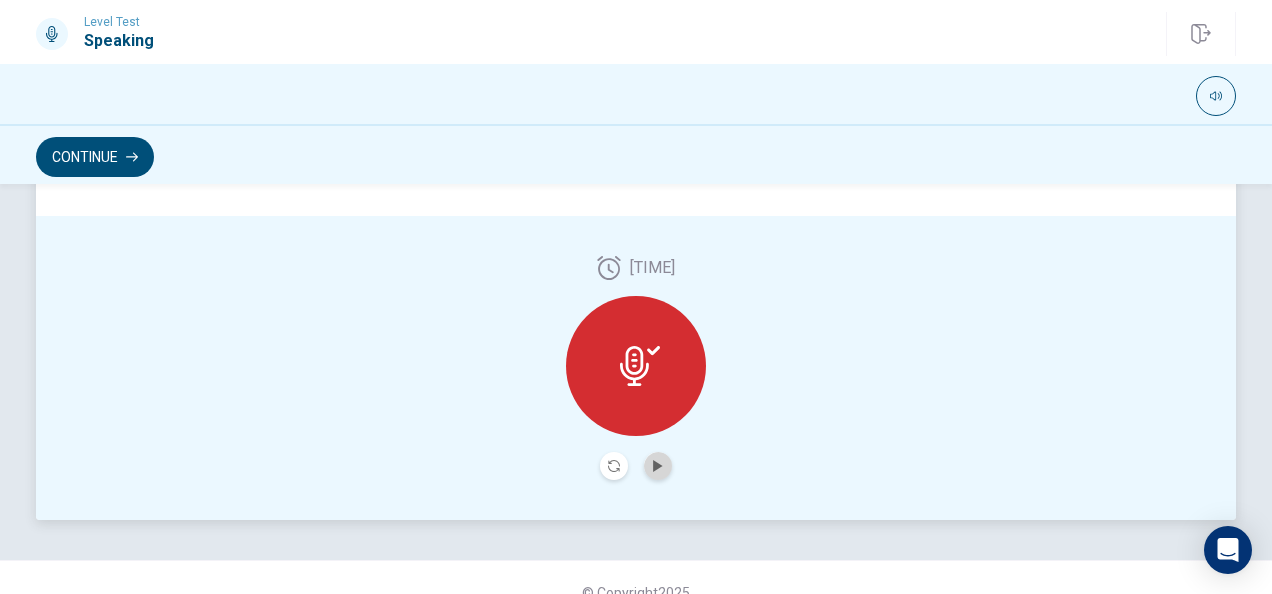 drag, startPoint x: 649, startPoint y: 466, endPoint x: 668, endPoint y: 471, distance: 19.646883 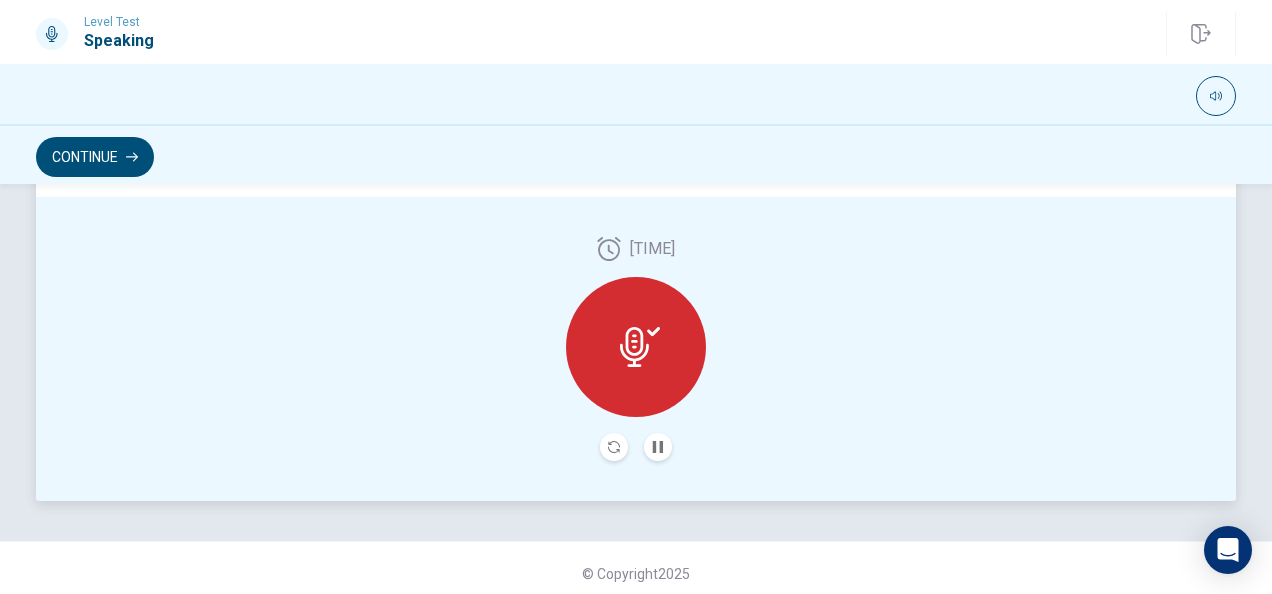 scroll, scrollTop: 606, scrollLeft: 0, axis: vertical 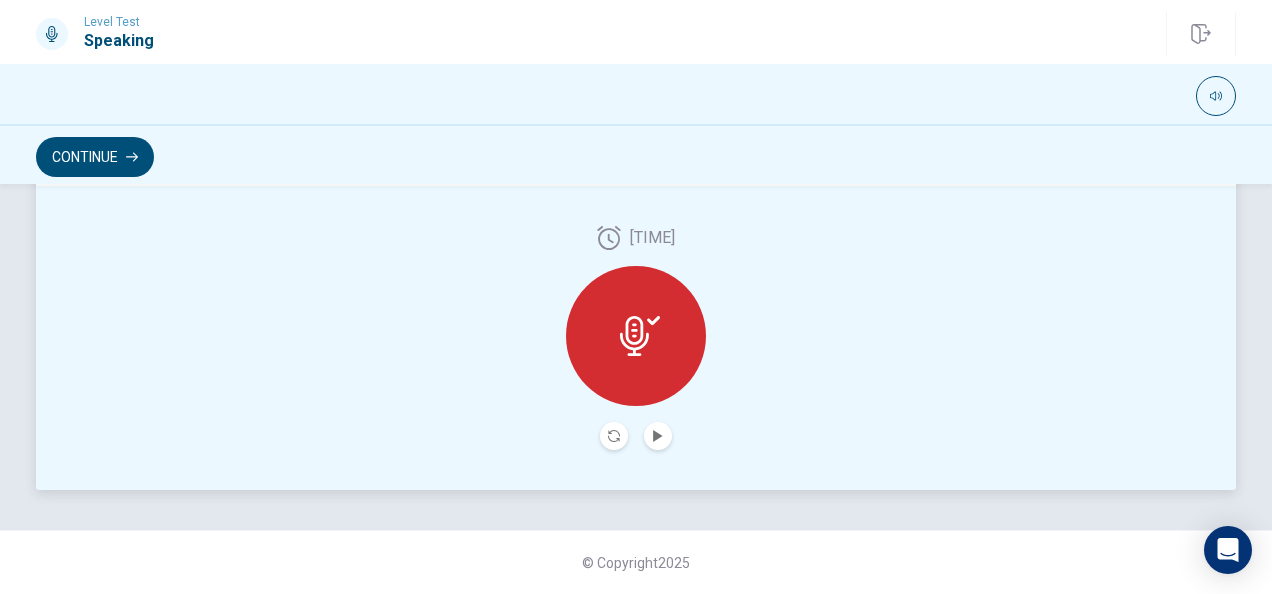 drag, startPoint x: 661, startPoint y: 426, endPoint x: 682, endPoint y: 433, distance: 22.135944 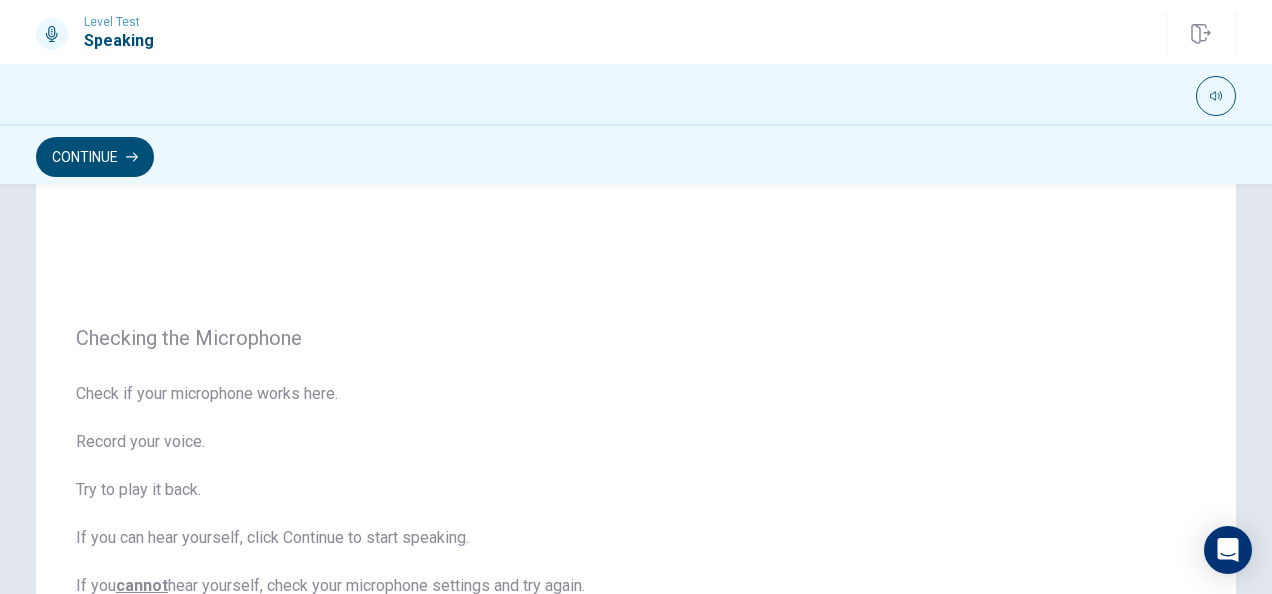 scroll, scrollTop: 0, scrollLeft: 0, axis: both 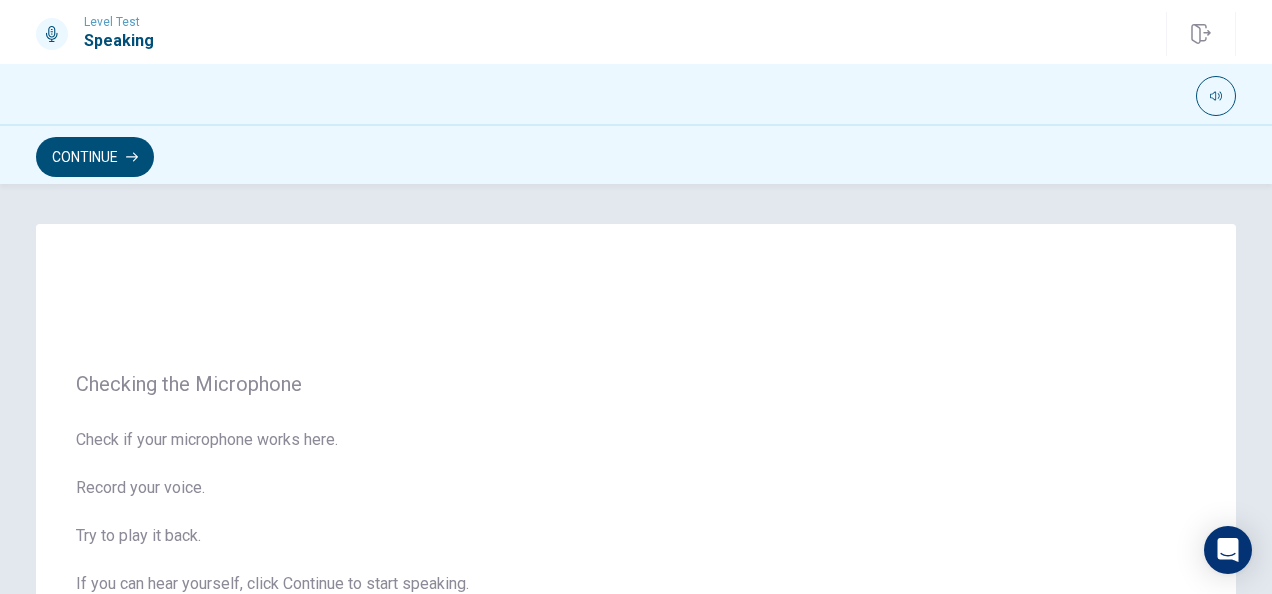drag, startPoint x: 96, startPoint y: 154, endPoint x: 162, endPoint y: 176, distance: 69.57011 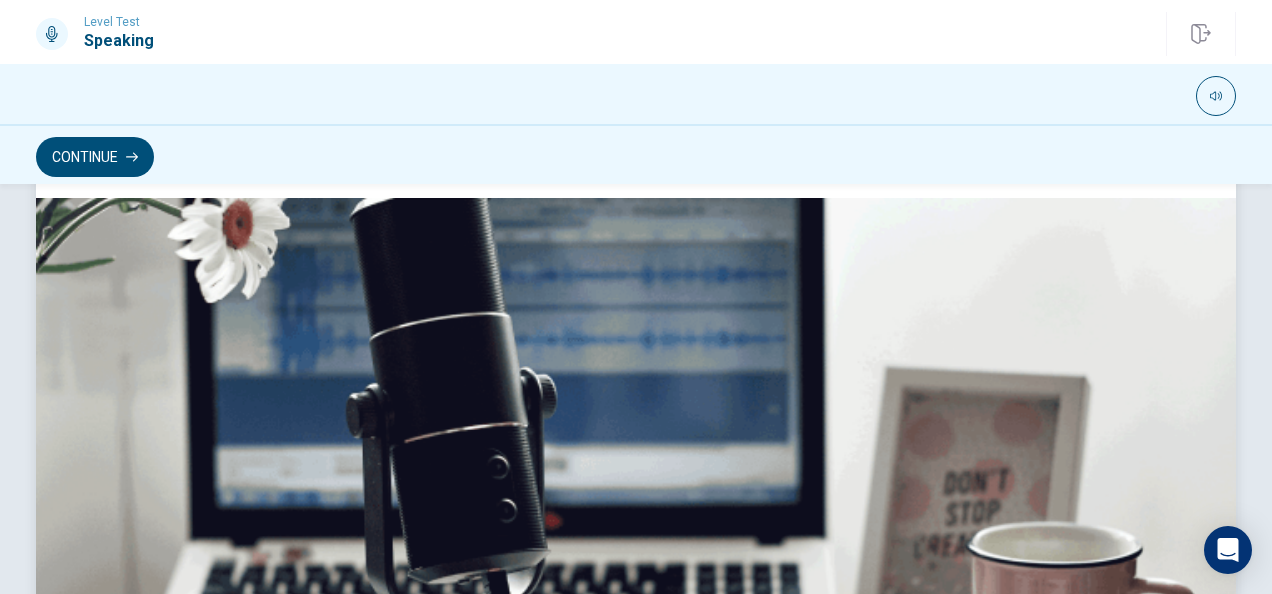 scroll, scrollTop: 206, scrollLeft: 0, axis: vertical 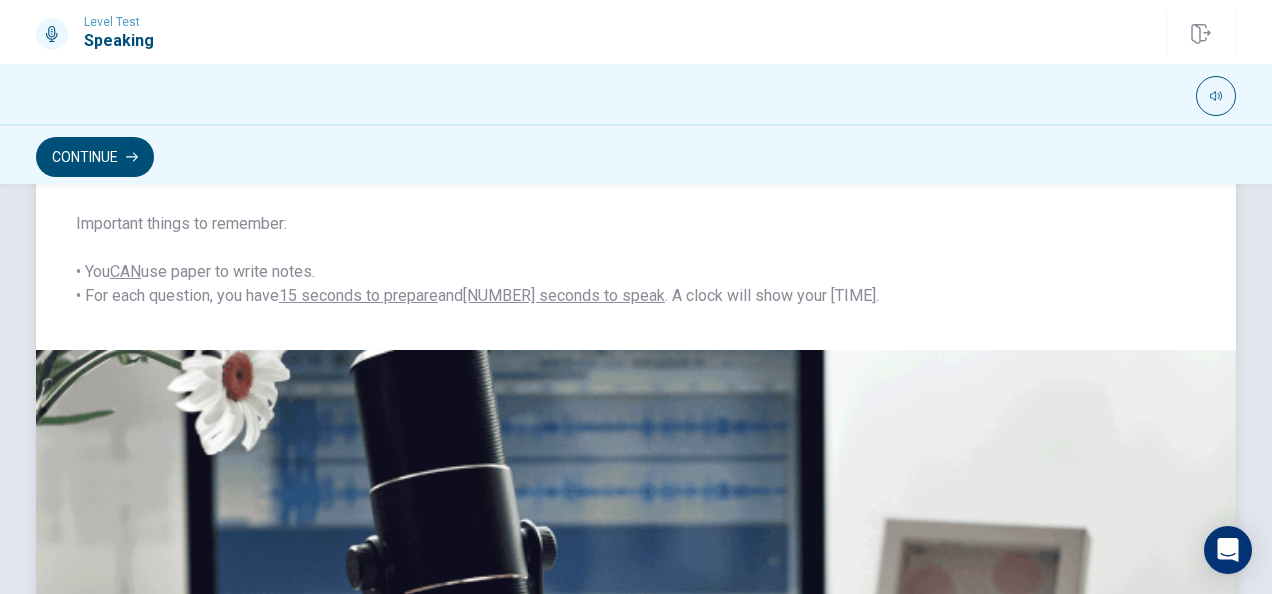 click on "The Speaking Test will start now.
There are 3 questions in this section.
Important things to remember:
• You  CAN  use paper to write notes.
• For each question, you have  15 seconds to prepare  and  45 seconds to speak . A clock will show your time." at bounding box center [636, 212] 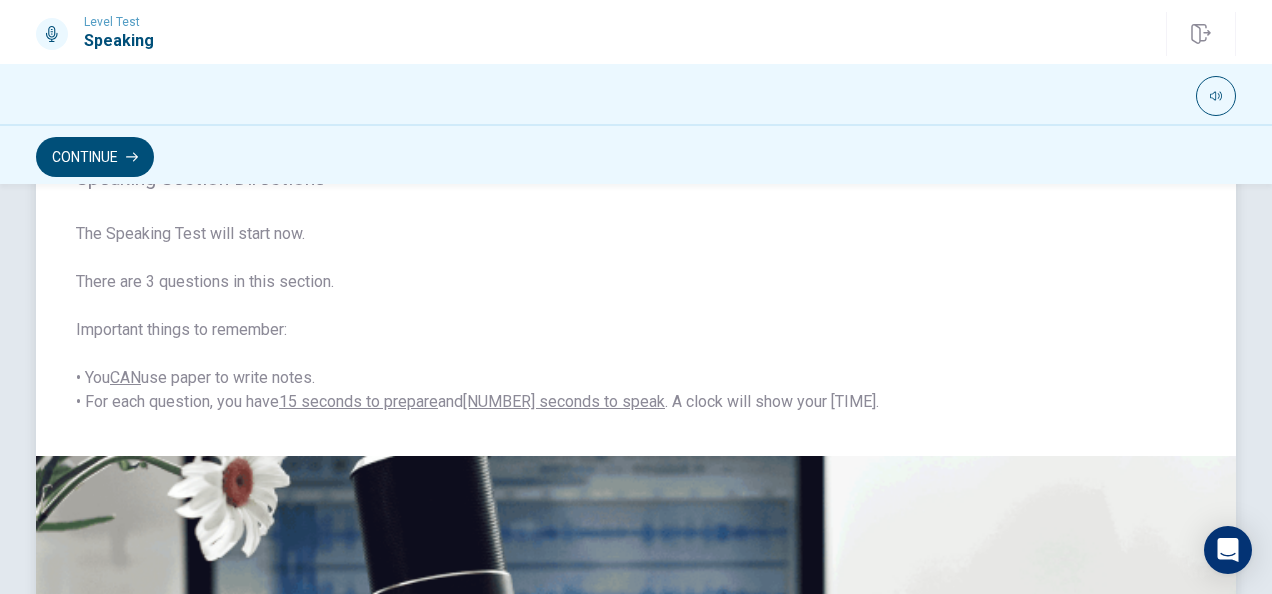 scroll, scrollTop: 200, scrollLeft: 0, axis: vertical 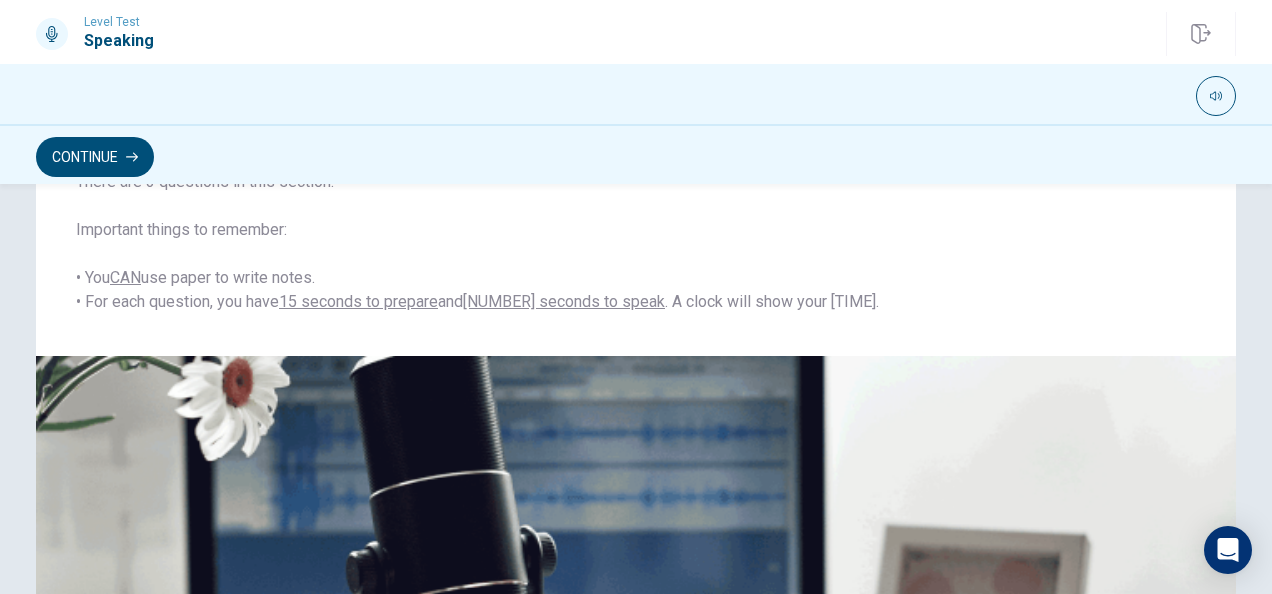 click on "Continue" at bounding box center (95, 157) 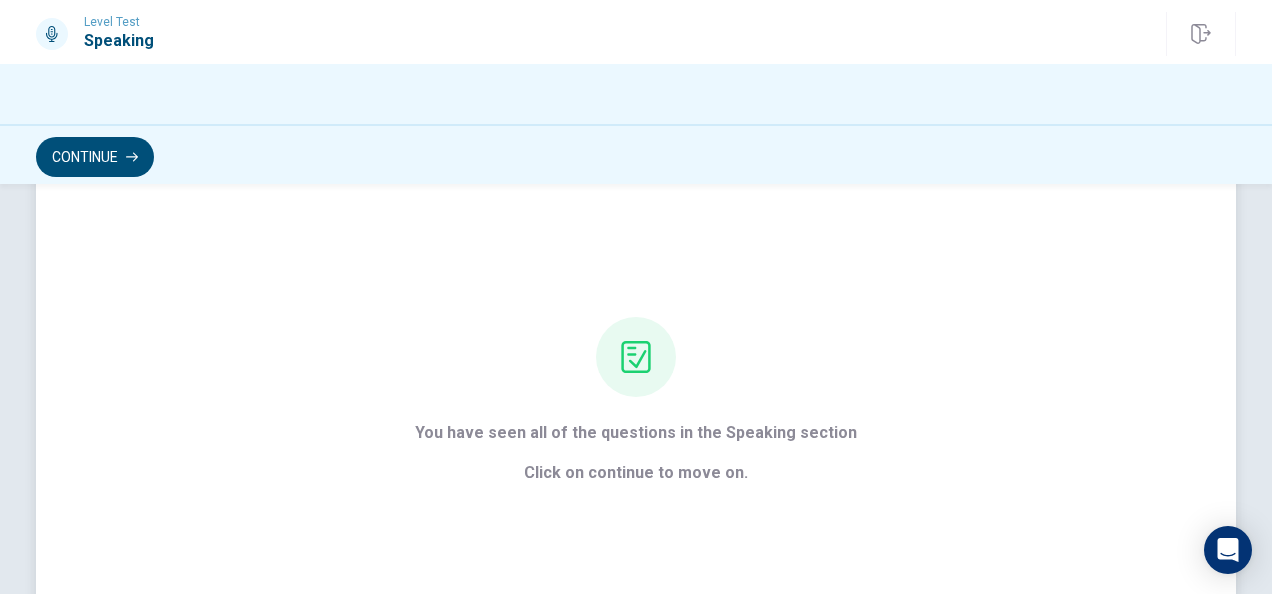 scroll, scrollTop: 0, scrollLeft: 0, axis: both 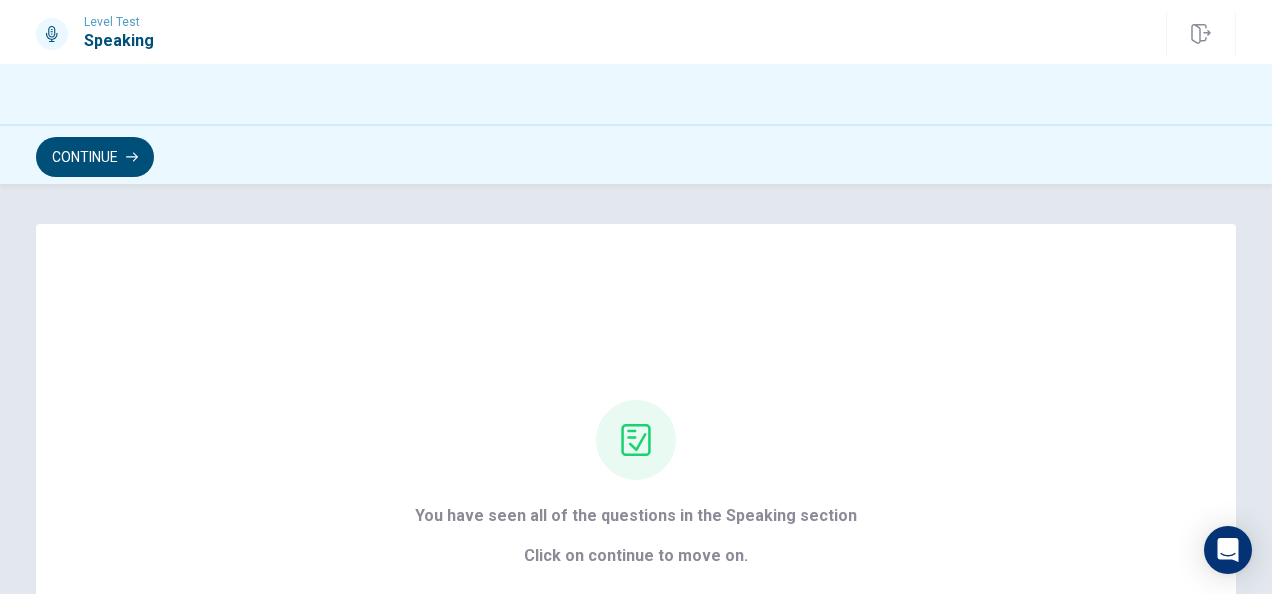 click on "Continue" at bounding box center [95, 157] 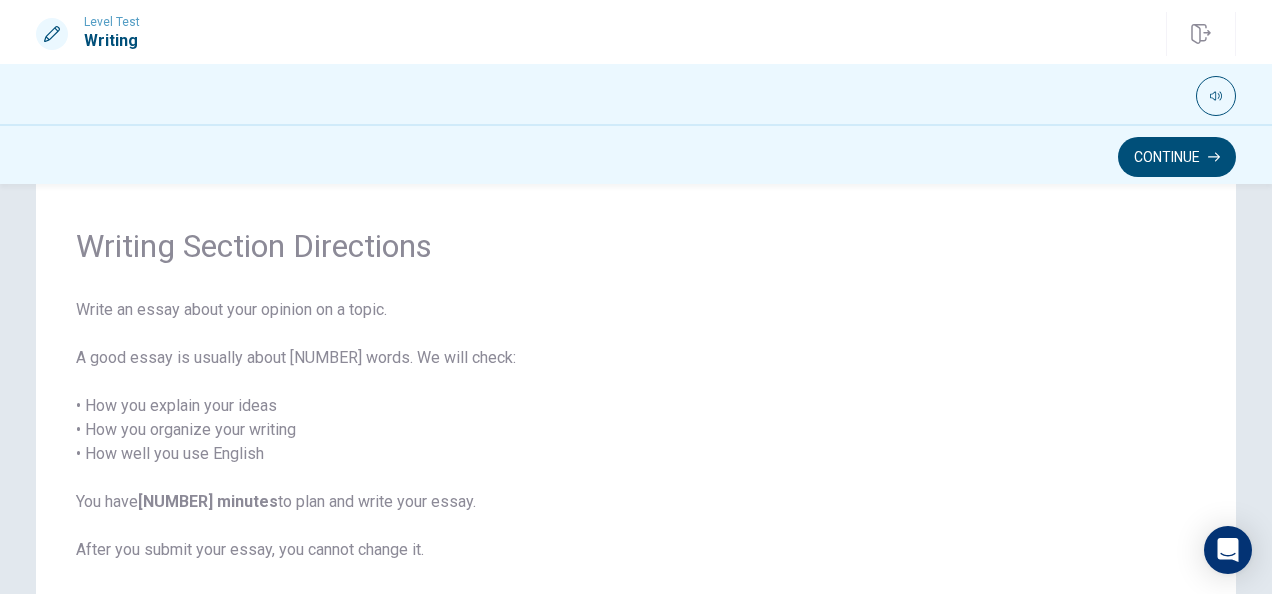 scroll, scrollTop: 100, scrollLeft: 0, axis: vertical 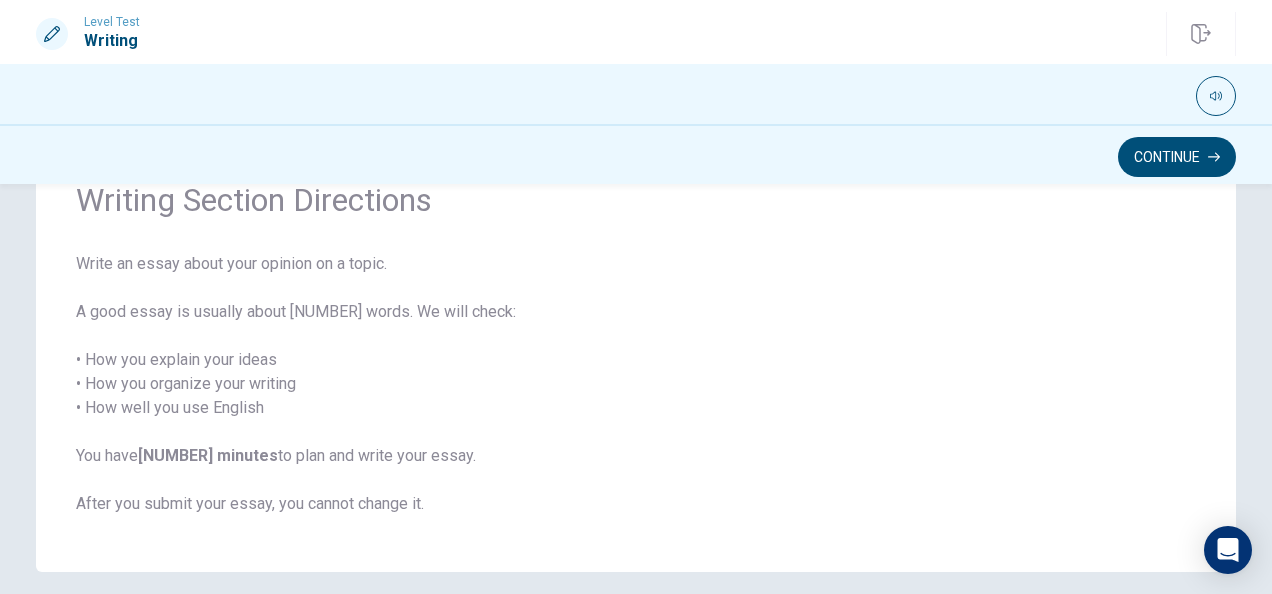 click on "Continue" at bounding box center [1177, 157] 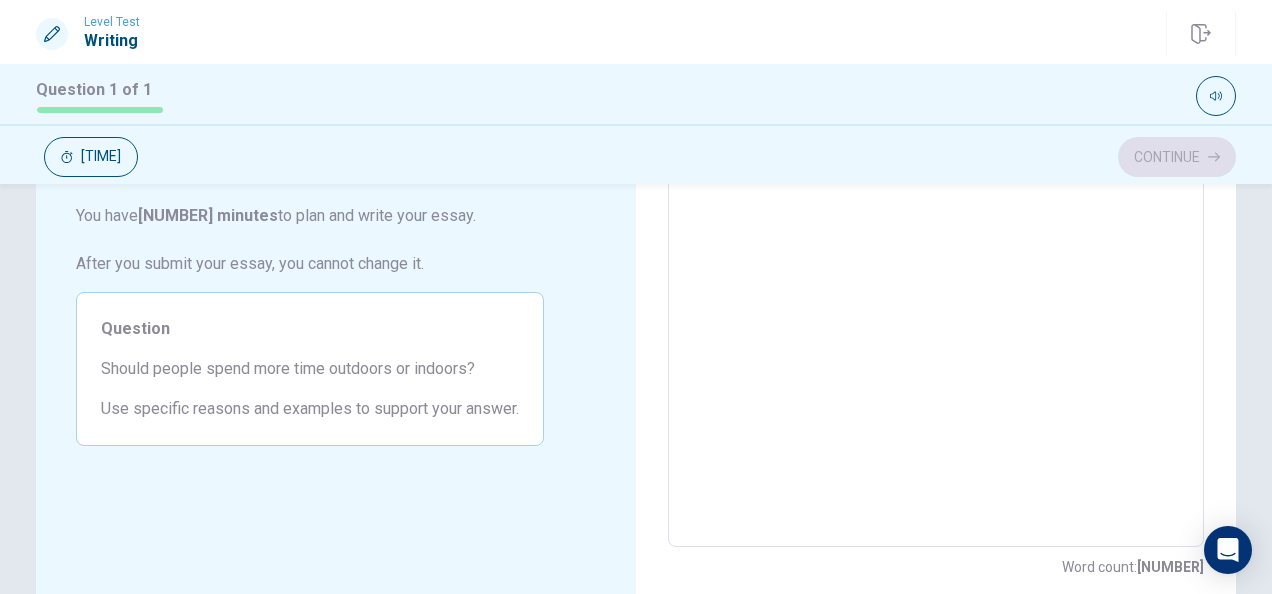 scroll, scrollTop: 0, scrollLeft: 0, axis: both 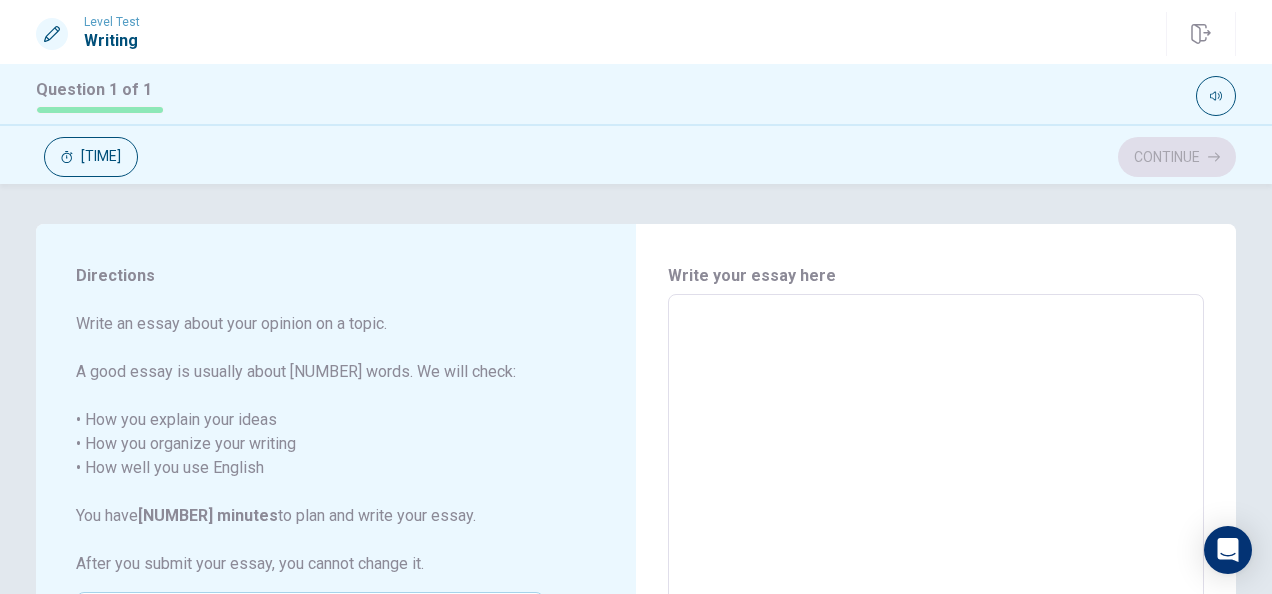 click at bounding box center (936, 571) 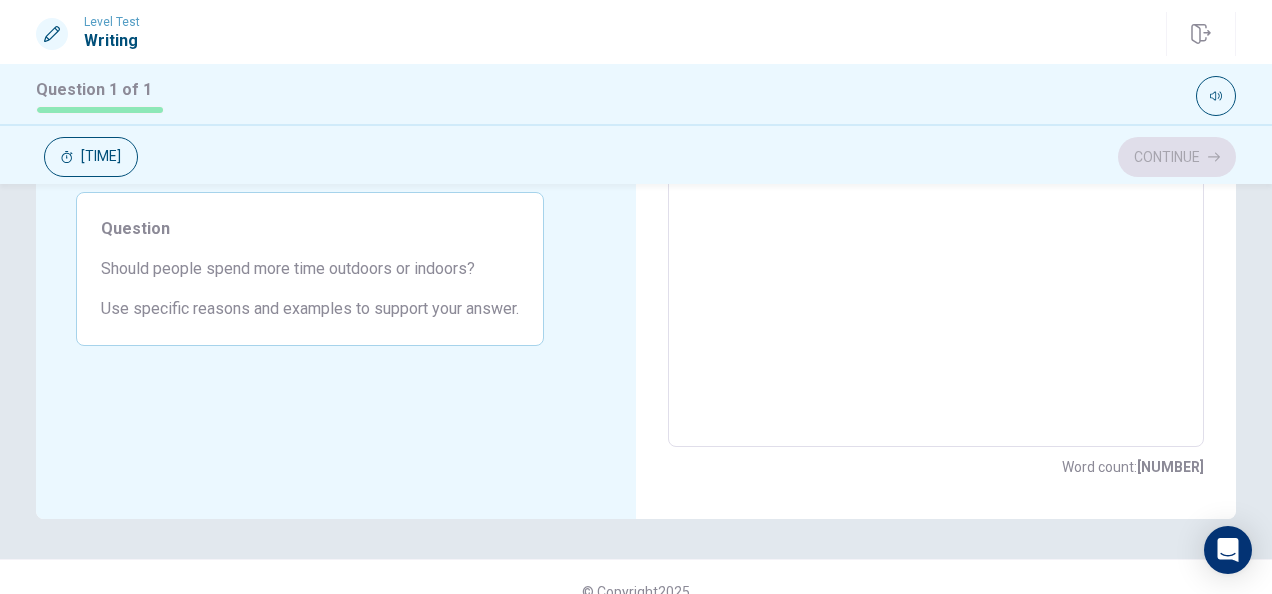 scroll, scrollTop: 300, scrollLeft: 0, axis: vertical 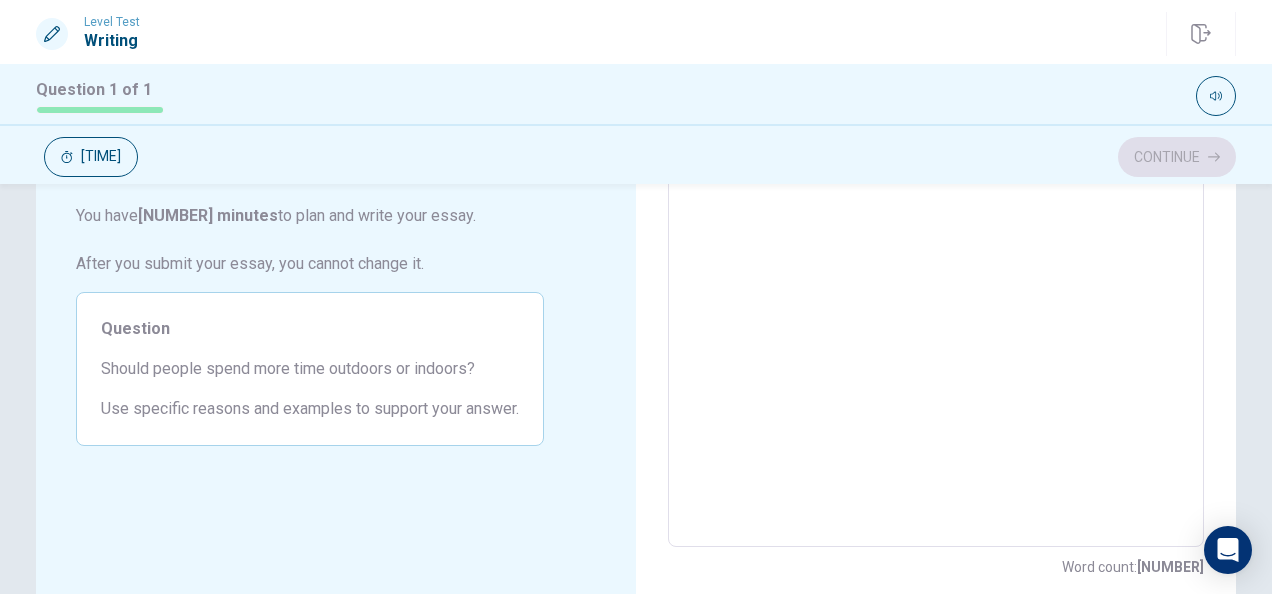 drag, startPoint x: 99, startPoint y: 364, endPoint x: 465, endPoint y: 364, distance: 366 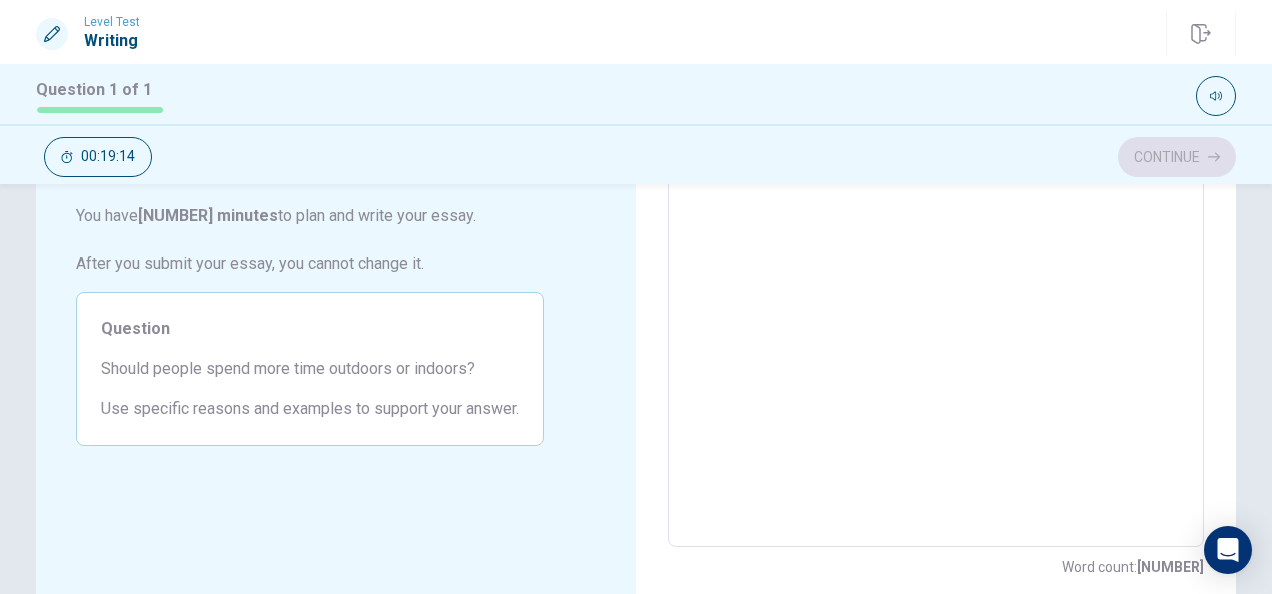 click at bounding box center (936, 271) 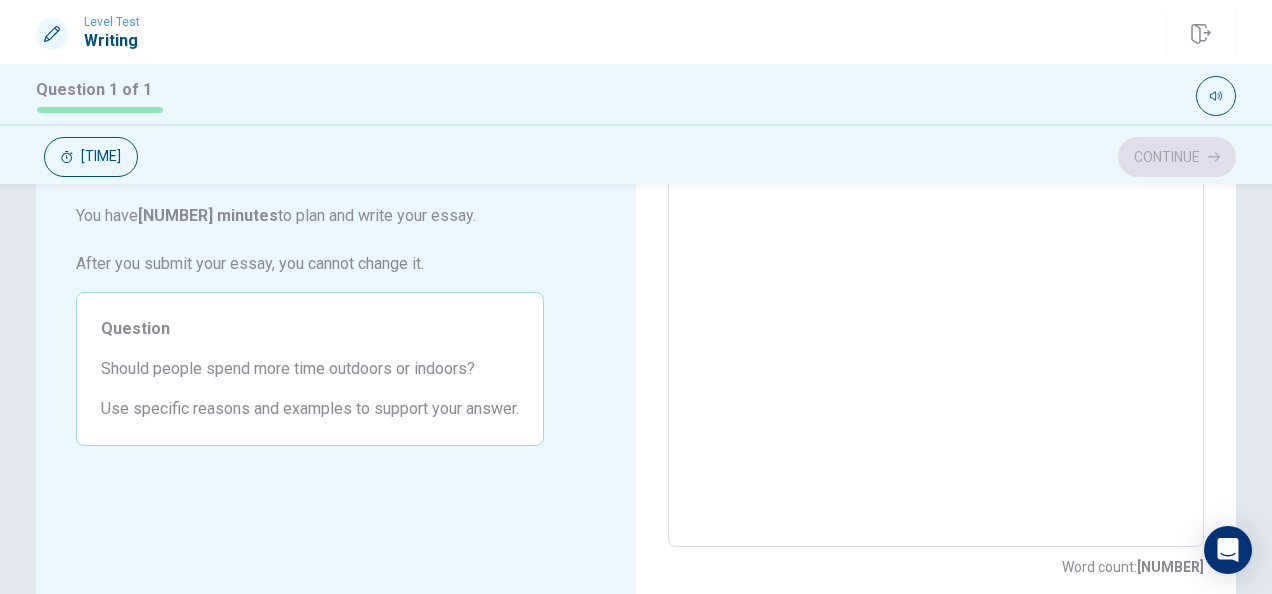 click at bounding box center (936, 271) 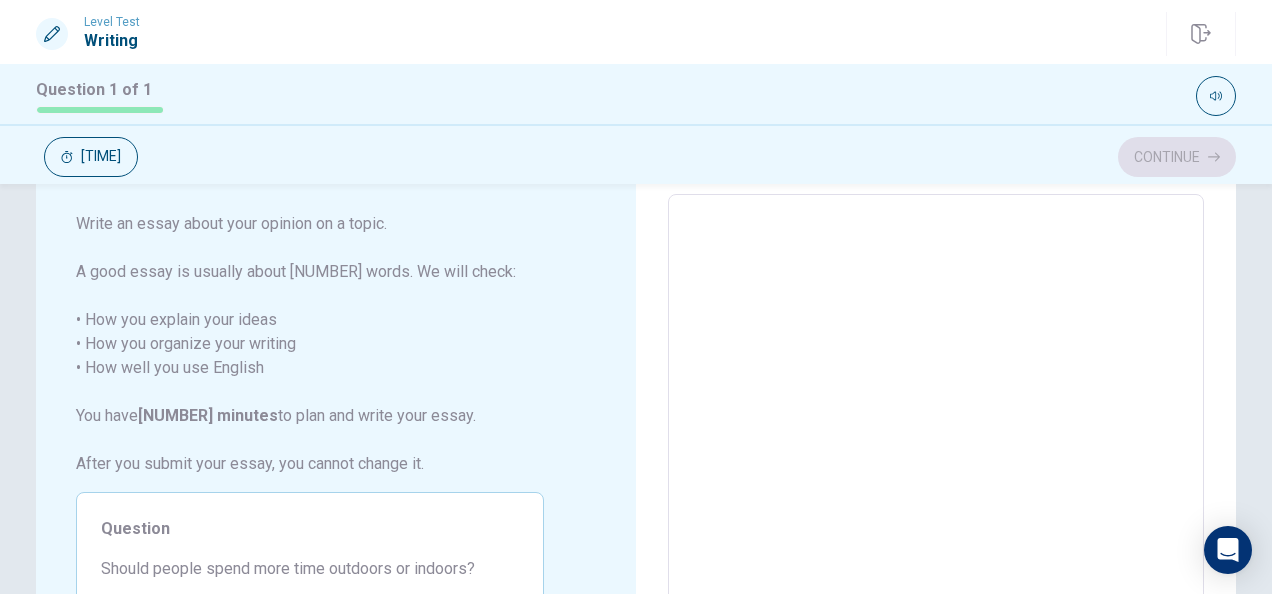 scroll, scrollTop: 300, scrollLeft: 0, axis: vertical 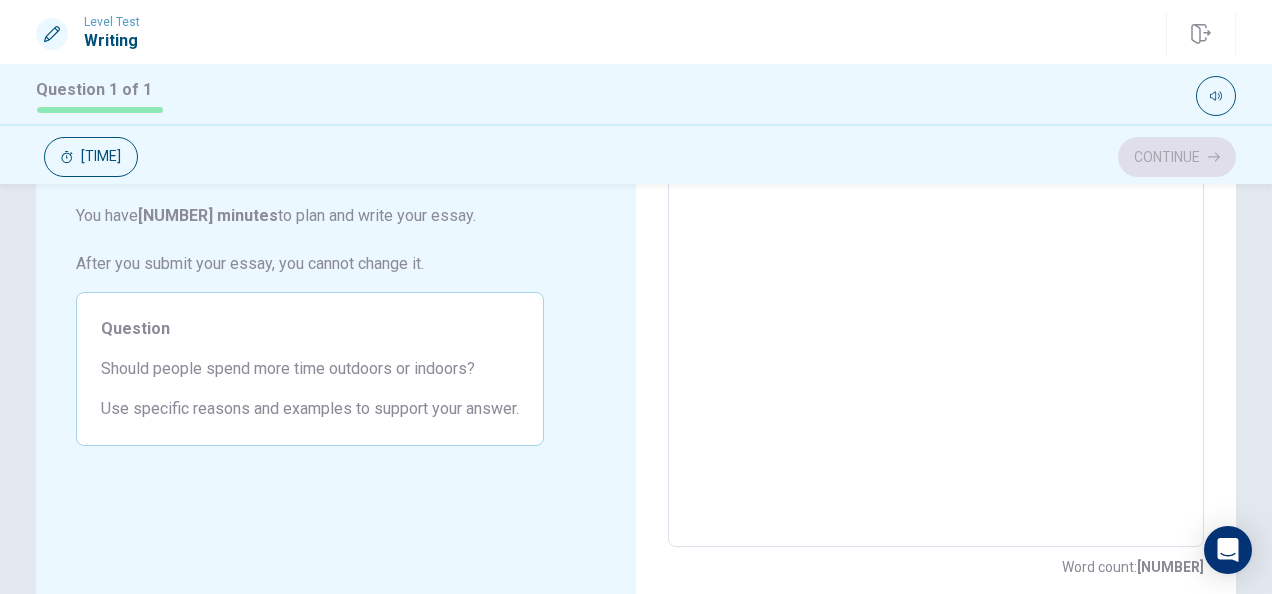 click at bounding box center [936, 271] 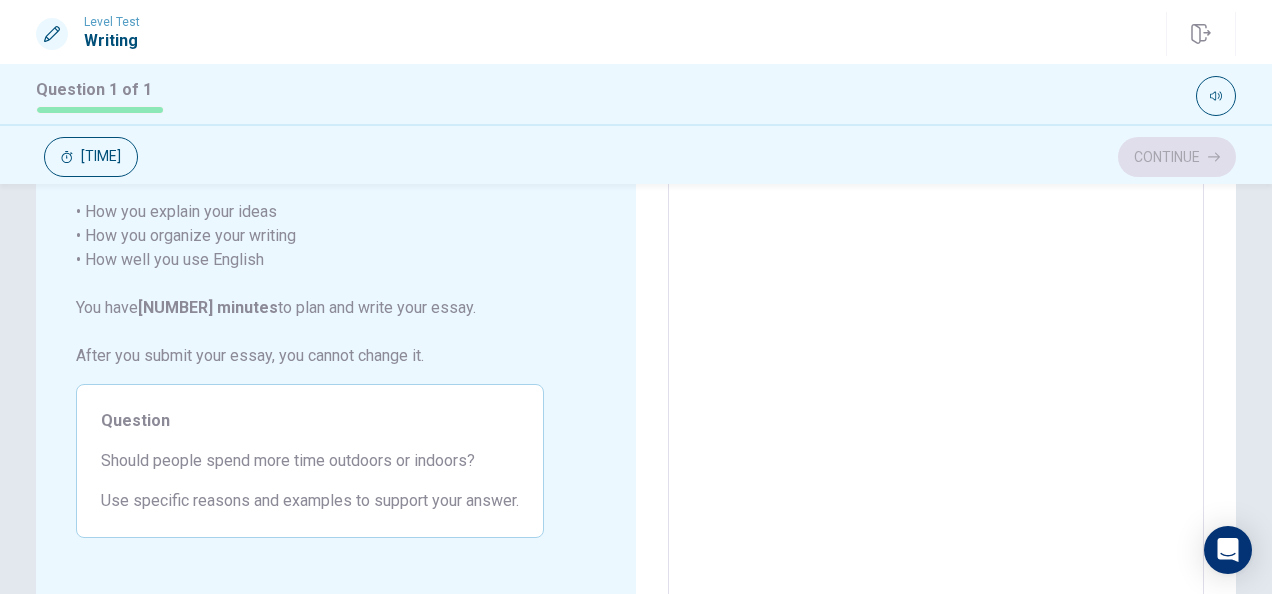 scroll, scrollTop: 100, scrollLeft: 0, axis: vertical 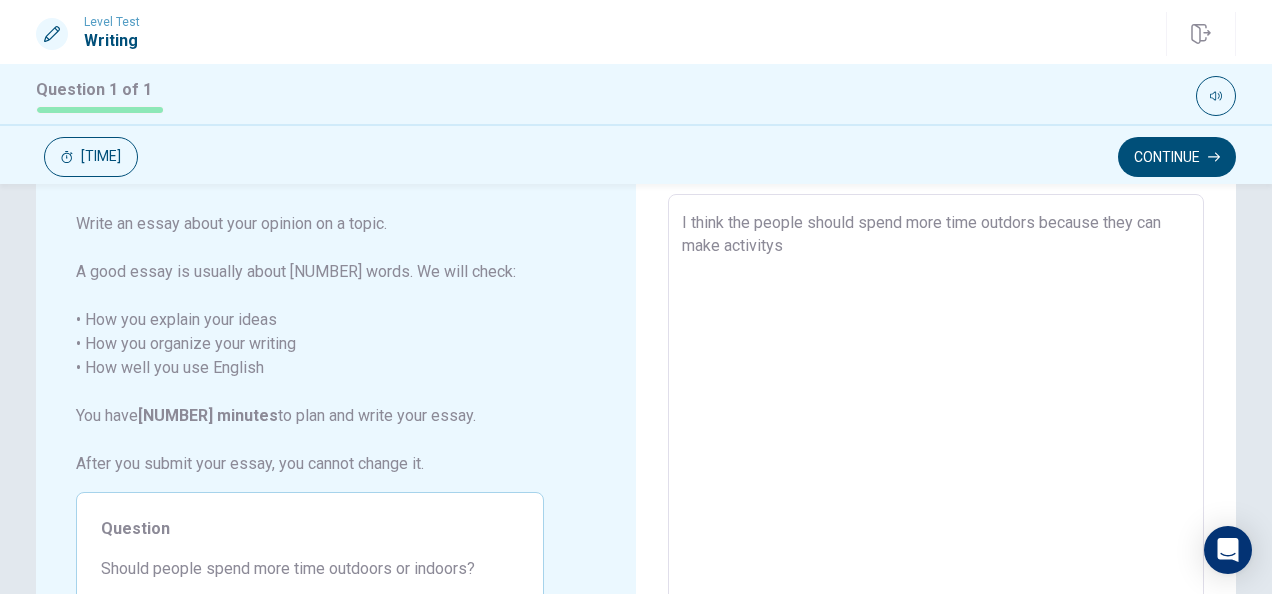 click on "I think the people should spend more time outdors because they can make activitys" at bounding box center [936, 471] 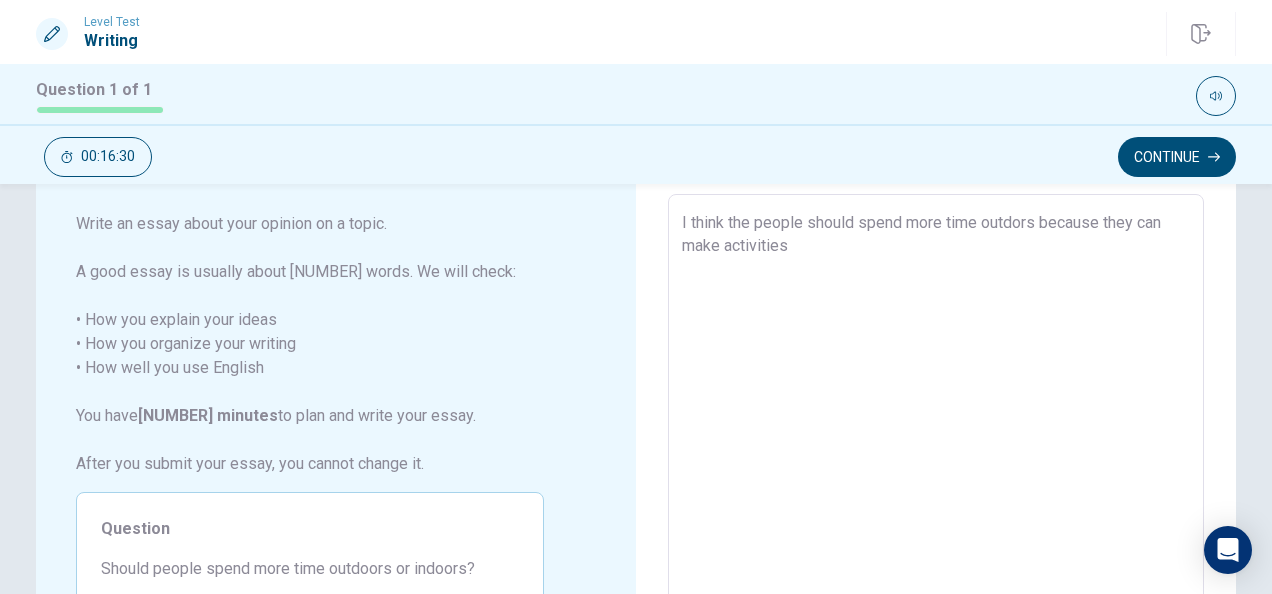click on "I think the people should spend more time outdors because they can make activities" at bounding box center [936, 471] 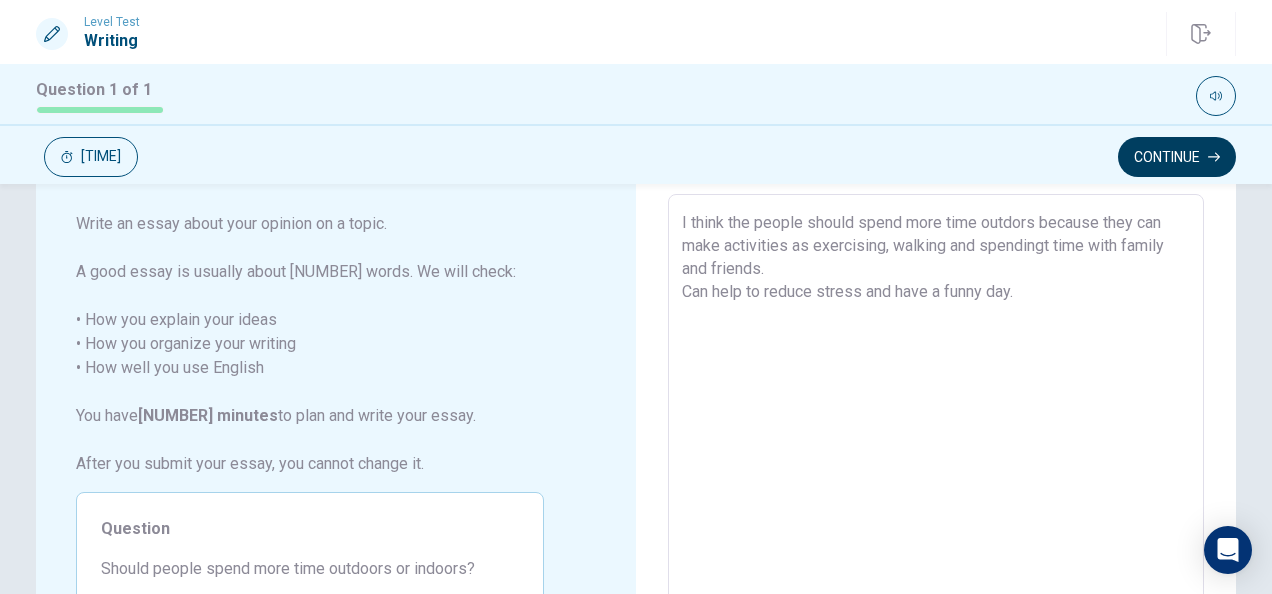 type on "I think the people should spend more time outdors because they can make activities as exercising, walking and spendingt time with family and friends.
Can help to reduce stress and have a funny day." 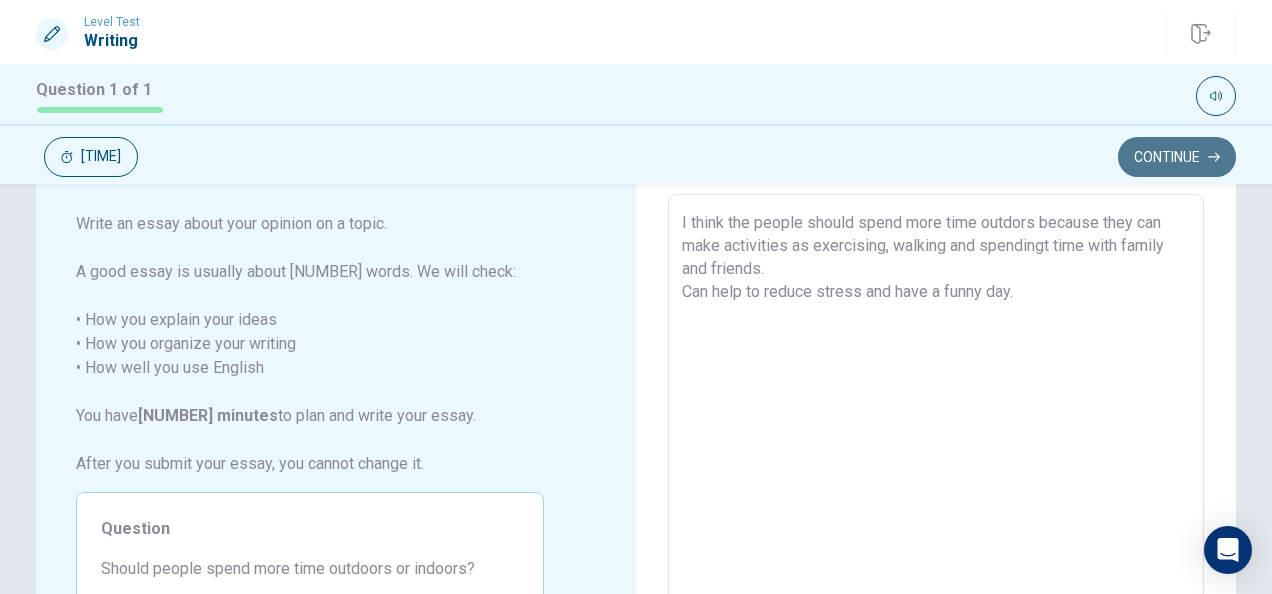 click on "Continue" at bounding box center (1177, 157) 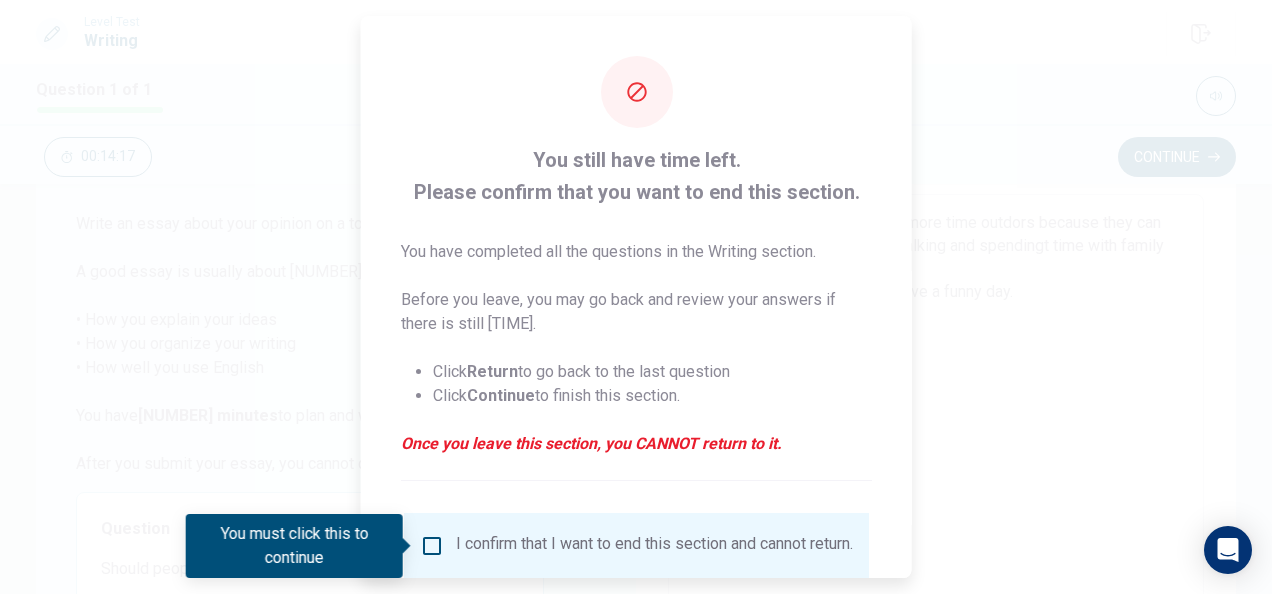 click on "I confirm that I want to end this section and cannot return." at bounding box center [636, 546] 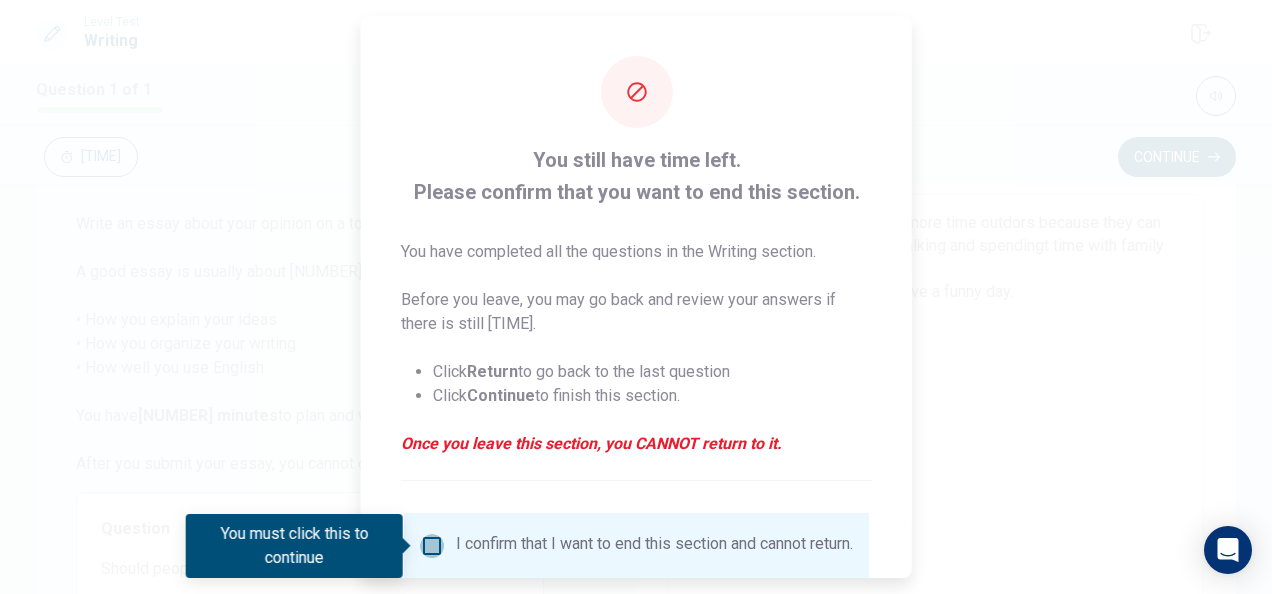 drag, startPoint x: 435, startPoint y: 546, endPoint x: 450, endPoint y: 540, distance: 16.155495 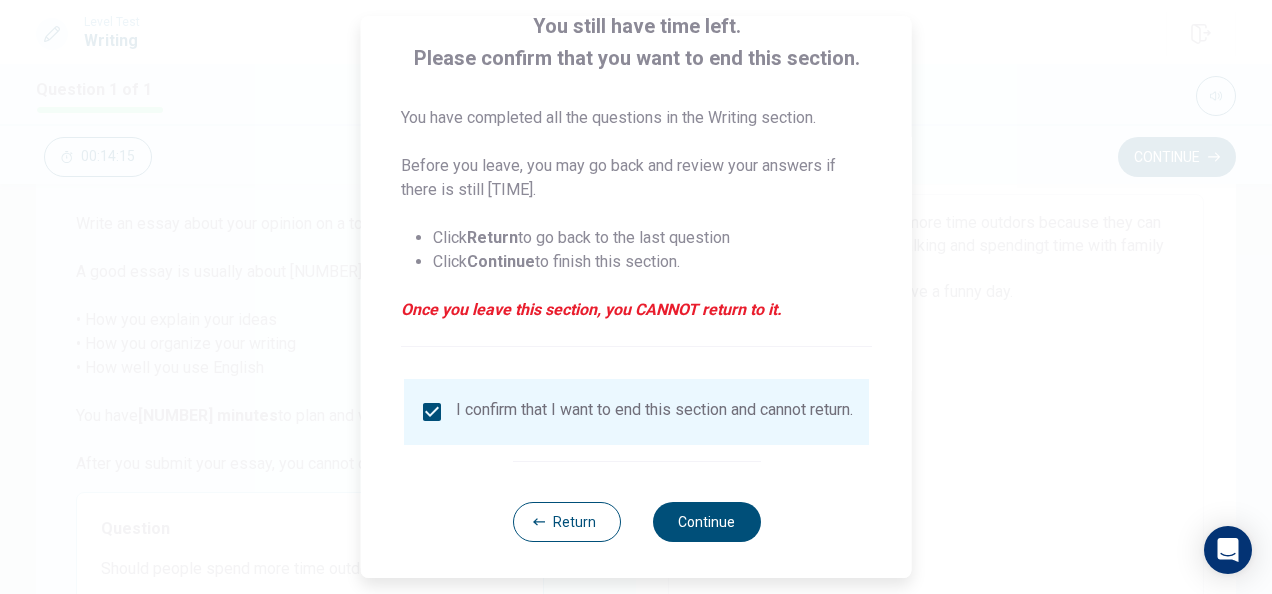 scroll, scrollTop: 152, scrollLeft: 0, axis: vertical 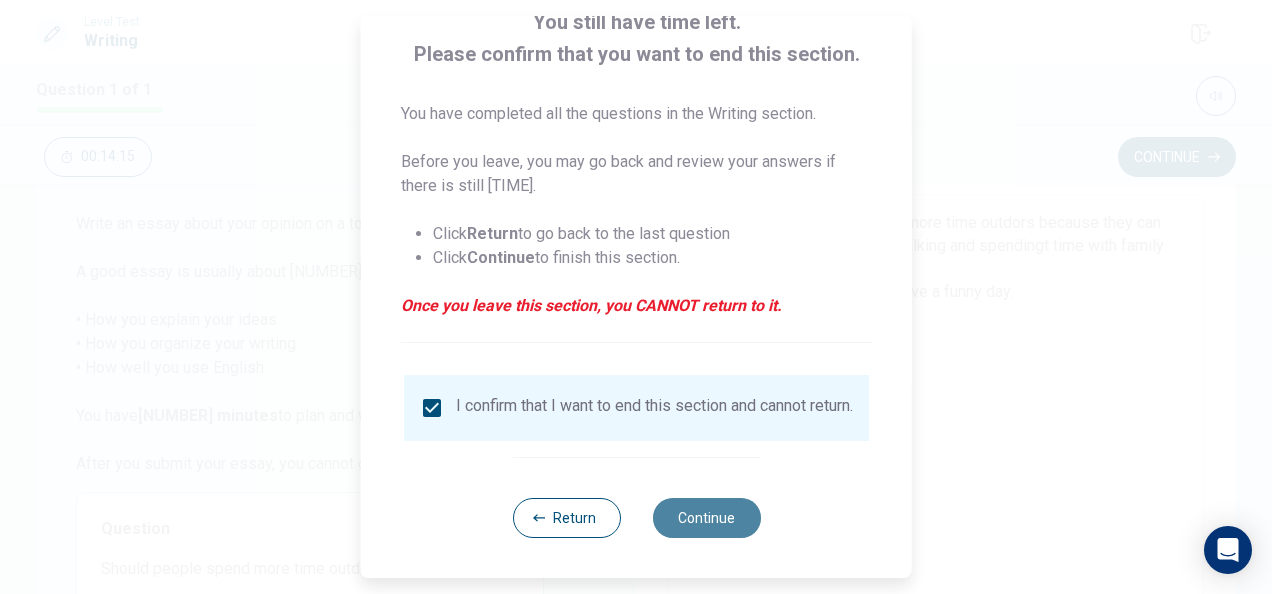 drag, startPoint x: 723, startPoint y: 520, endPoint x: 804, endPoint y: 521, distance: 81.00617 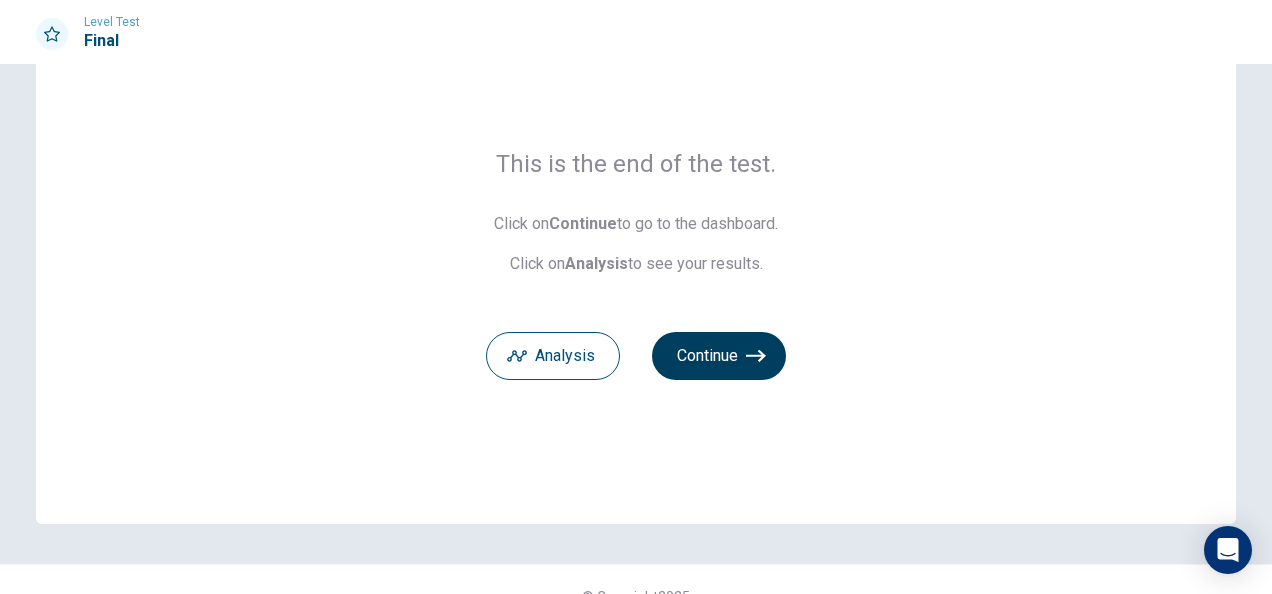 click on "Continue" at bounding box center [719, 356] 